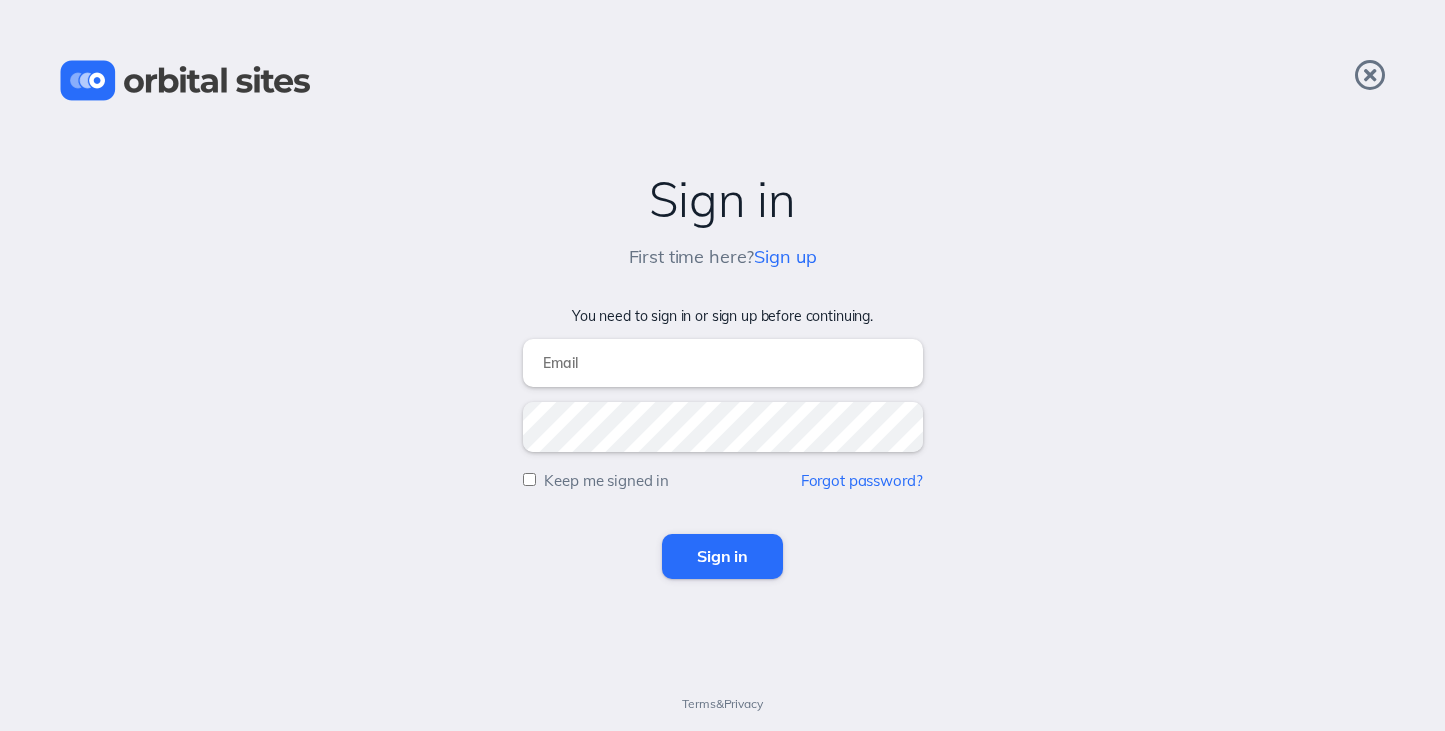 scroll, scrollTop: 0, scrollLeft: 0, axis: both 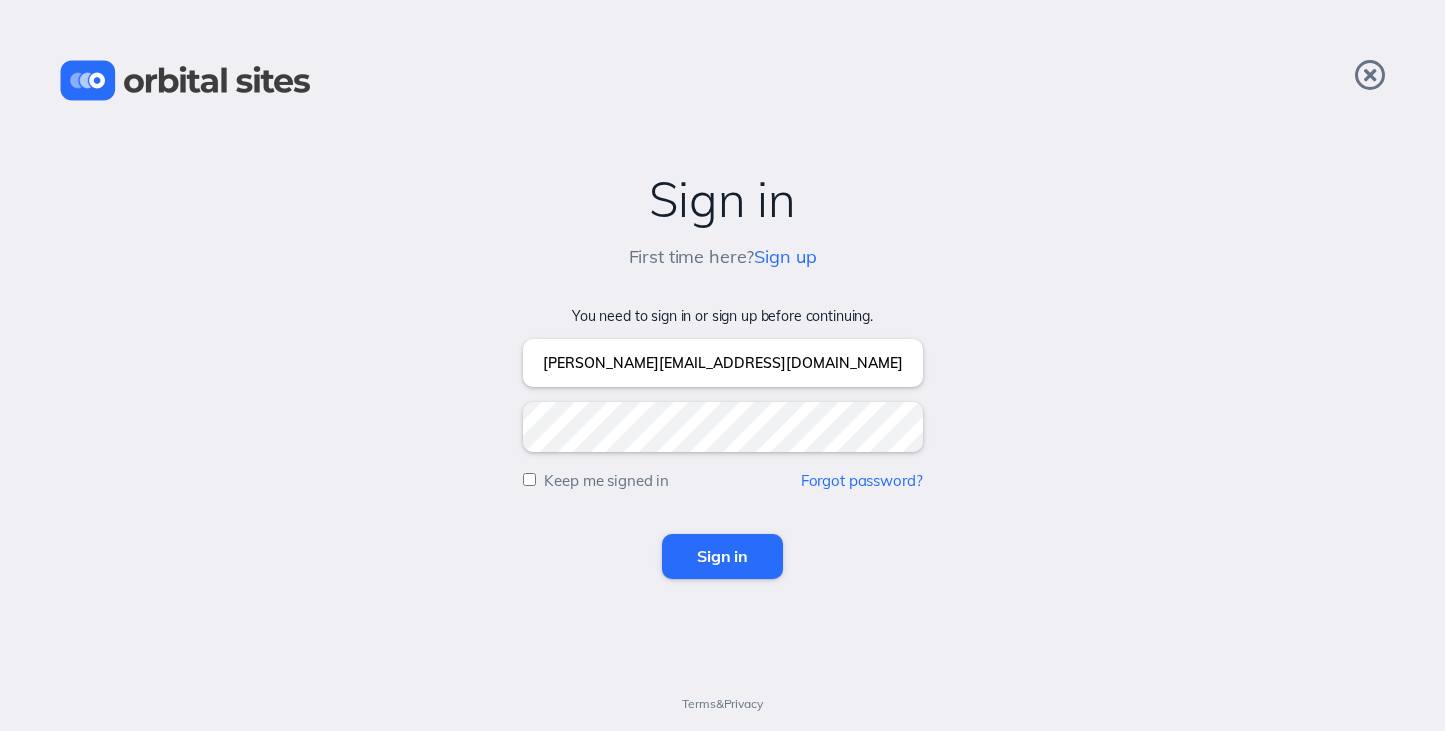 click on "Sign in" at bounding box center (722, 556) 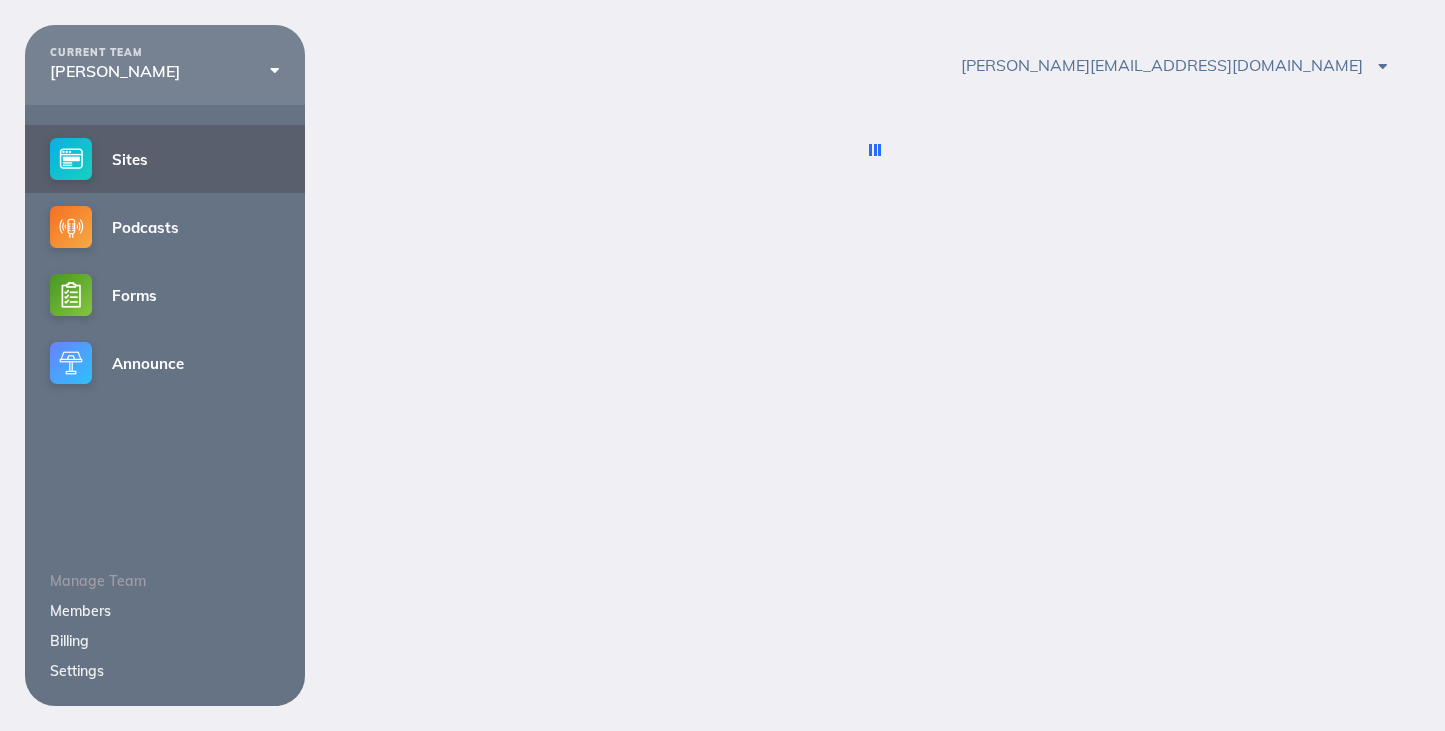 scroll, scrollTop: 0, scrollLeft: 0, axis: both 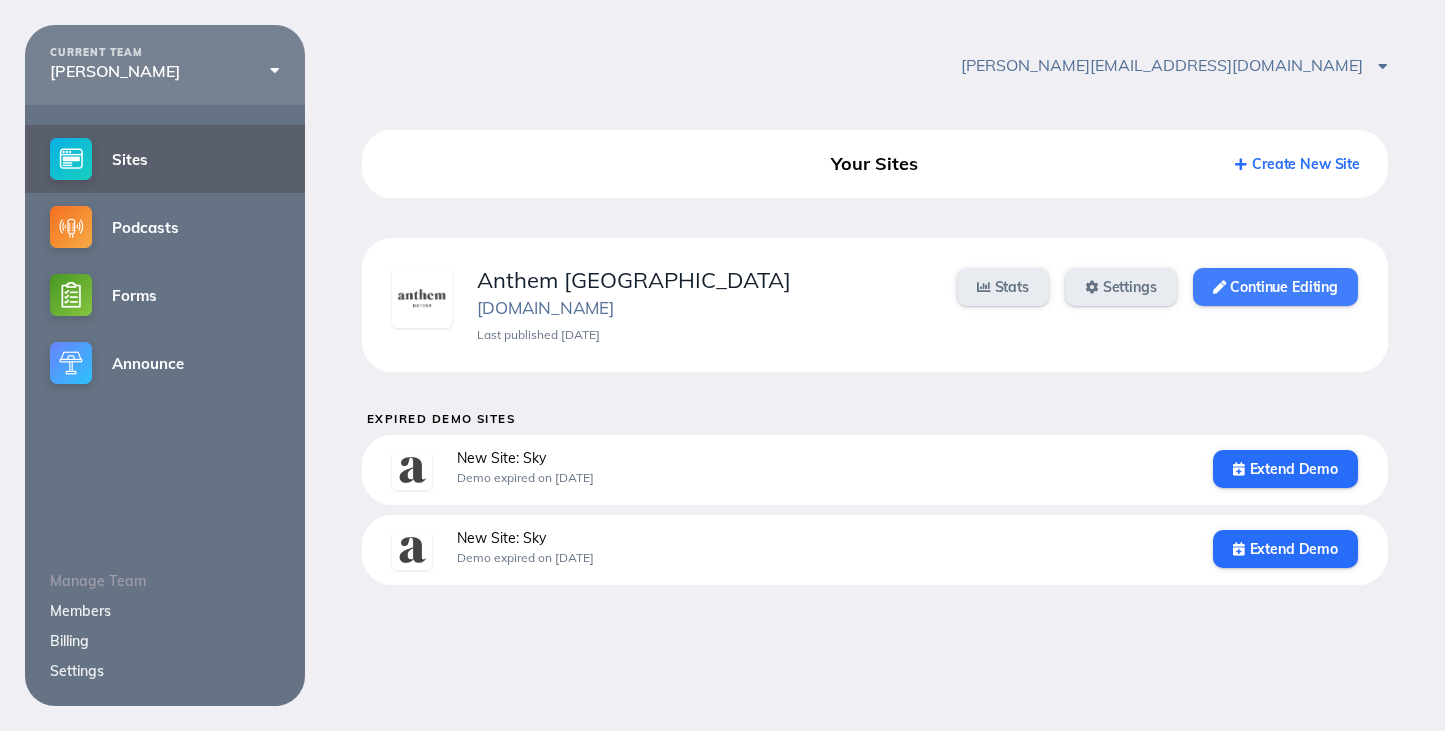 click on "Continue Editing" at bounding box center (1275, 287) 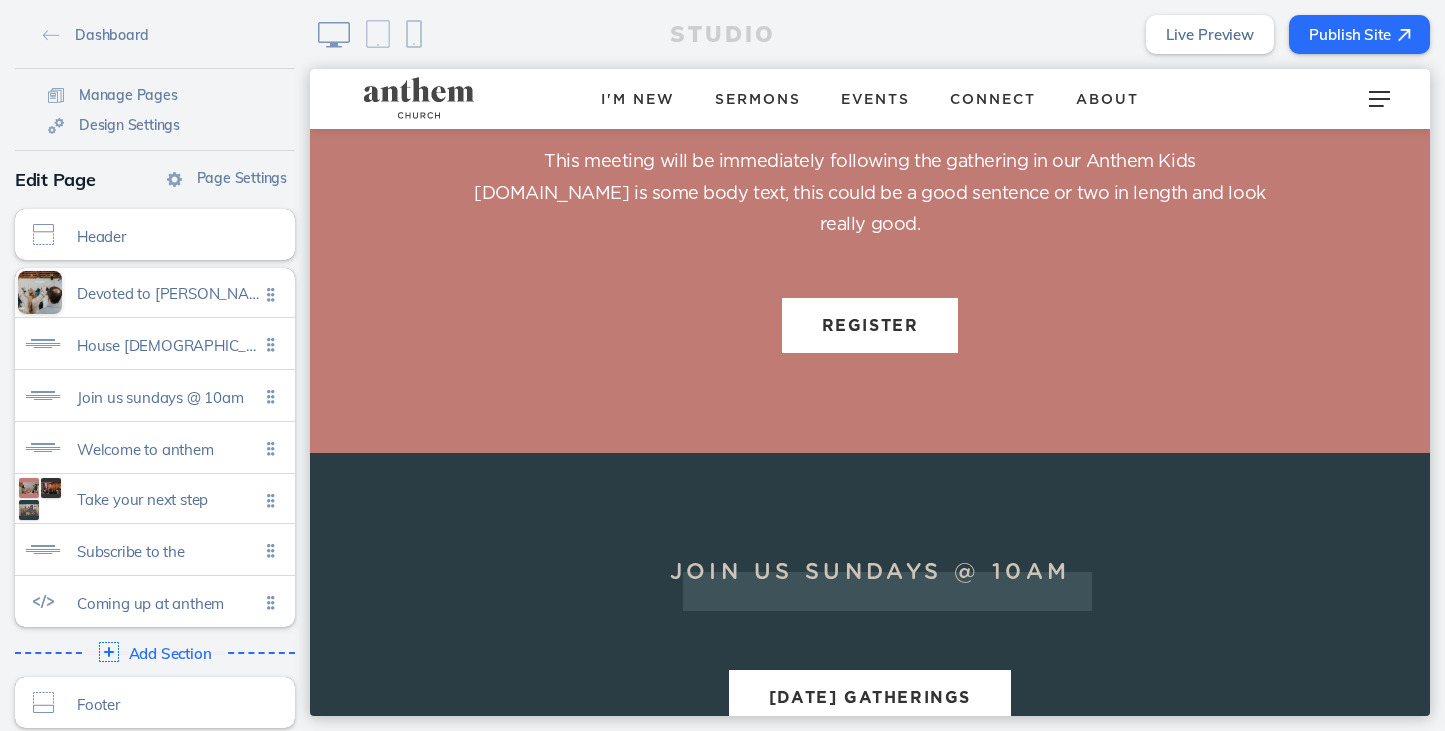 scroll, scrollTop: 1375, scrollLeft: 0, axis: vertical 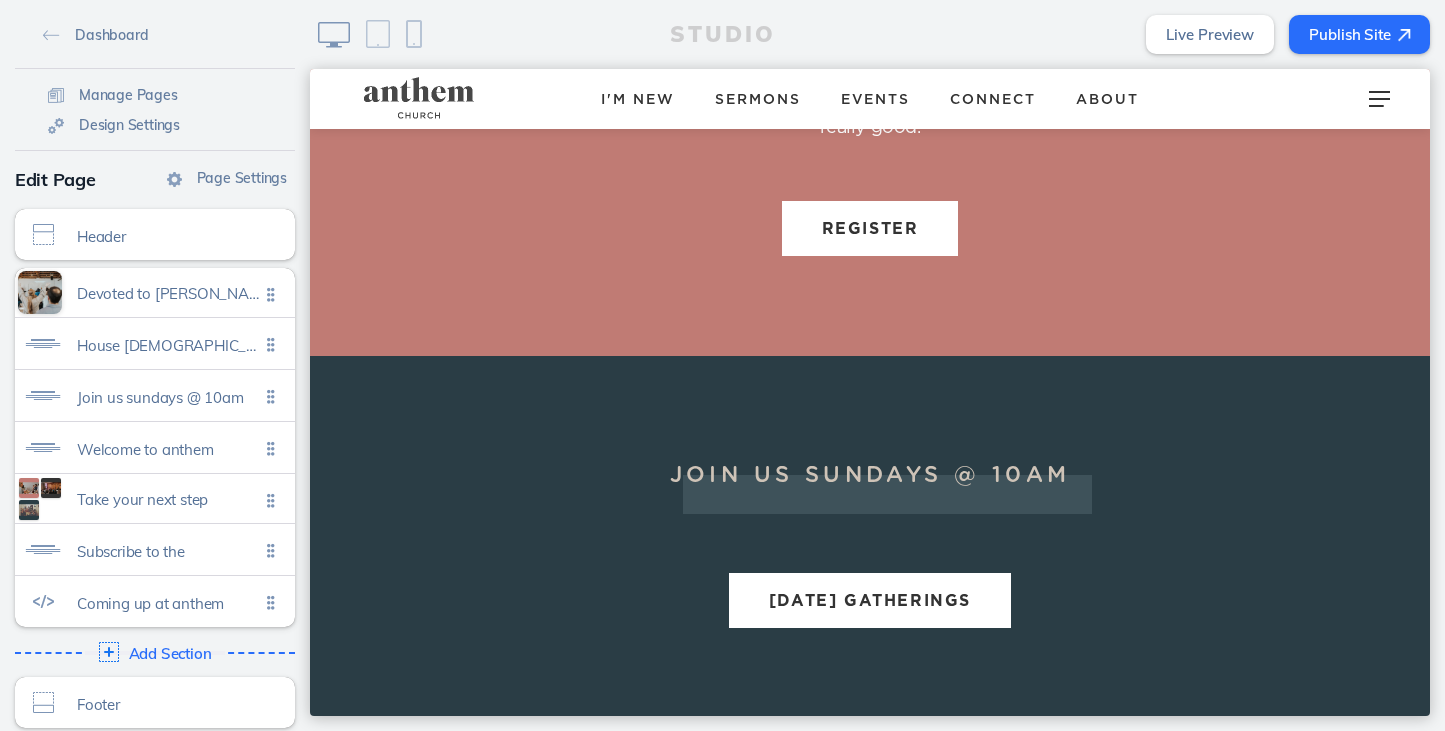 click on "Events" at bounding box center [875, 100] 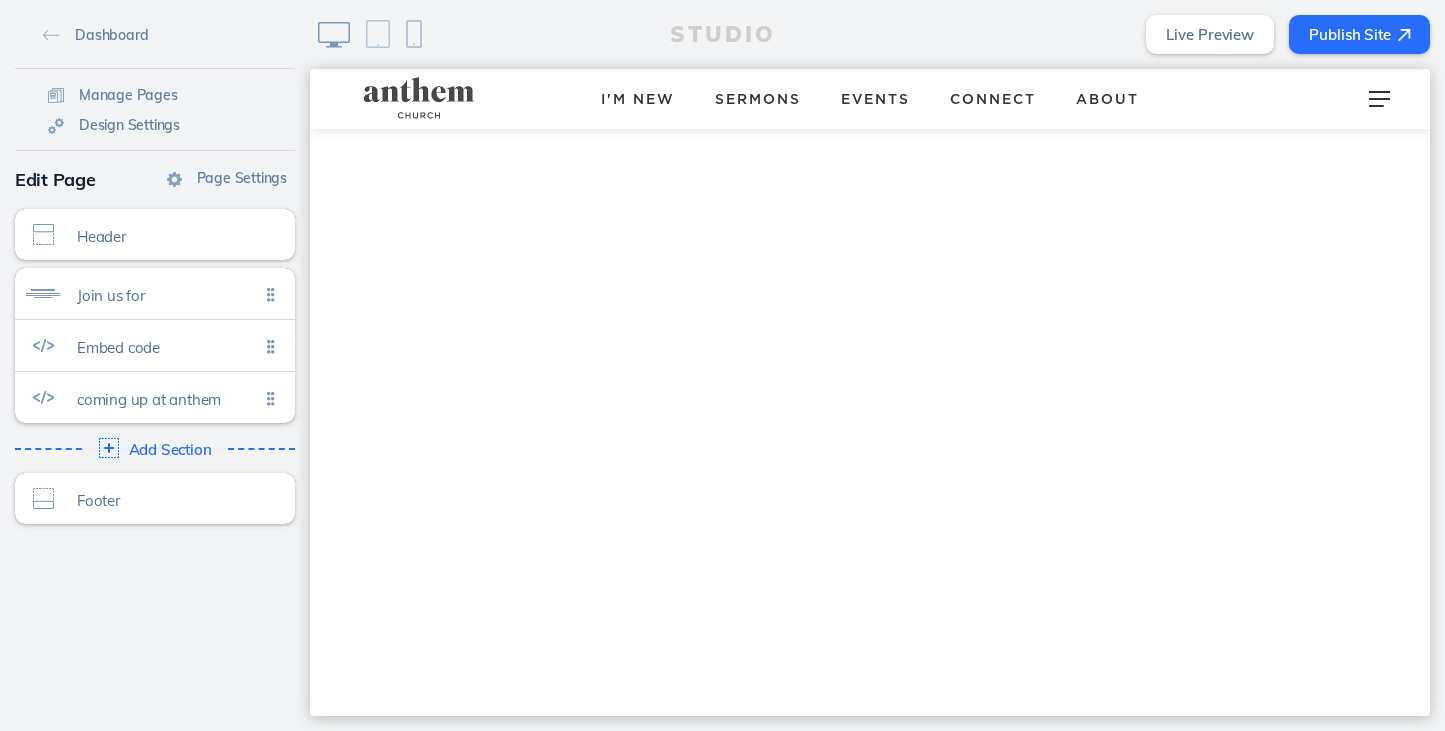 scroll, scrollTop: 639, scrollLeft: 0, axis: vertical 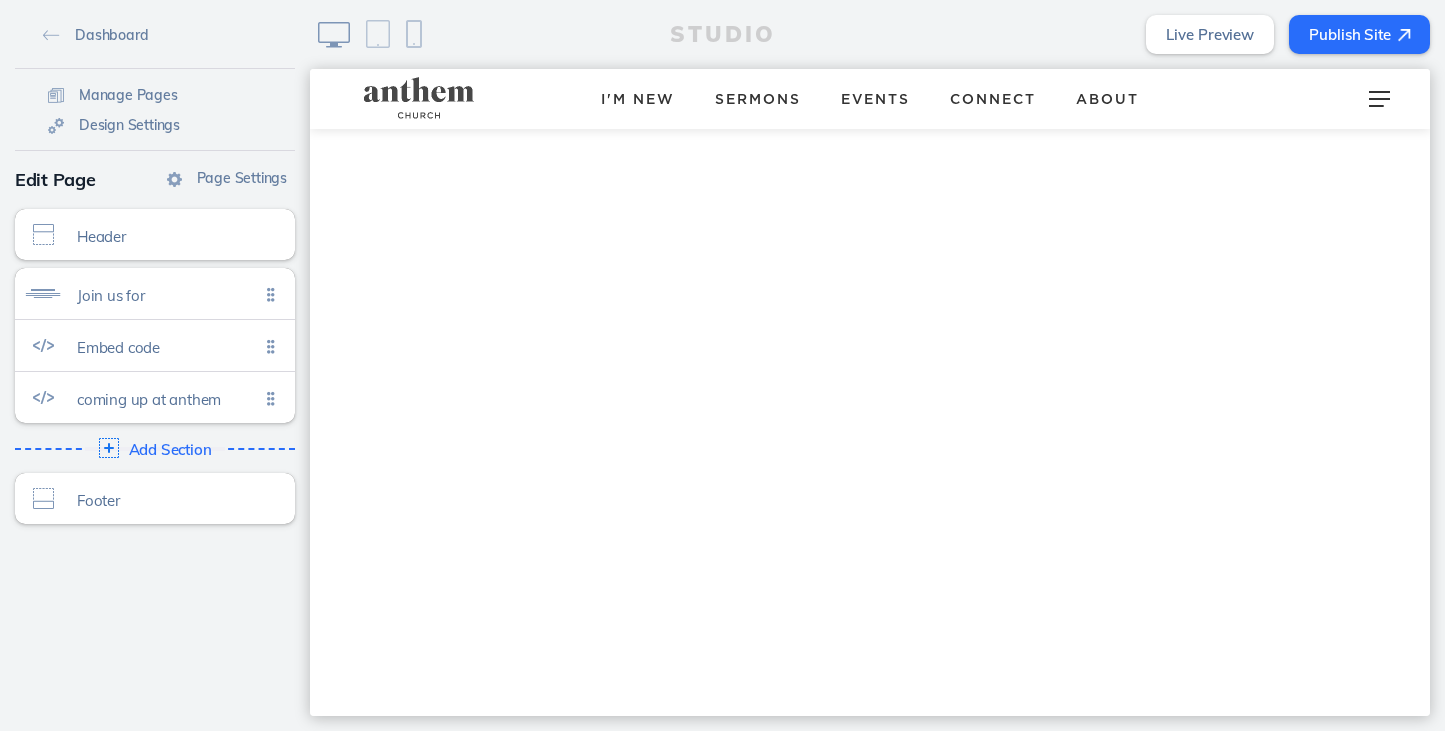 click at bounding box center (419, 99) 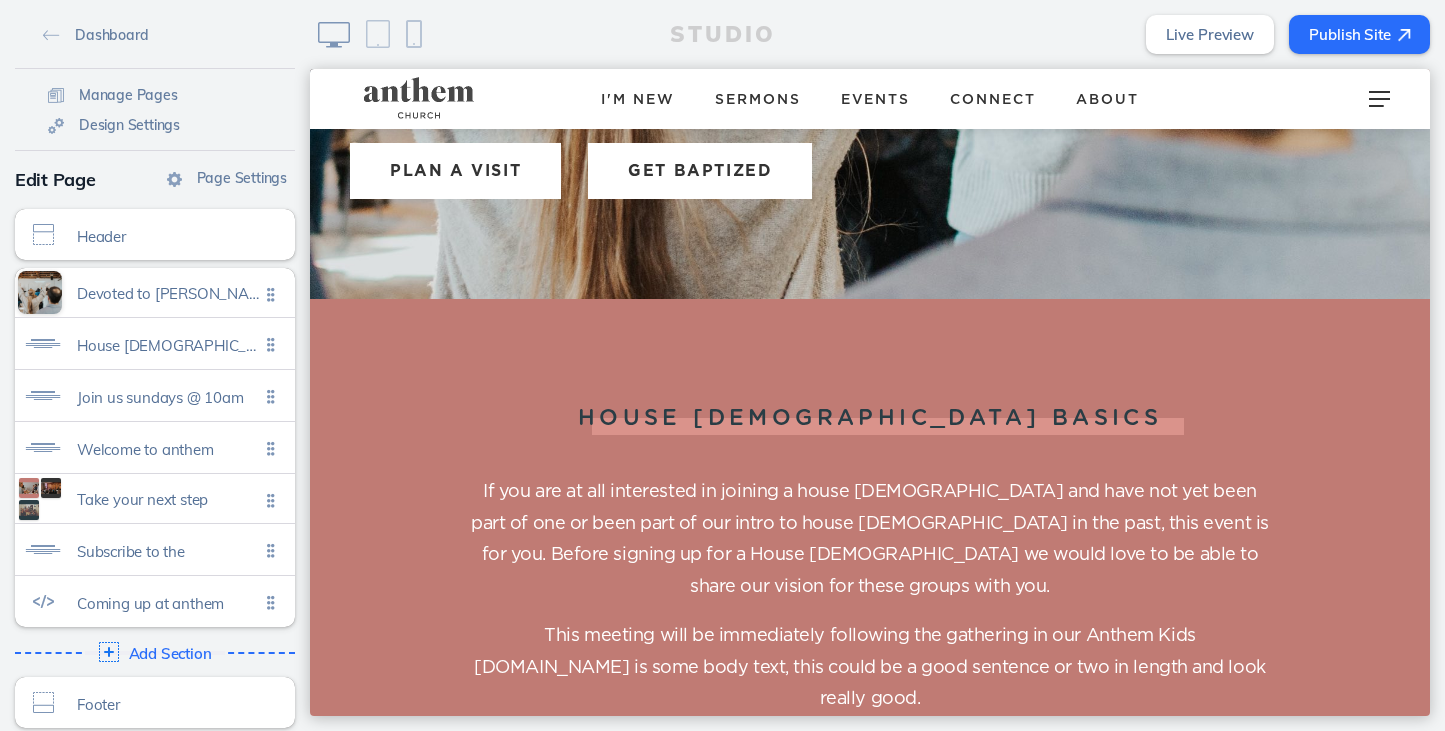 scroll, scrollTop: 841, scrollLeft: 0, axis: vertical 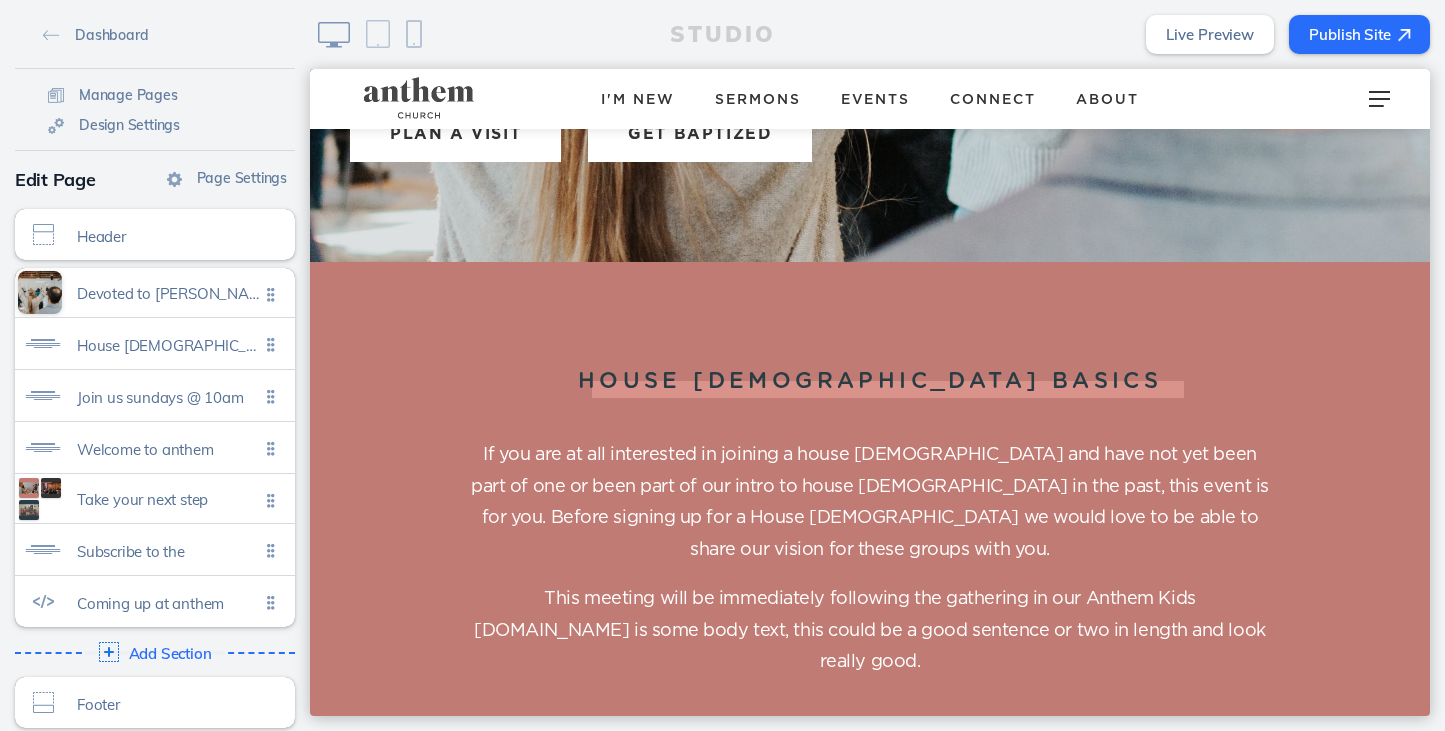 click on "Connect" at bounding box center [993, 100] 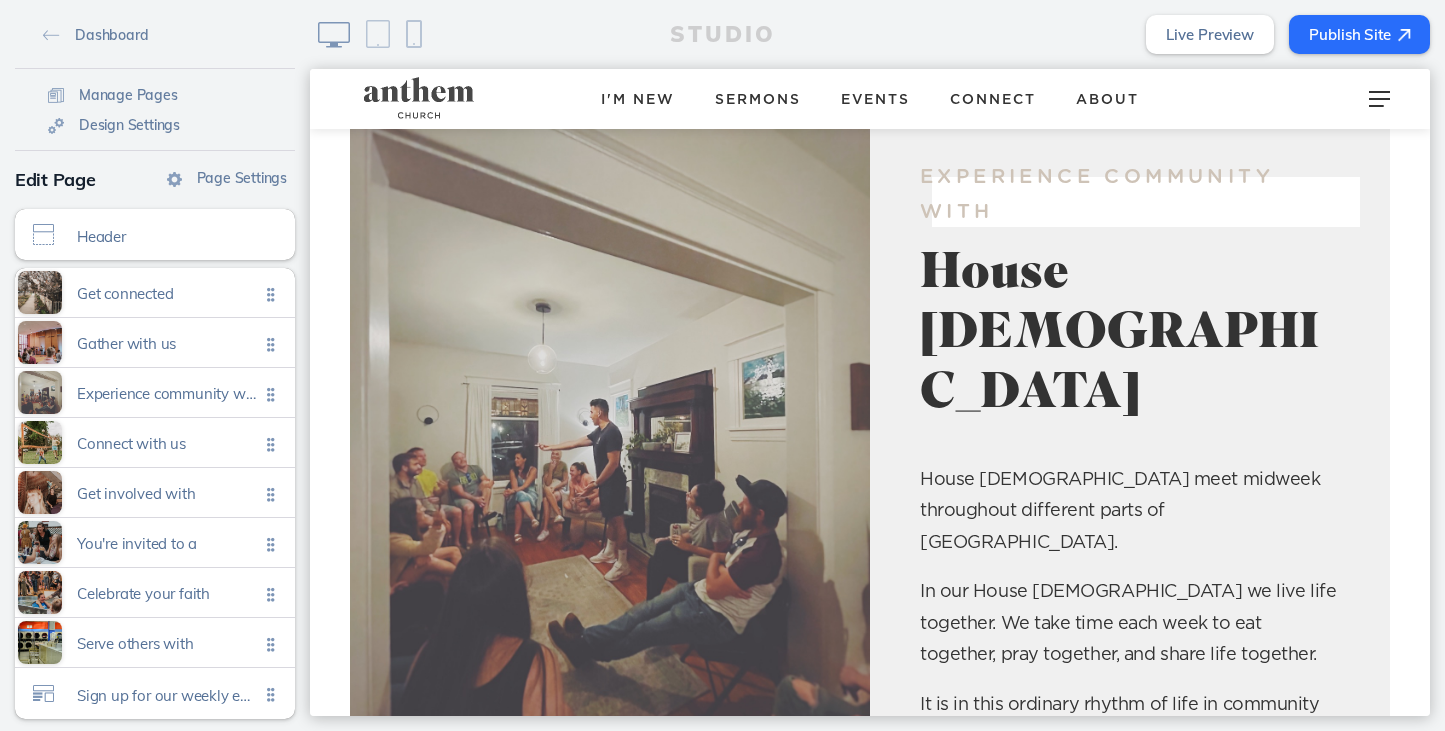 scroll, scrollTop: 1340, scrollLeft: 0, axis: vertical 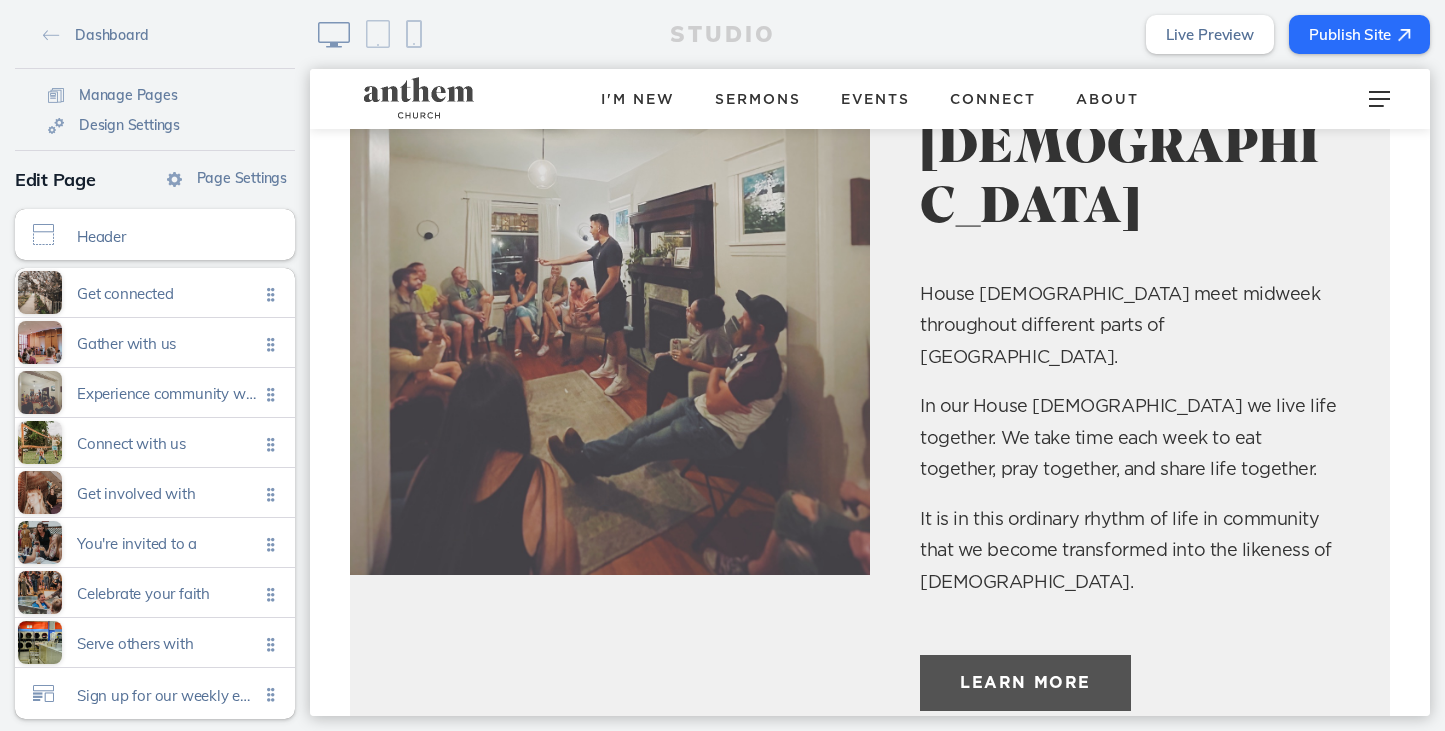 click on "Learn more" at bounding box center [1025, 682] 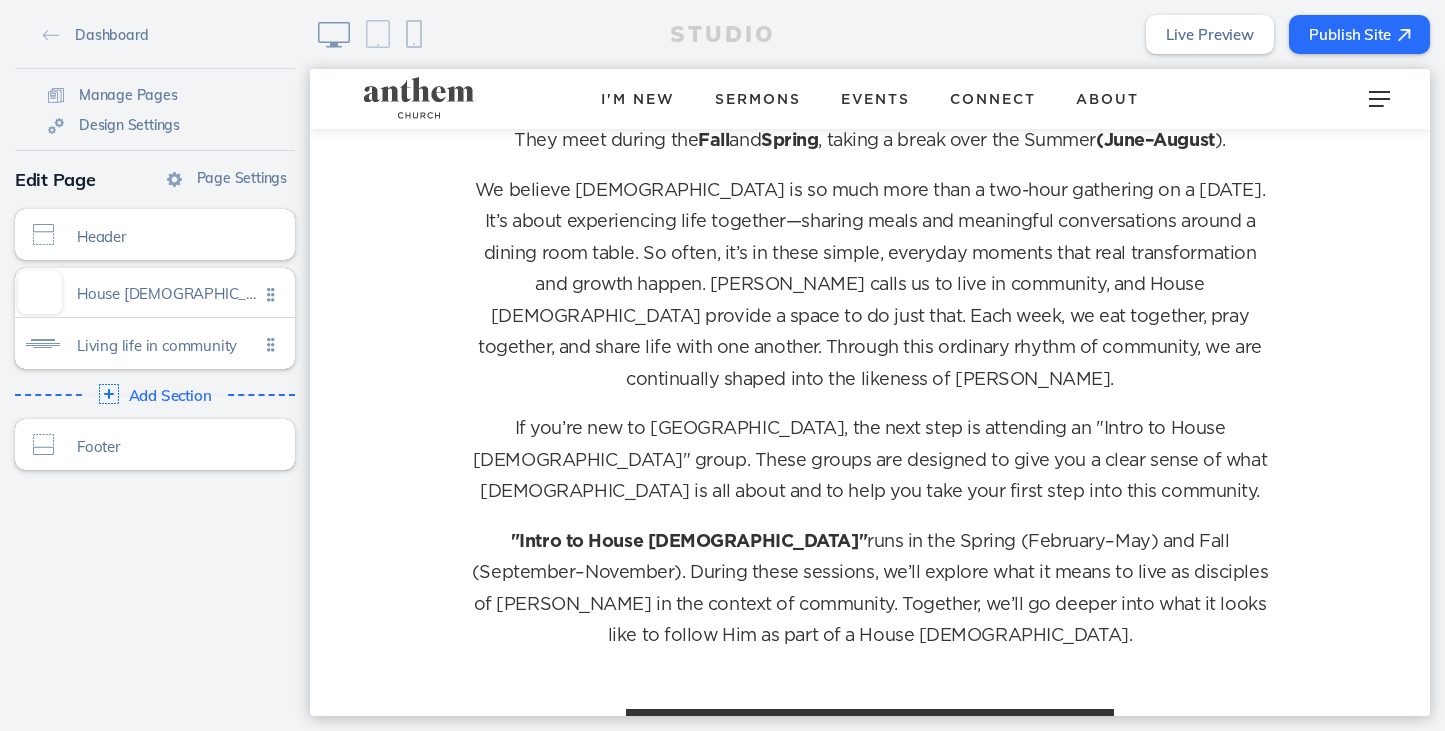 scroll, scrollTop: 678, scrollLeft: 0, axis: vertical 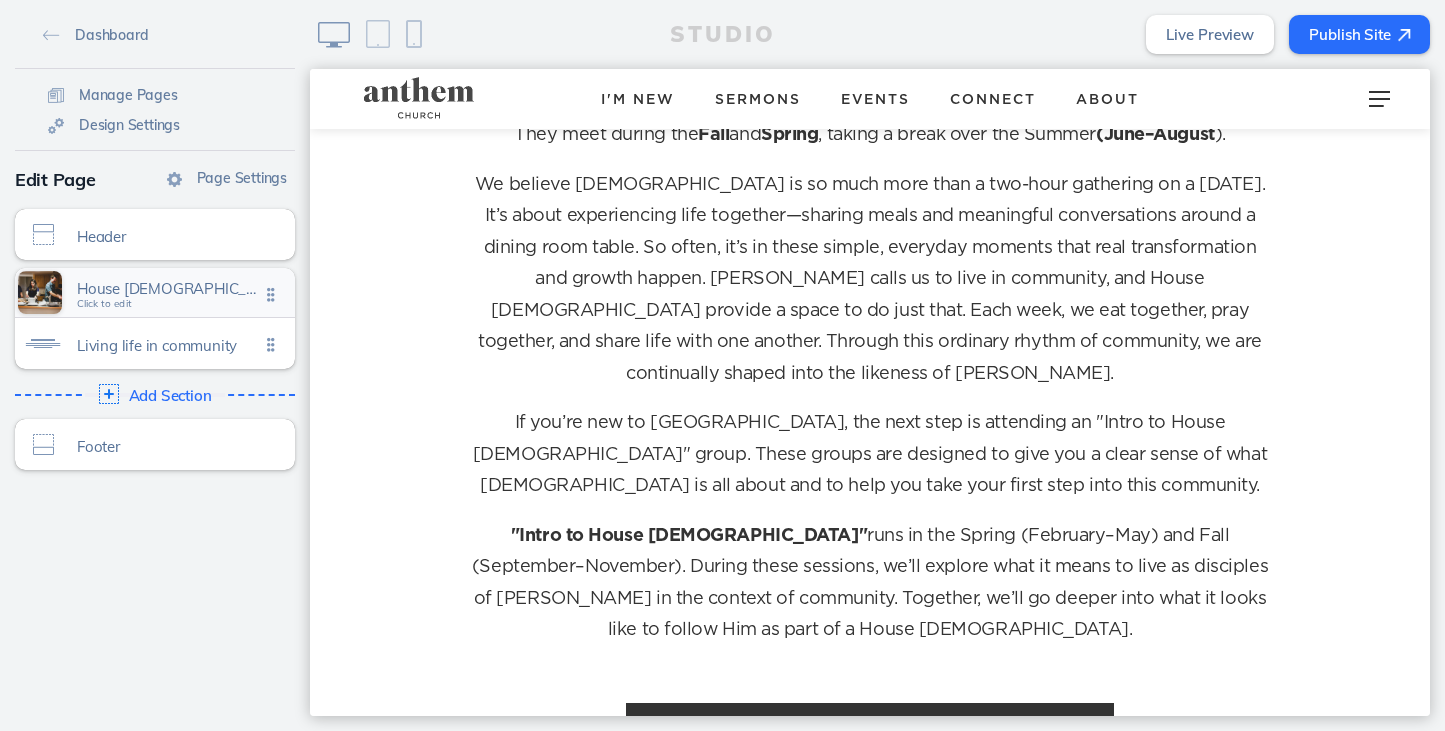 click on "House churches" 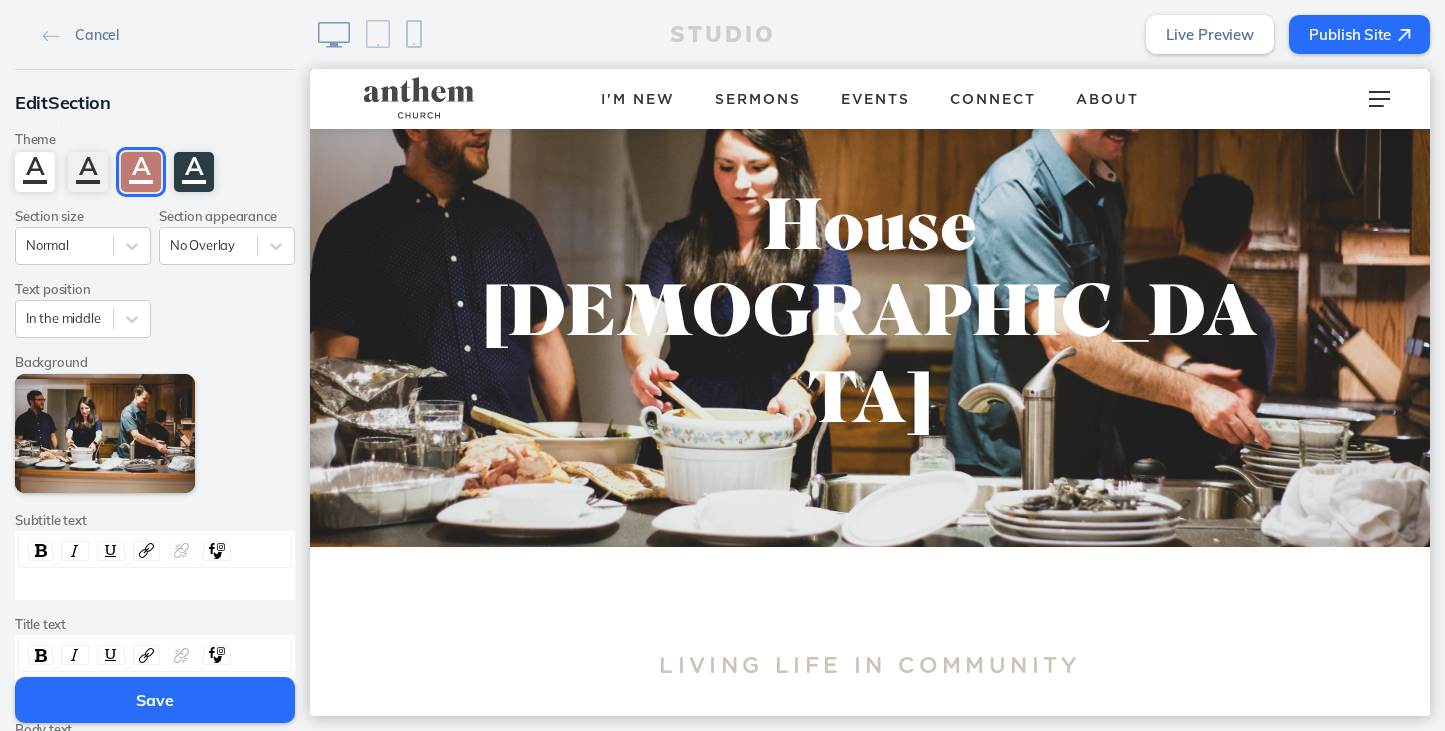 scroll, scrollTop: 0, scrollLeft: 0, axis: both 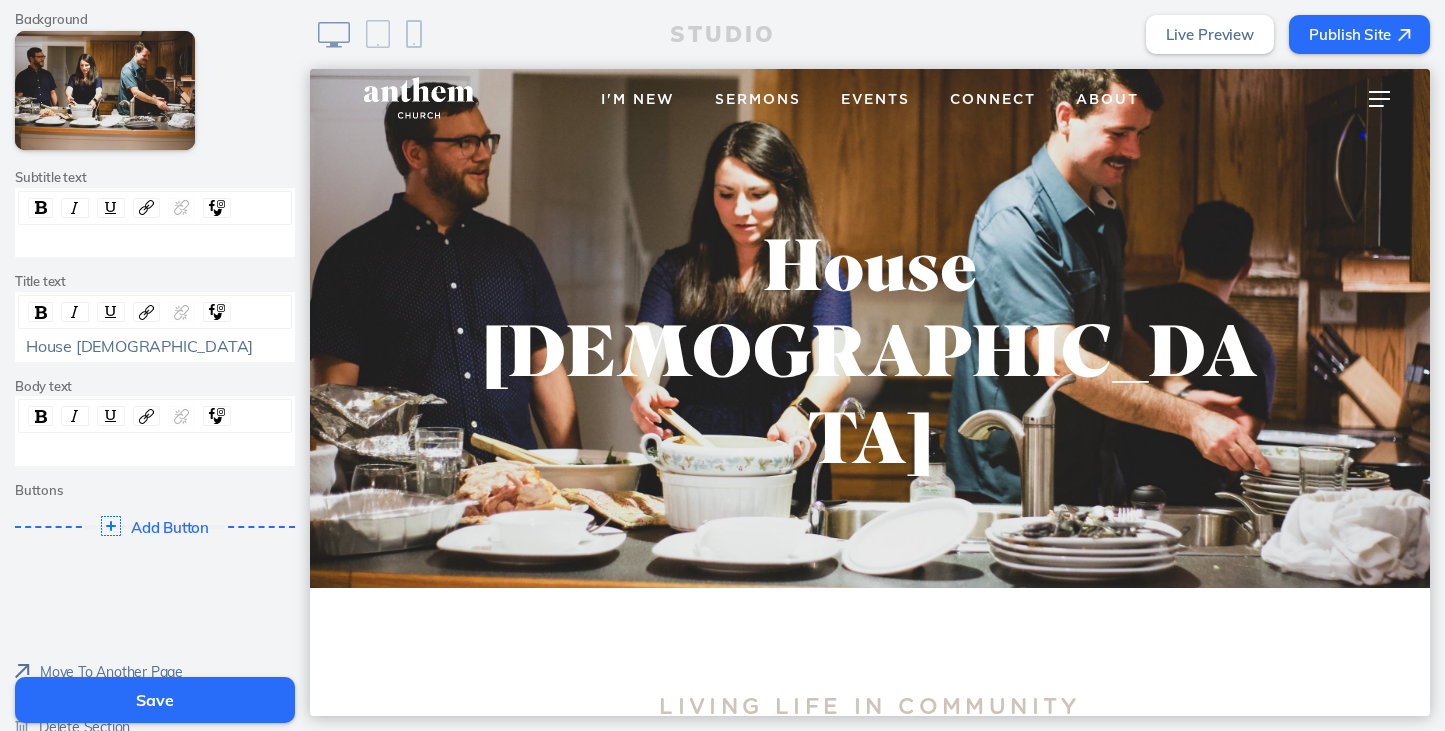 click on "Save" 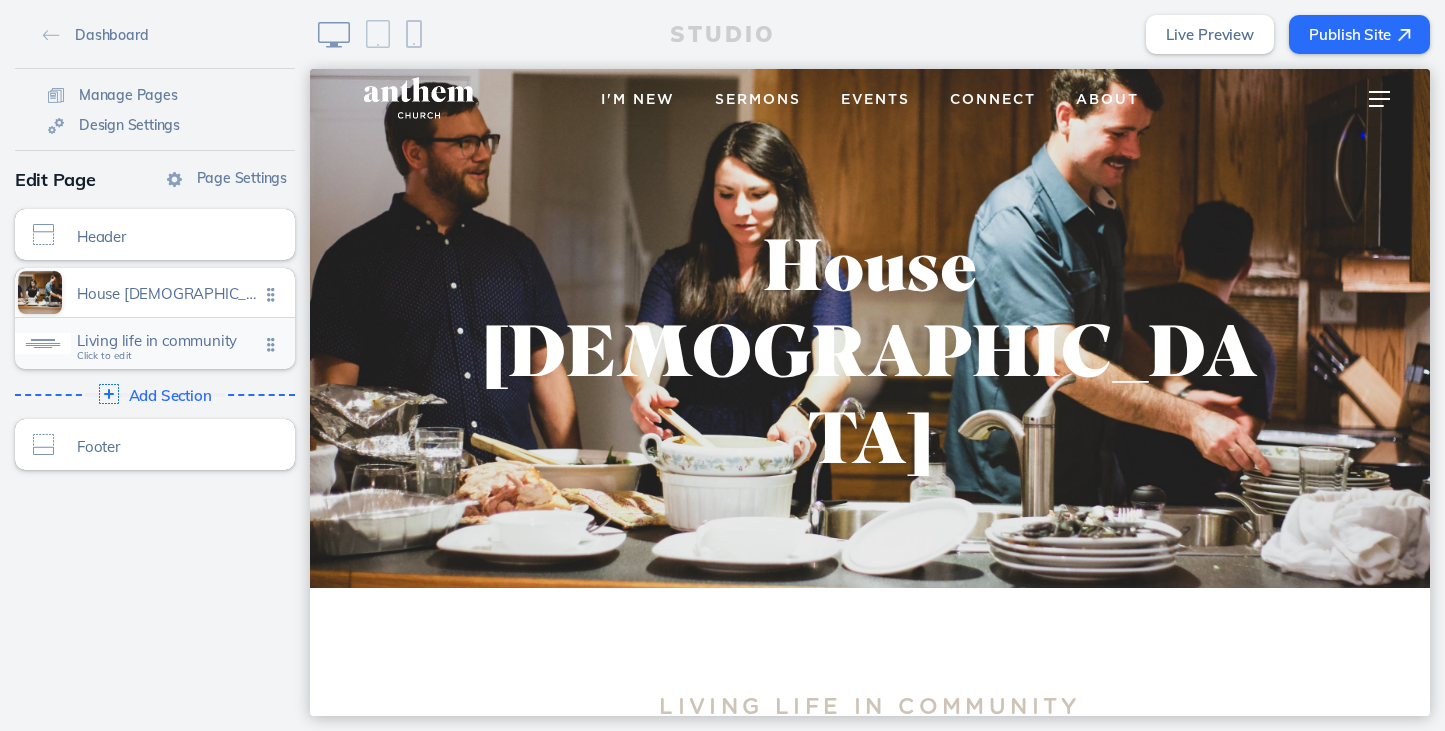 scroll, scrollTop: 0, scrollLeft: 0, axis: both 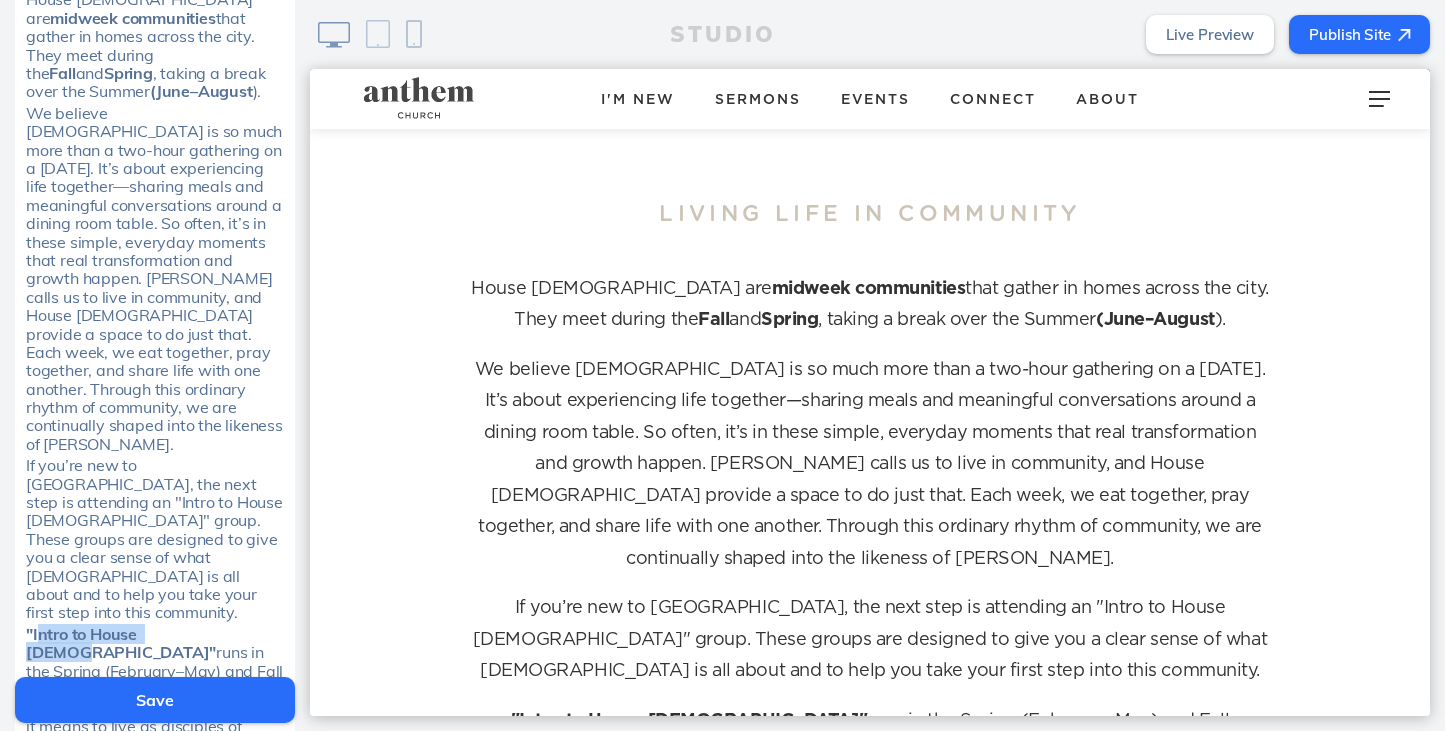 drag, startPoint x: 193, startPoint y: 522, endPoint x: 35, endPoint y: 523, distance: 158.00316 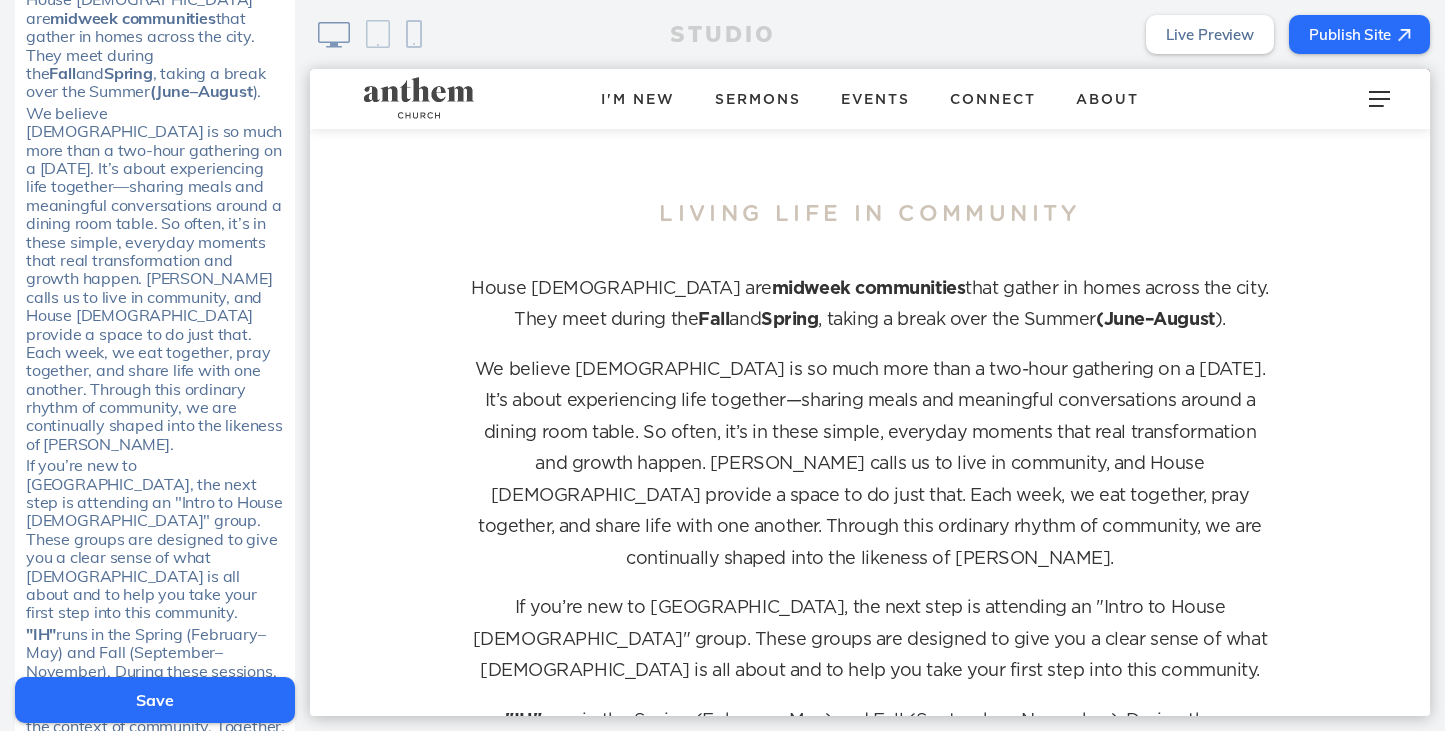 type 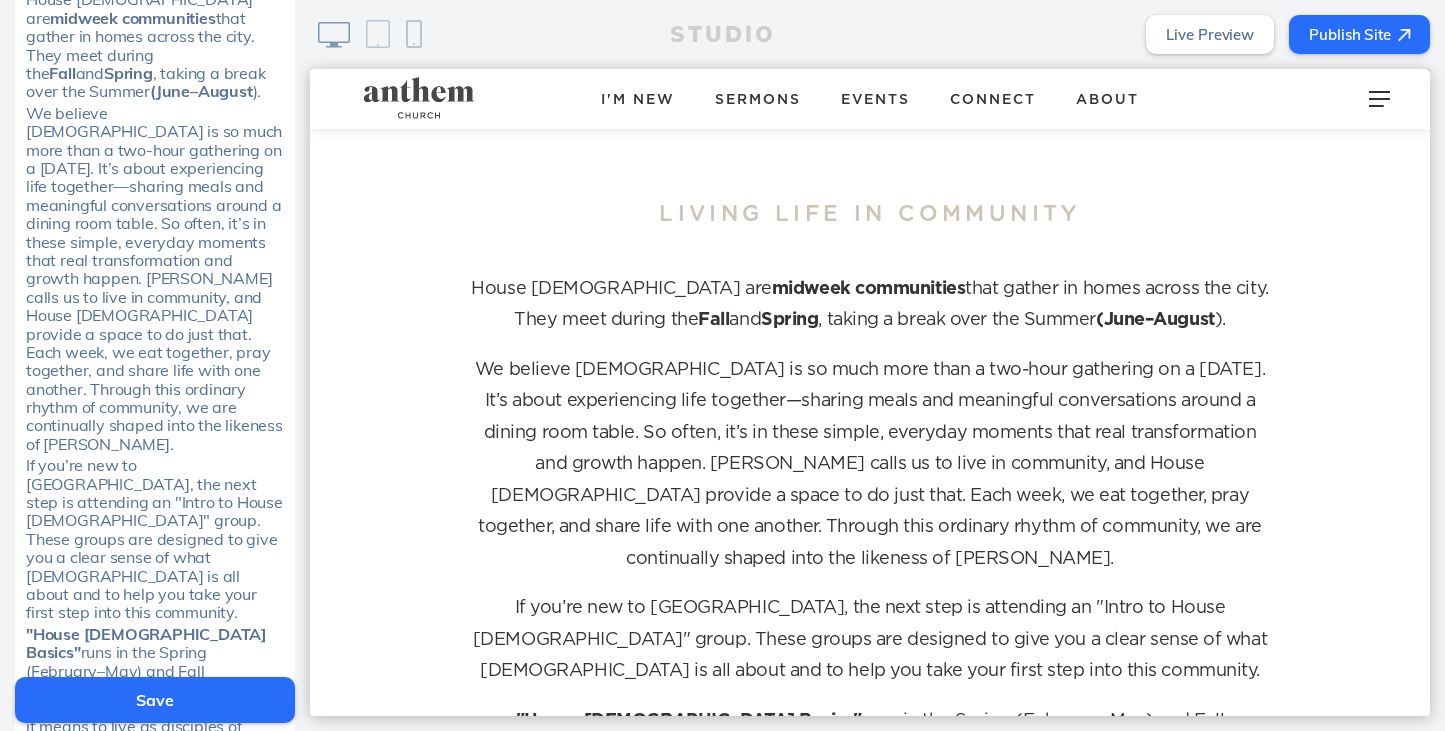click on "runs in the Spring (February–May) and Fall (September–November). During these sessions, we’ll explore what it means to live as disciples of Jesus in the context of community. Together, we’ll go deeper into what it looks like to follow Him as part of a House Church." 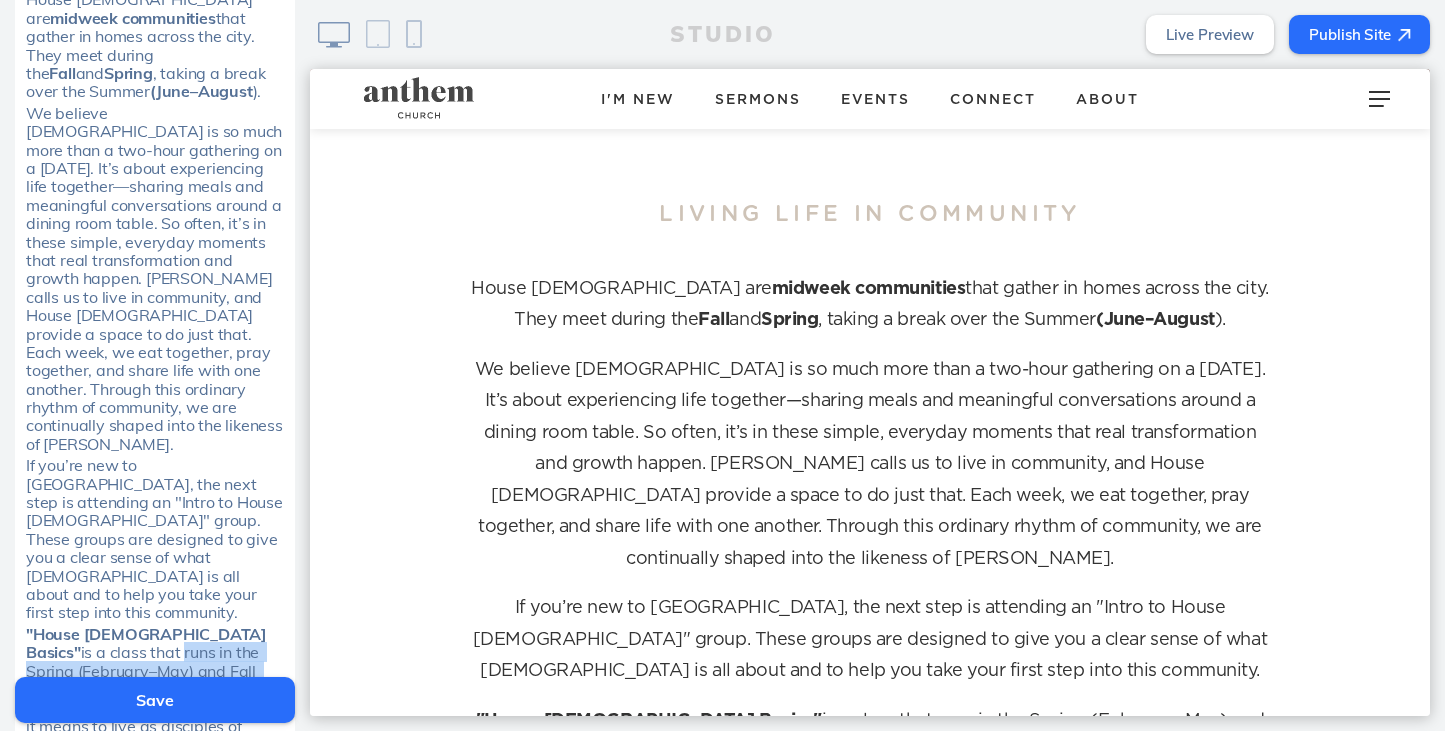 drag, startPoint x: 102, startPoint y: 580, endPoint x: 55, endPoint y: 541, distance: 61.073727 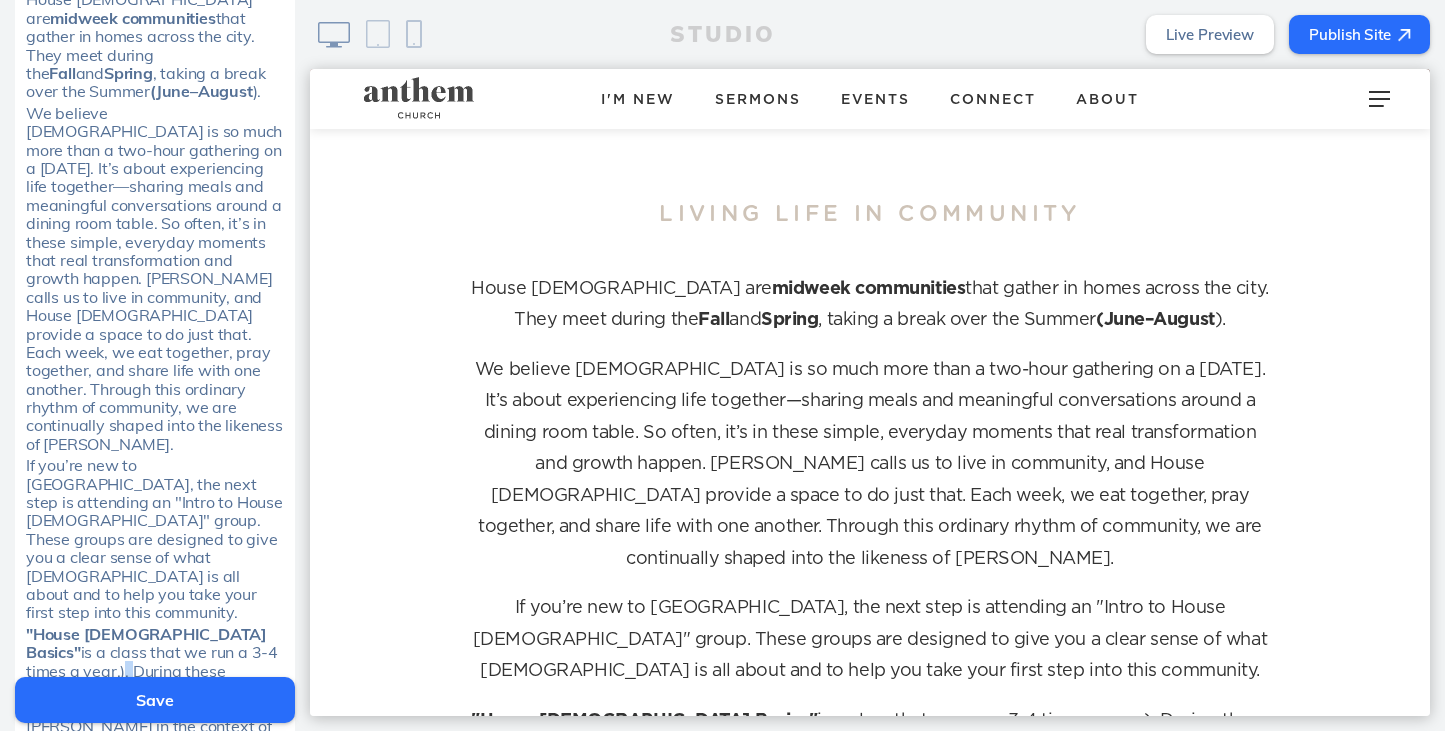 click on "is a class that we run a 3-4 times a year.). During these sessions, we’ll explore what it means to live as disciples of Jesus in the context of community. Together, we’ll go deeper into what it looks like to follow Him as part of a House Church." 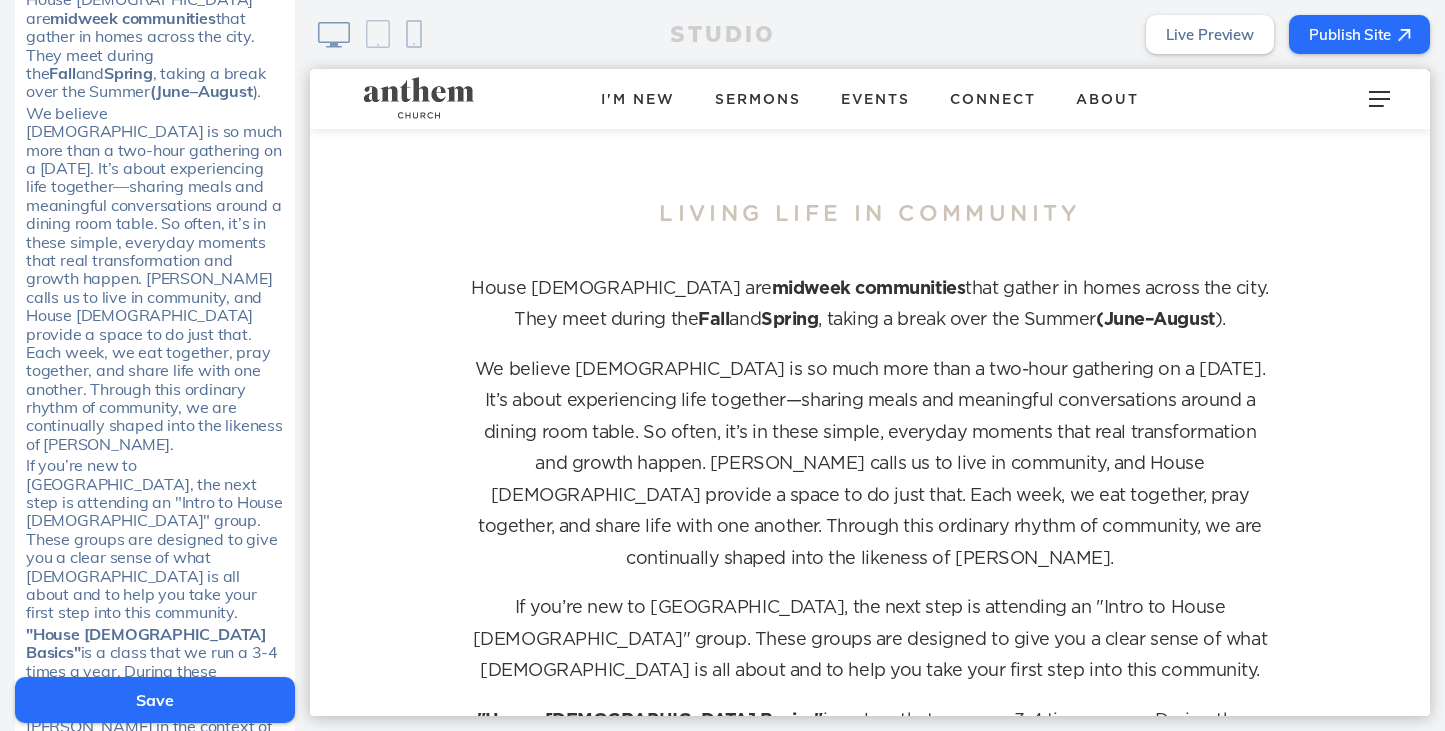 click on ""House Church Basics"  is a class that we run a 3-4 times a year. During these sessions, we’ll explore what it means to live as disciples of Jesus in the context of community. Together, we’ll go deeper into what it looks like to follow Him as part of a House Church." 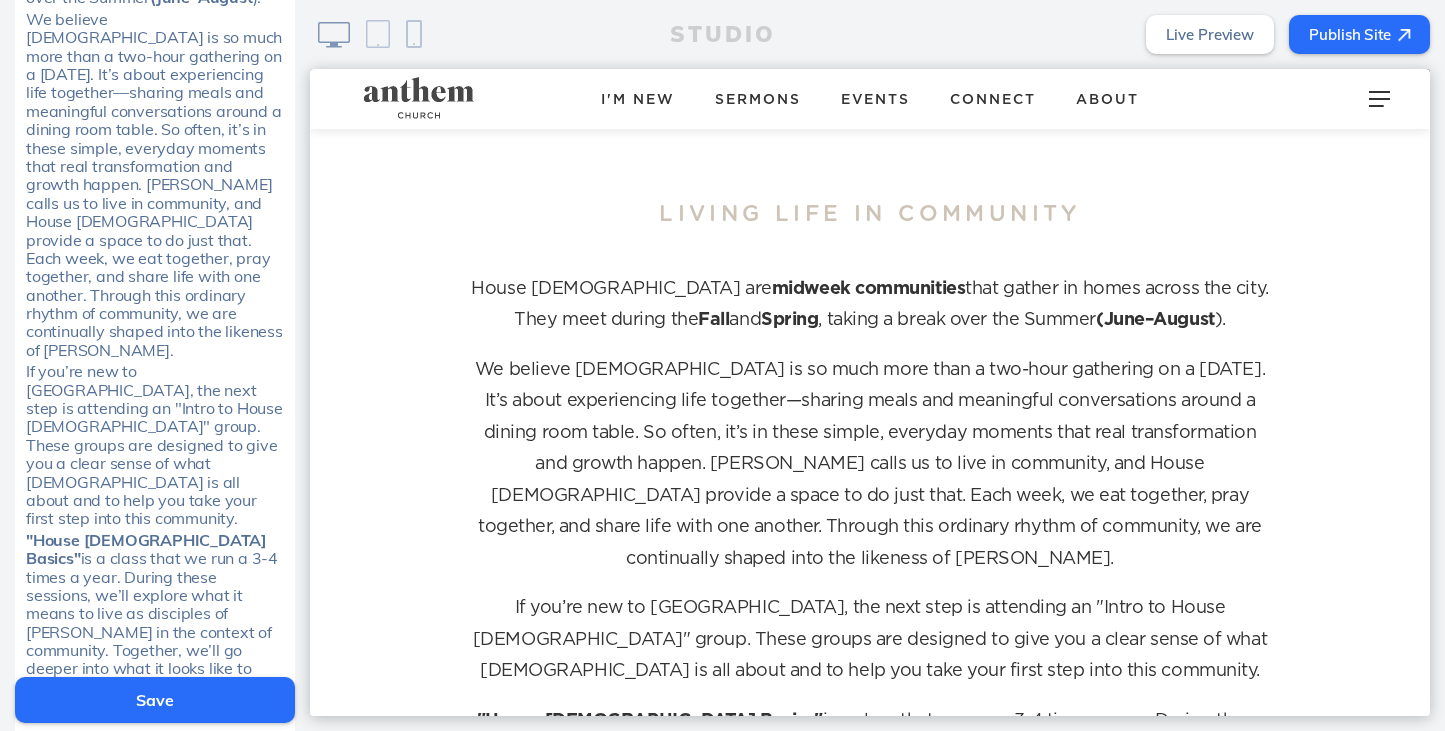 scroll, scrollTop: 672, scrollLeft: 0, axis: vertical 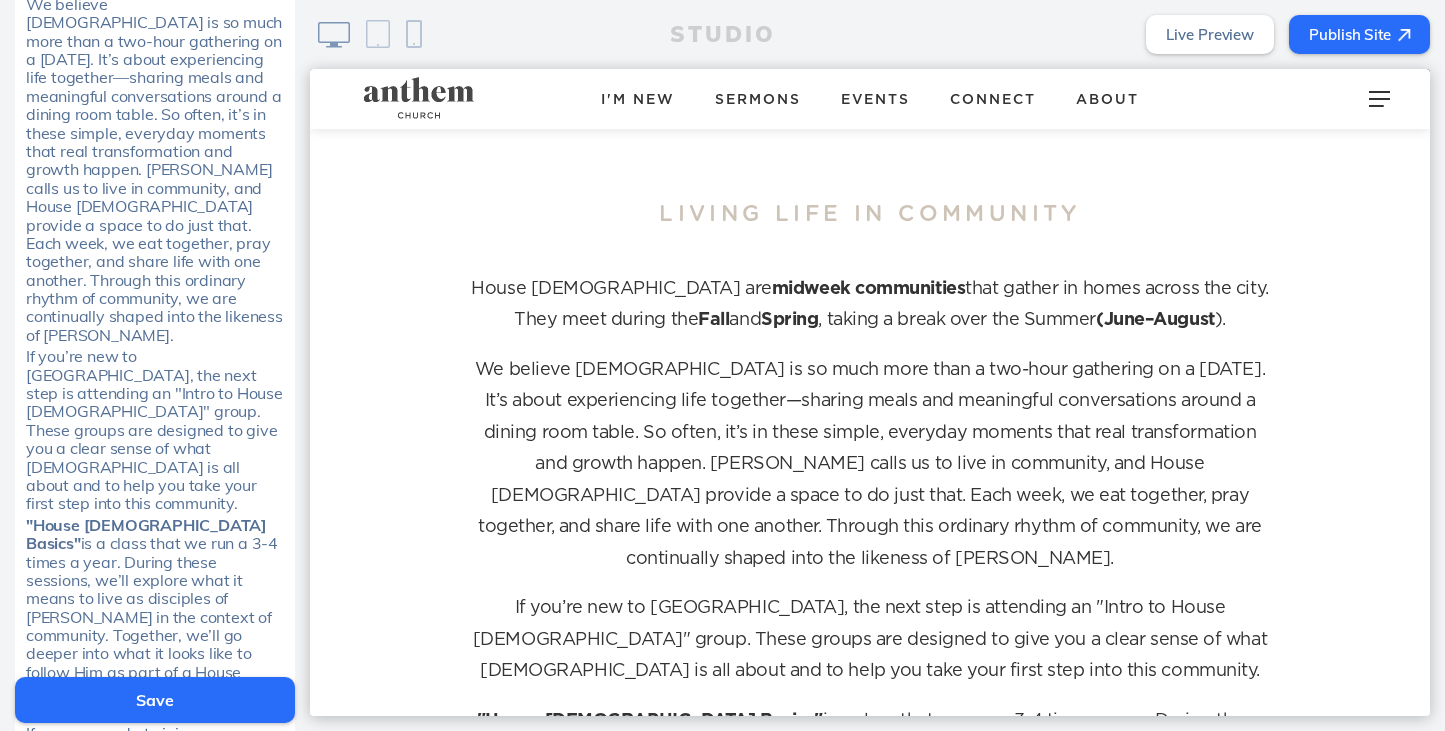 drag, startPoint x: 194, startPoint y: 596, endPoint x: 23, endPoint y: 605, distance: 171.23668 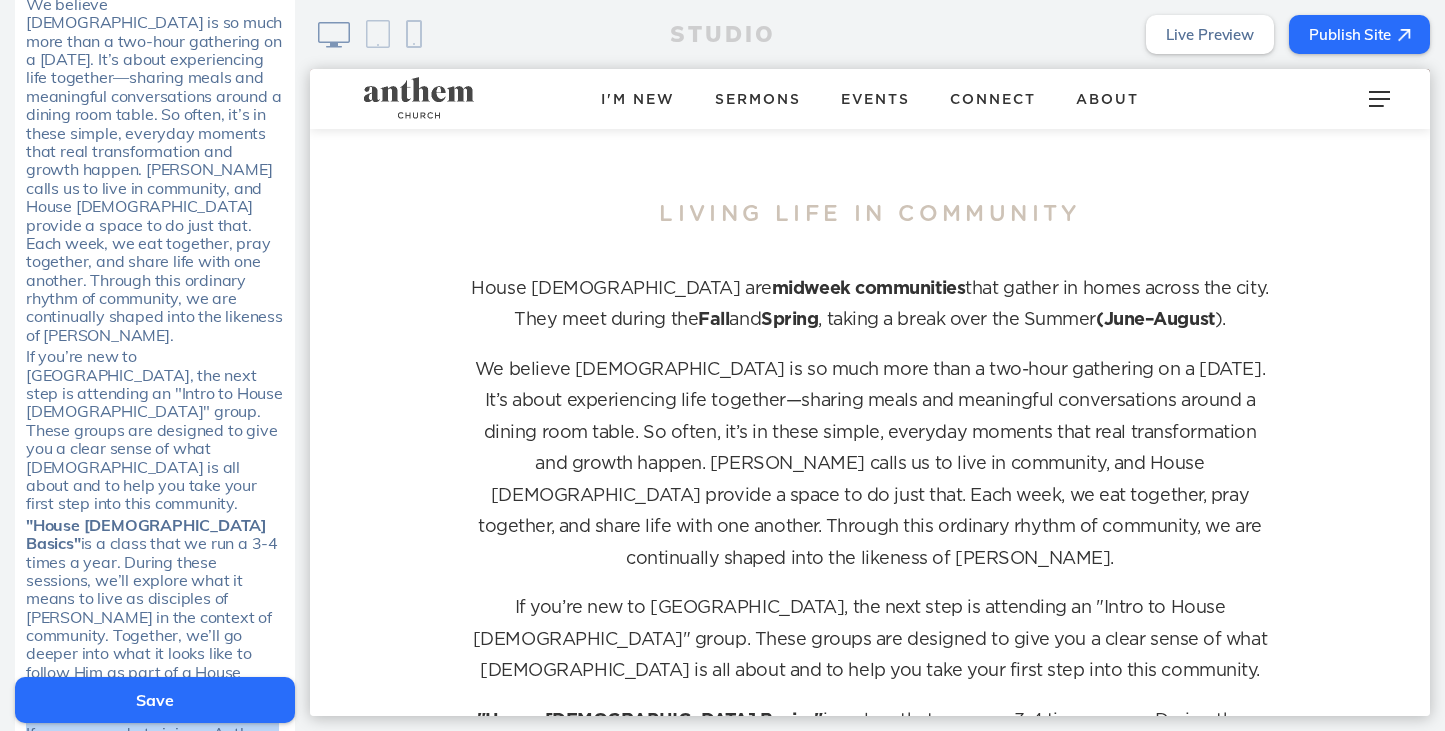 click on "If you are ready to join an Anthem House Church the next step for you is to go through Community Basics. In this course we will discuss a vision for how to share life together and place you into a small group of people who live in your part of the city. We recommend that you attend each of our Basics Courses as part of your path into a Bridgetown Community." 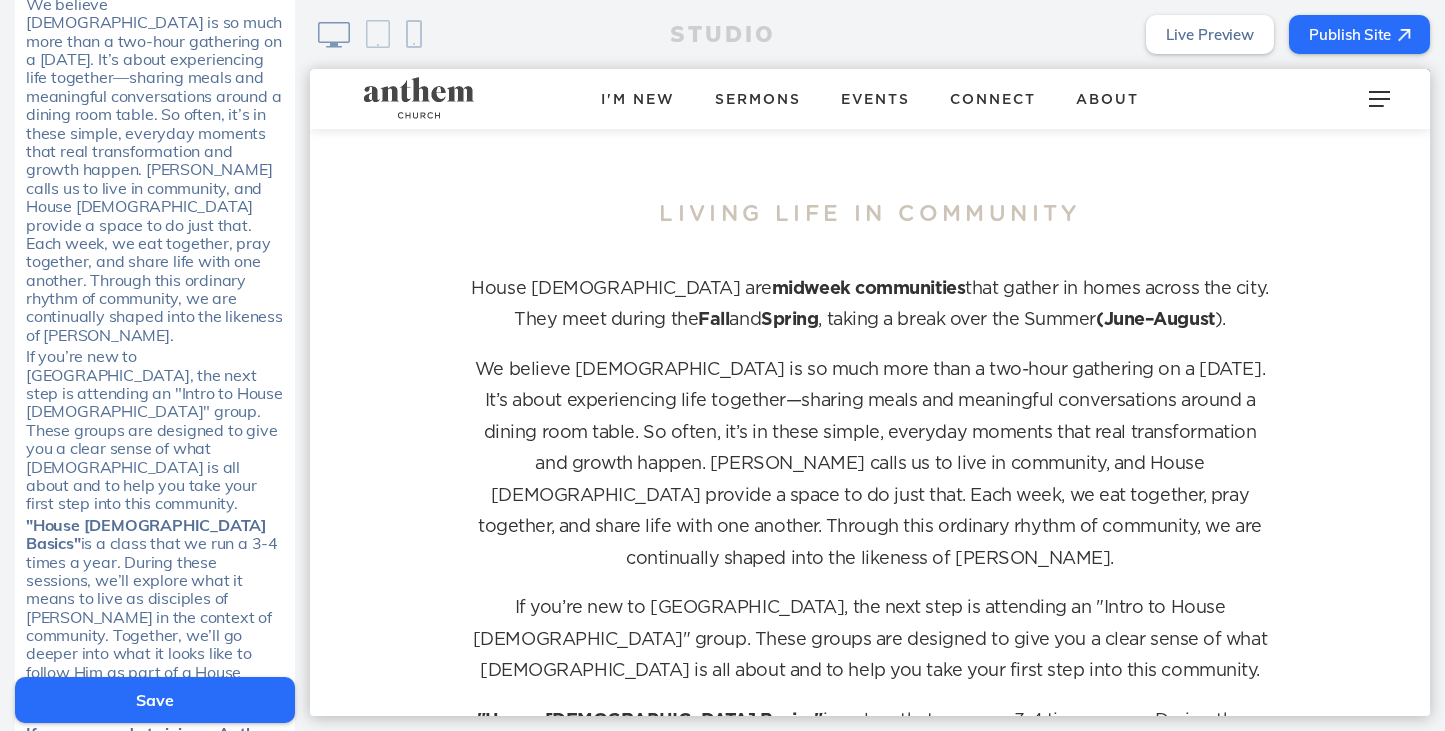 click on "the next step for you is to go through Community Basics. In this course we will discuss a vision for how to share life together and place you into a small group of people who live in your part of the city. We recommend that you attend each of our Basics Courses as part of your path into a Bridgetown Community." 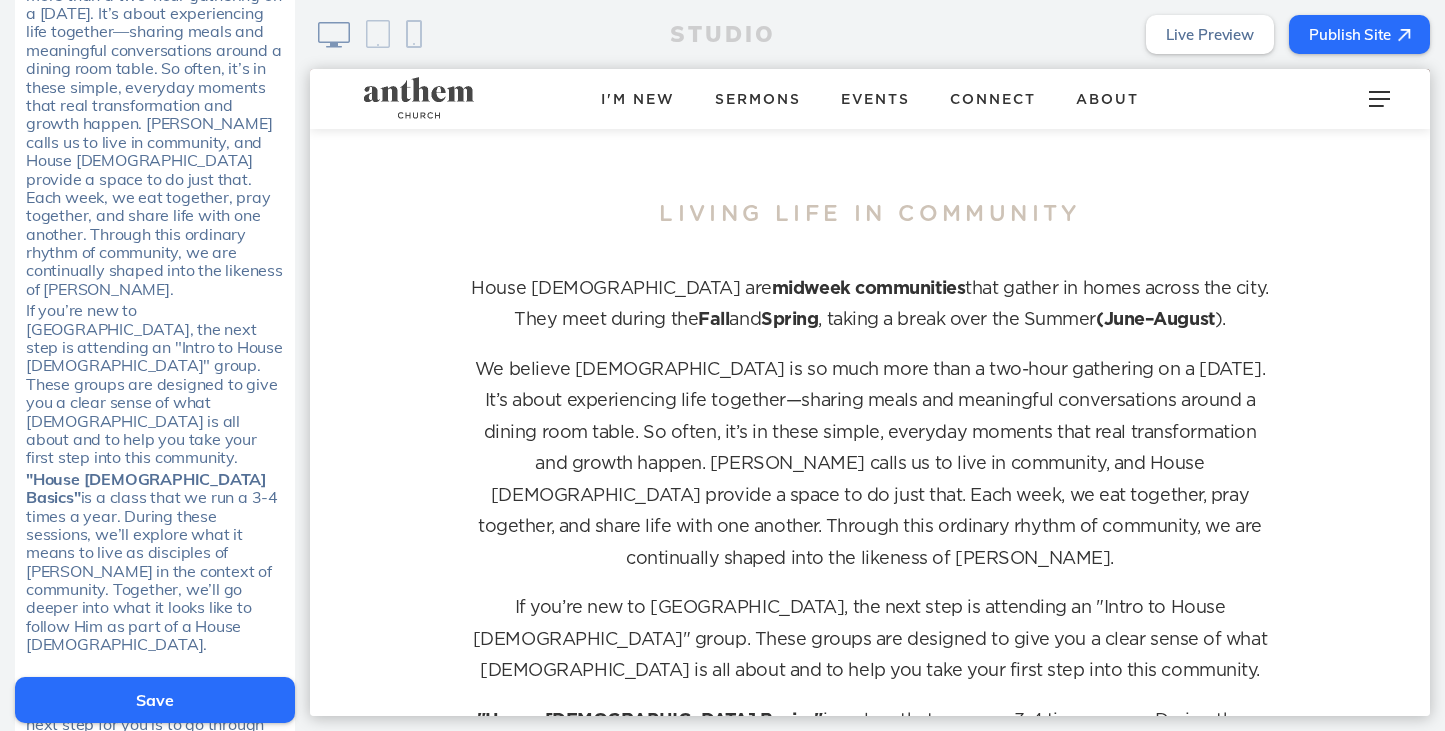 scroll, scrollTop: 770, scrollLeft: 0, axis: vertical 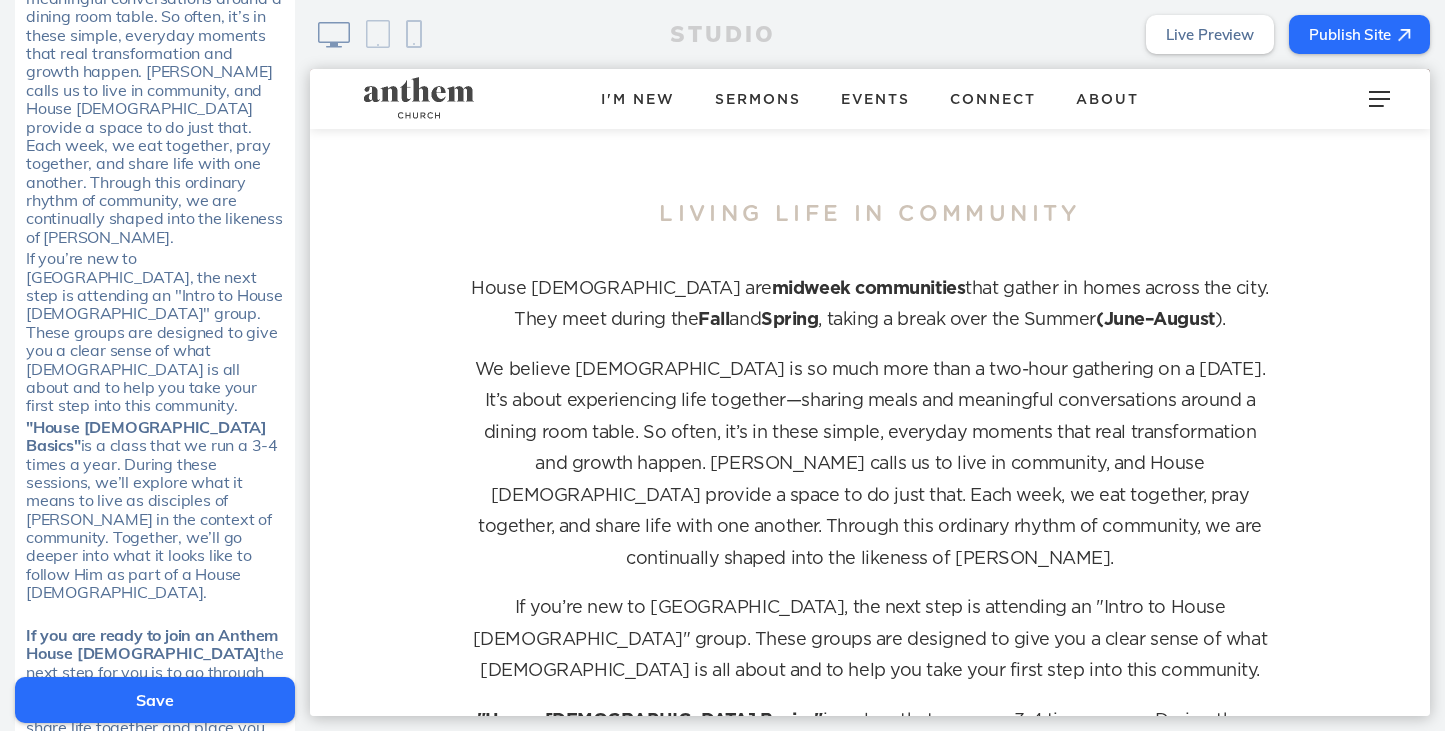 click on "the next step for you is to go through Community Basics. In this course we will discuss a vision for how to share life together and place you into a small group of people who live in your part of the city. We recommend that you attend each of our Basics Courses as part of your path into a Bridgetown Community." 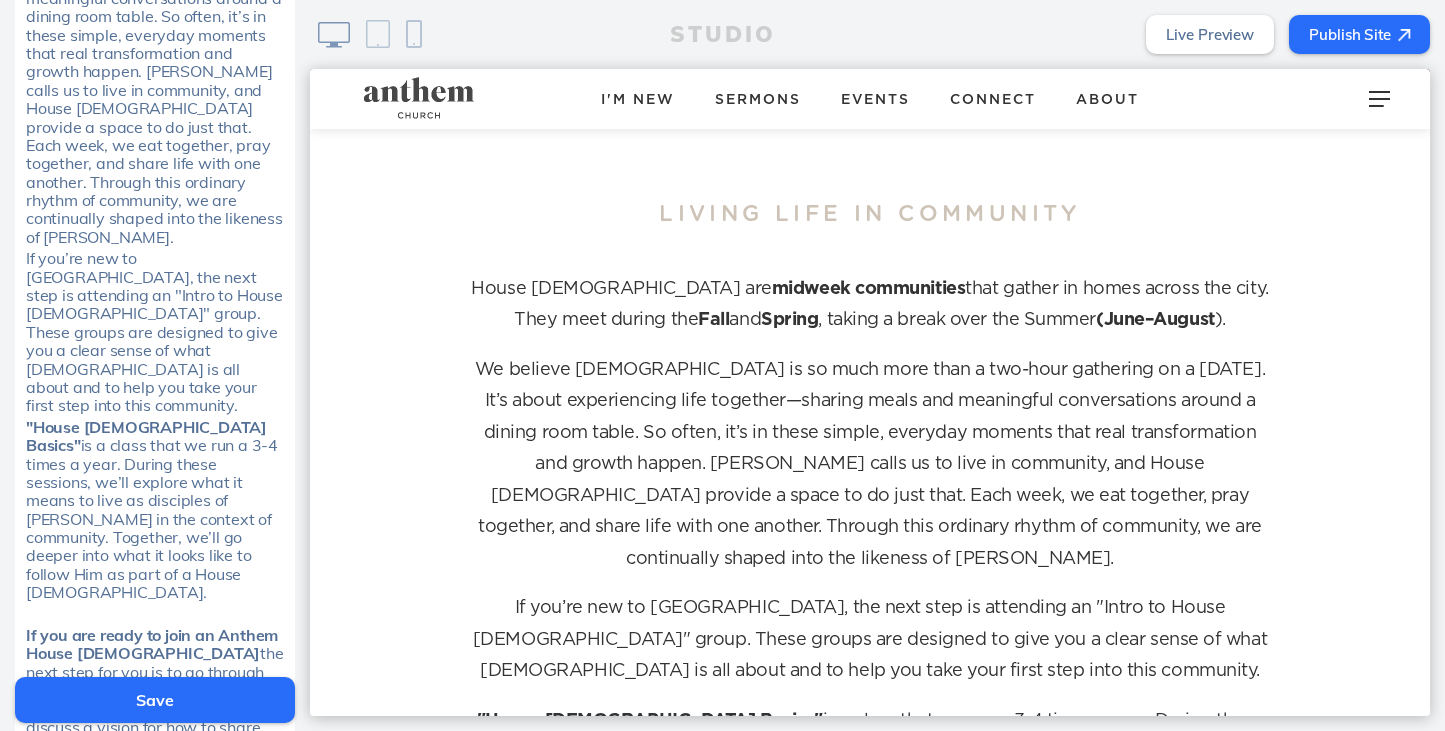 drag, startPoint x: 69, startPoint y: 544, endPoint x: 142, endPoint y: 518, distance: 77.491936 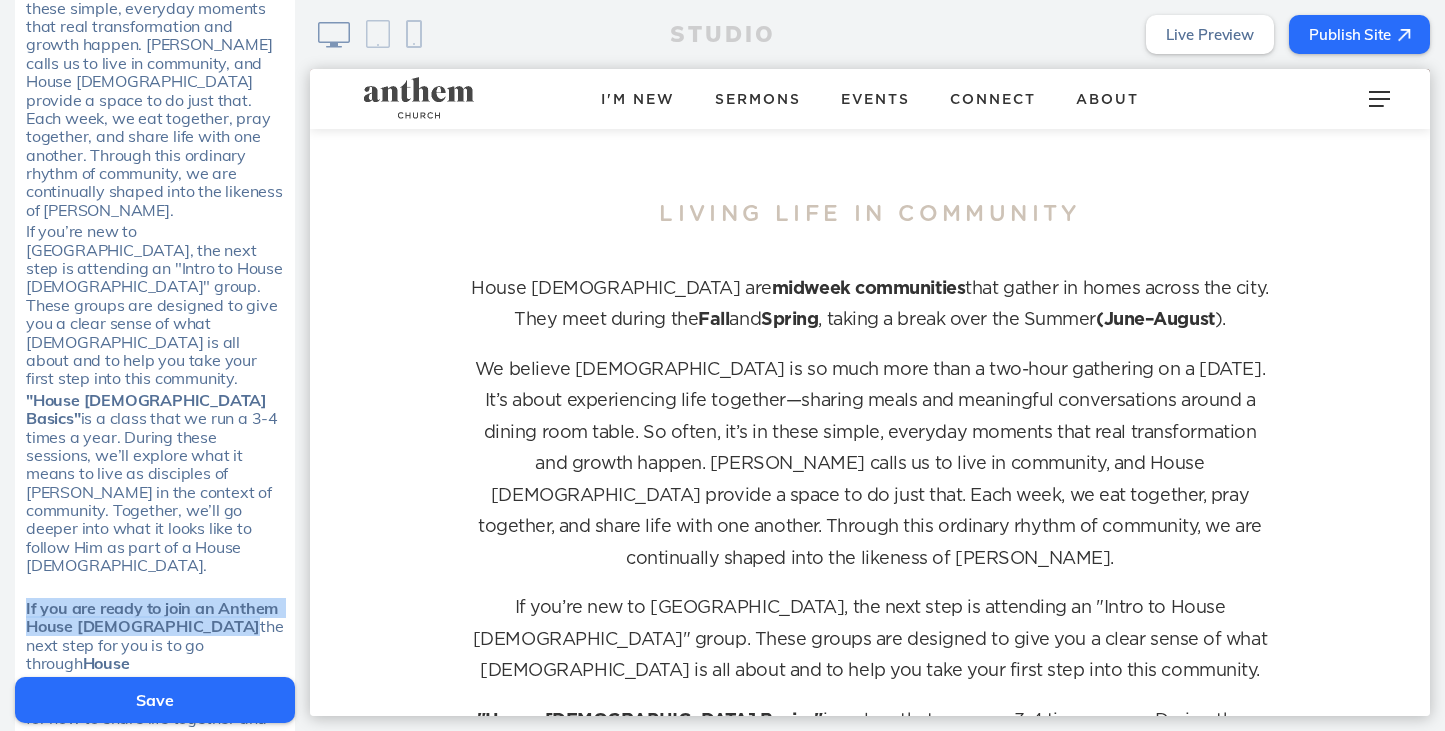 scroll, scrollTop: 813, scrollLeft: 0, axis: vertical 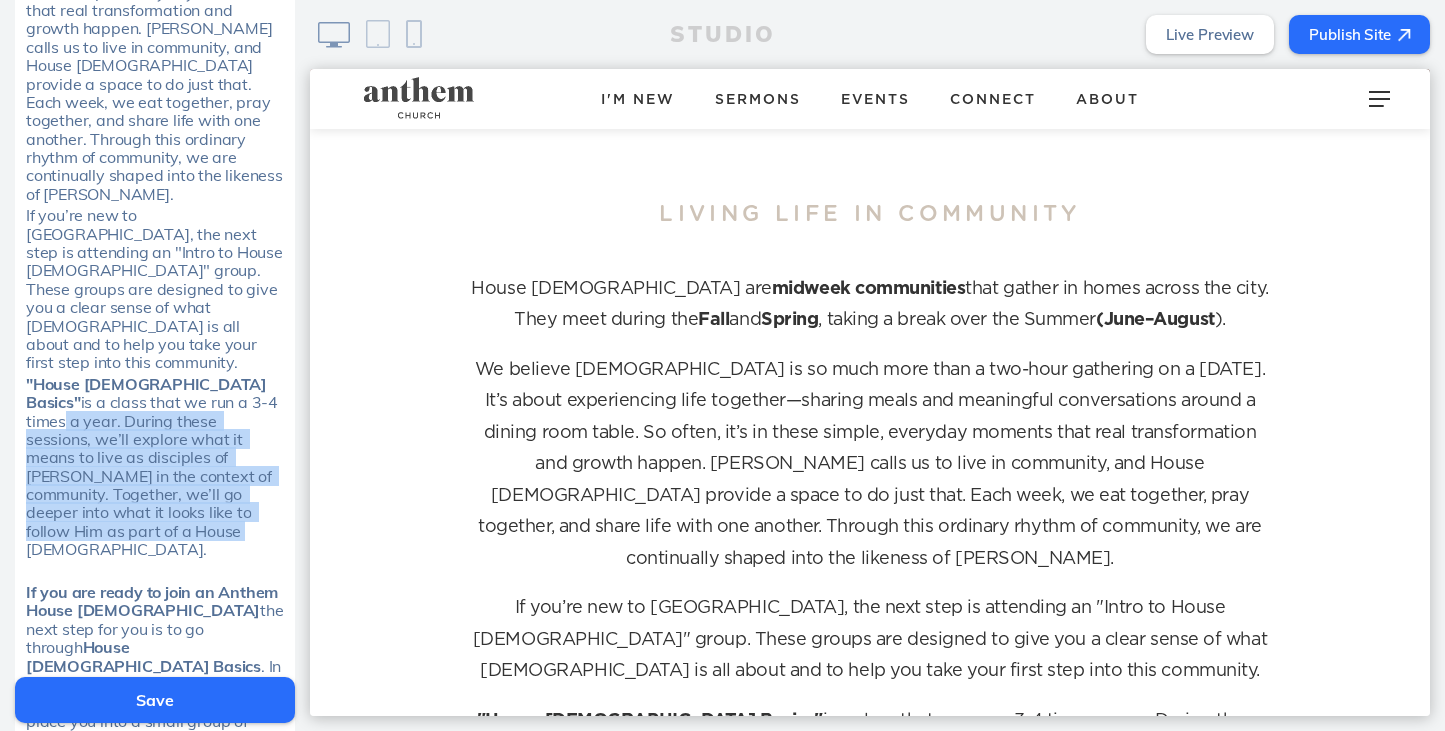 drag, startPoint x: 202, startPoint y: 400, endPoint x: 185, endPoint y: 289, distance: 112.29426 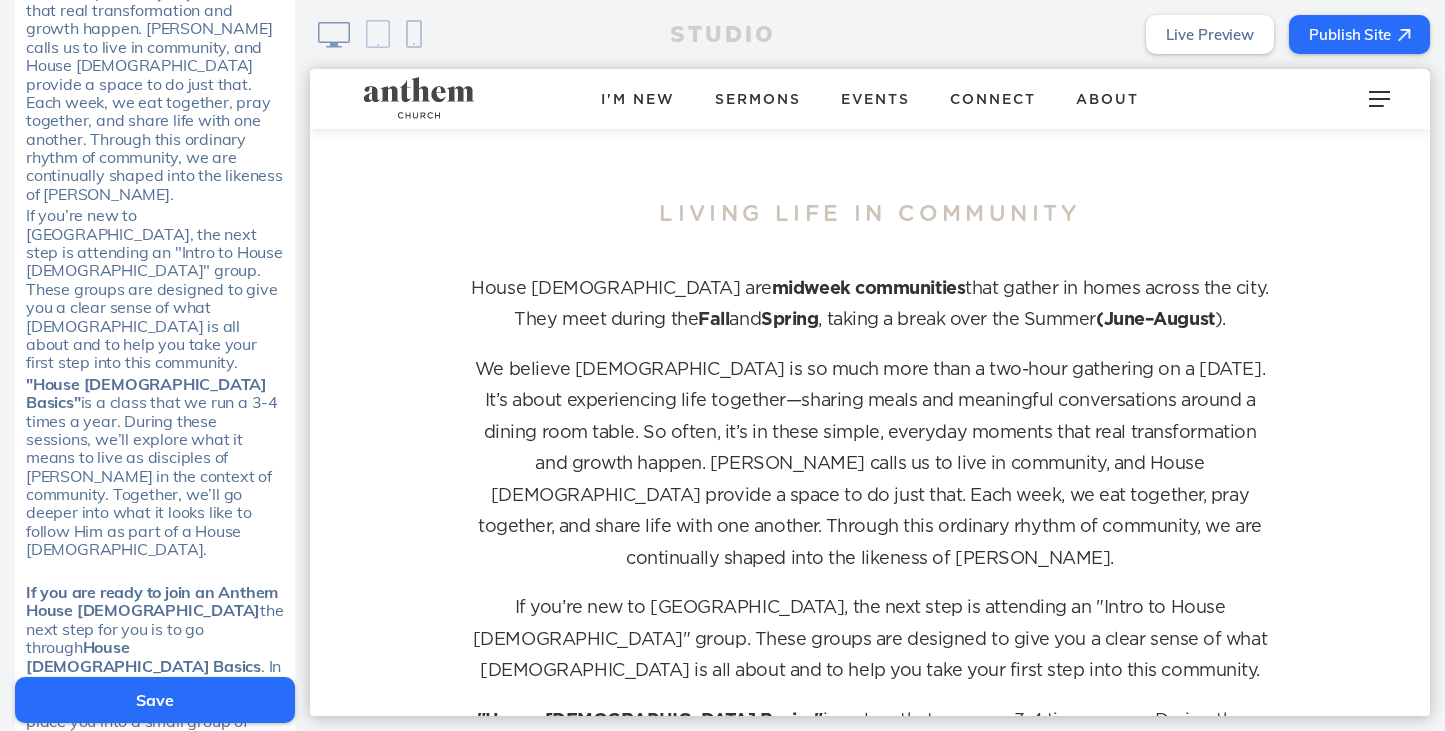 click on ". In this course we will discuss a vision for how to share life together and place you into a small group of people who live in your part of the city. We recommend that you attend each of our Basics Courses as part of your path into a Bridgetown Community." 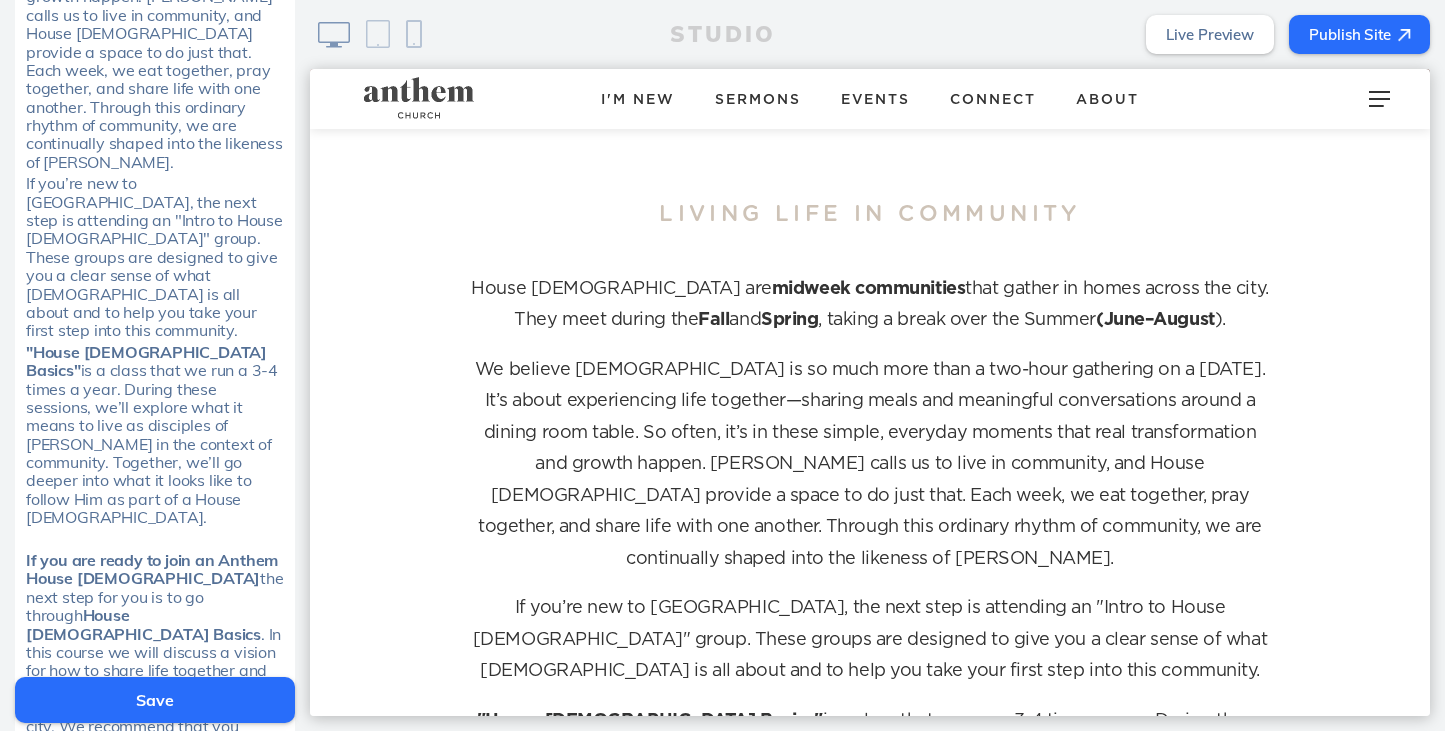 click on ""House Church Basics"  is a class that we run a 3-4 times a year. During these sessions, we’ll explore what it means to live as disciples of Jesus in the context of community. Together, we’ll go deeper into what it looks like to follow Him as part of a House Church." 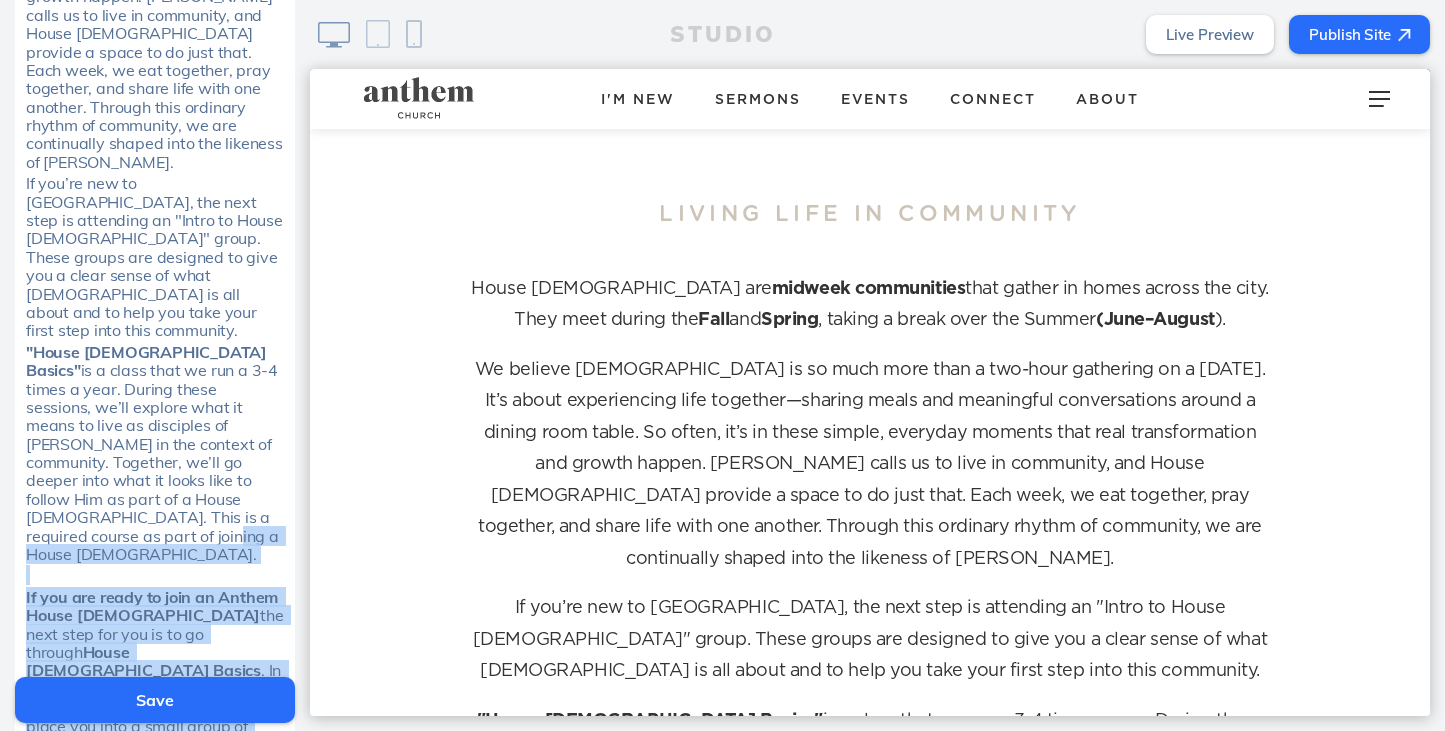 click on "If you are ready to join an Anthem House Church  the next step for you is to go through  House Church Basics . In this course we will discuss a vision for how to share life together and place you into a small group of people who live in your part of the city. We recommend that you attend each of our Basics Courses as part of your path into a Bridgetown Community." 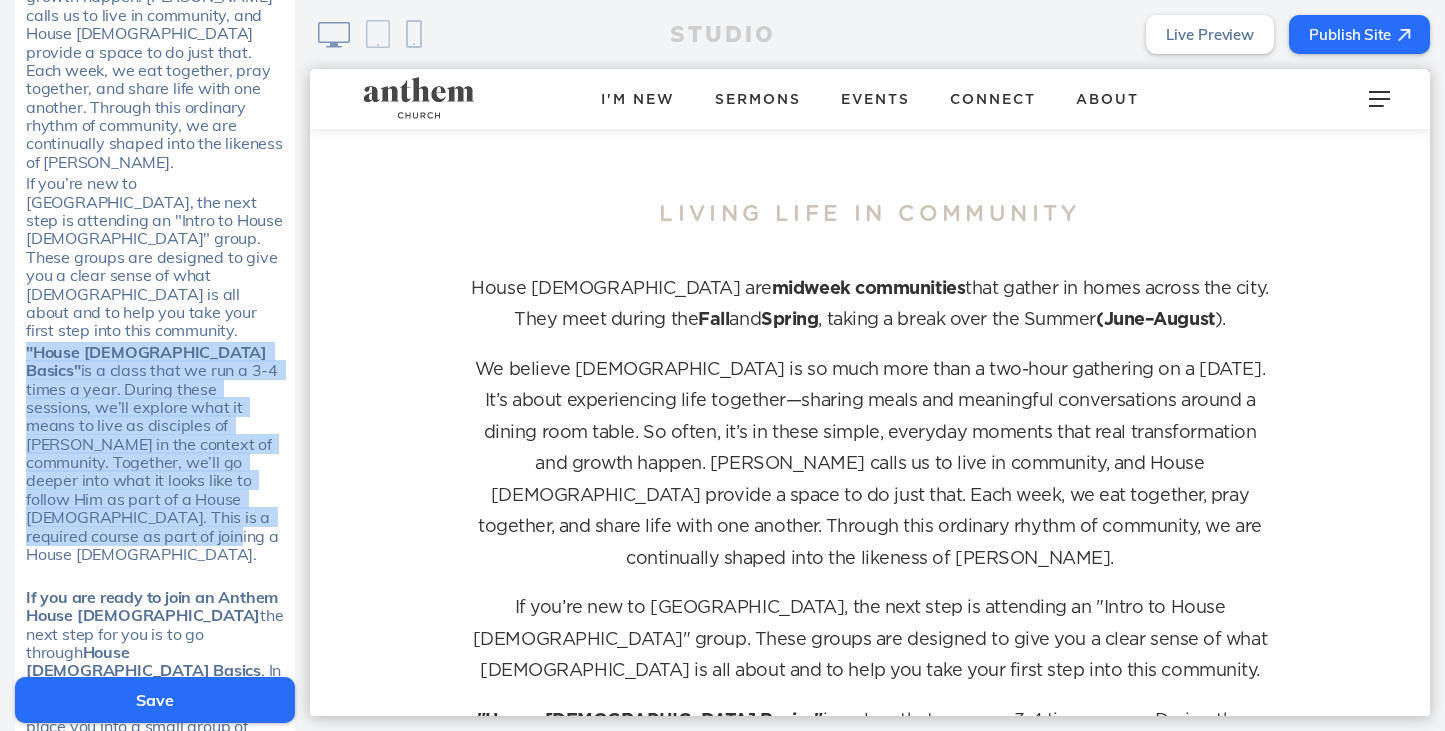 click on "If you are ready to join an Anthem House Church" 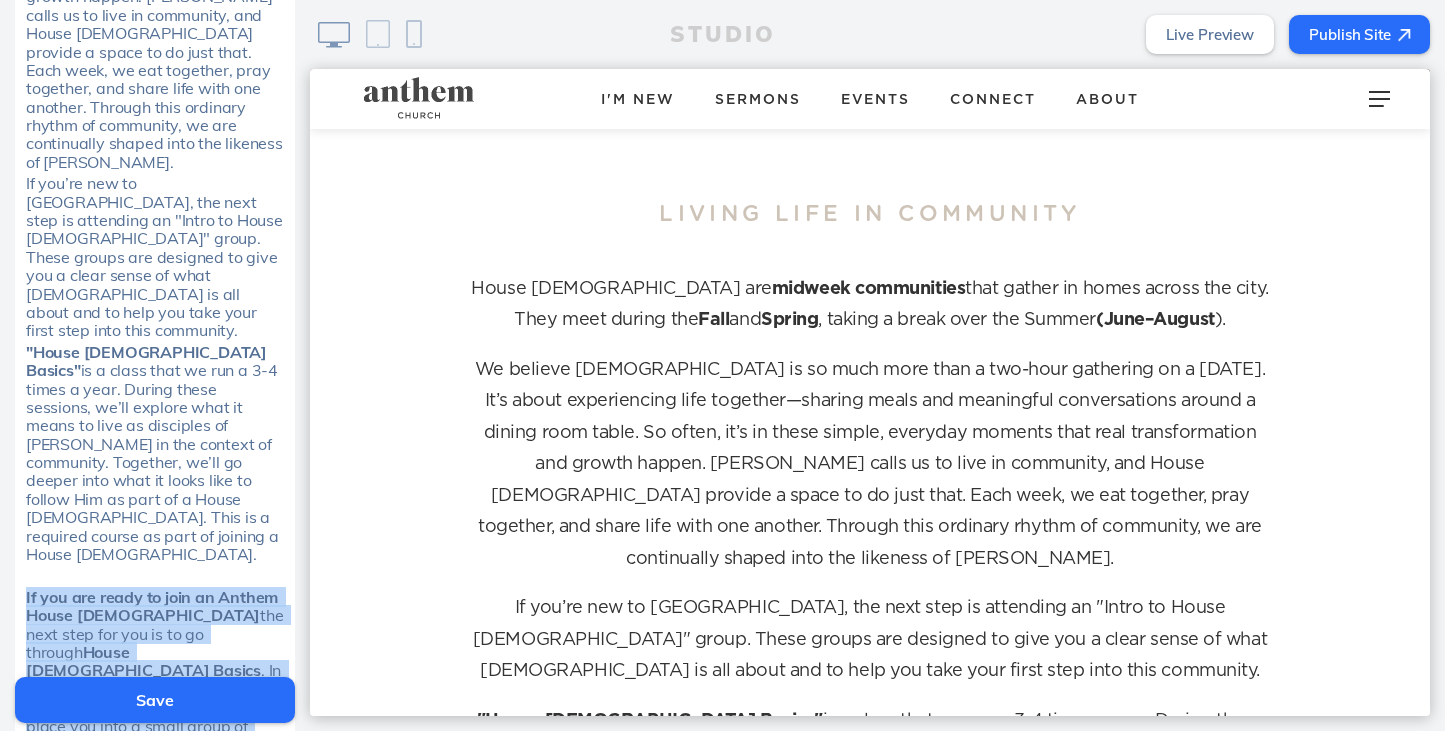drag, startPoint x: 128, startPoint y: 575, endPoint x: 27, endPoint y: 442, distance: 167.00299 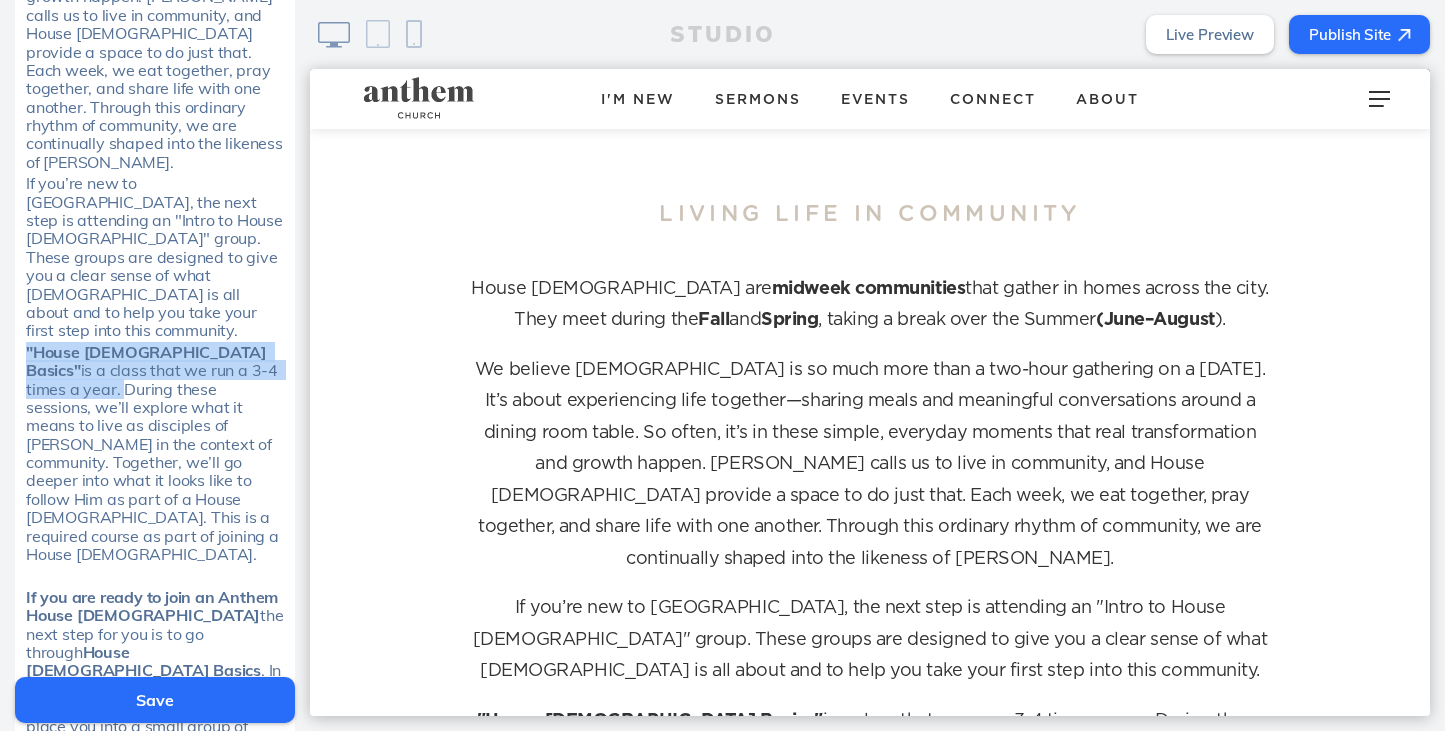 drag, startPoint x: 26, startPoint y: 241, endPoint x: 246, endPoint y: 256, distance: 220.51077 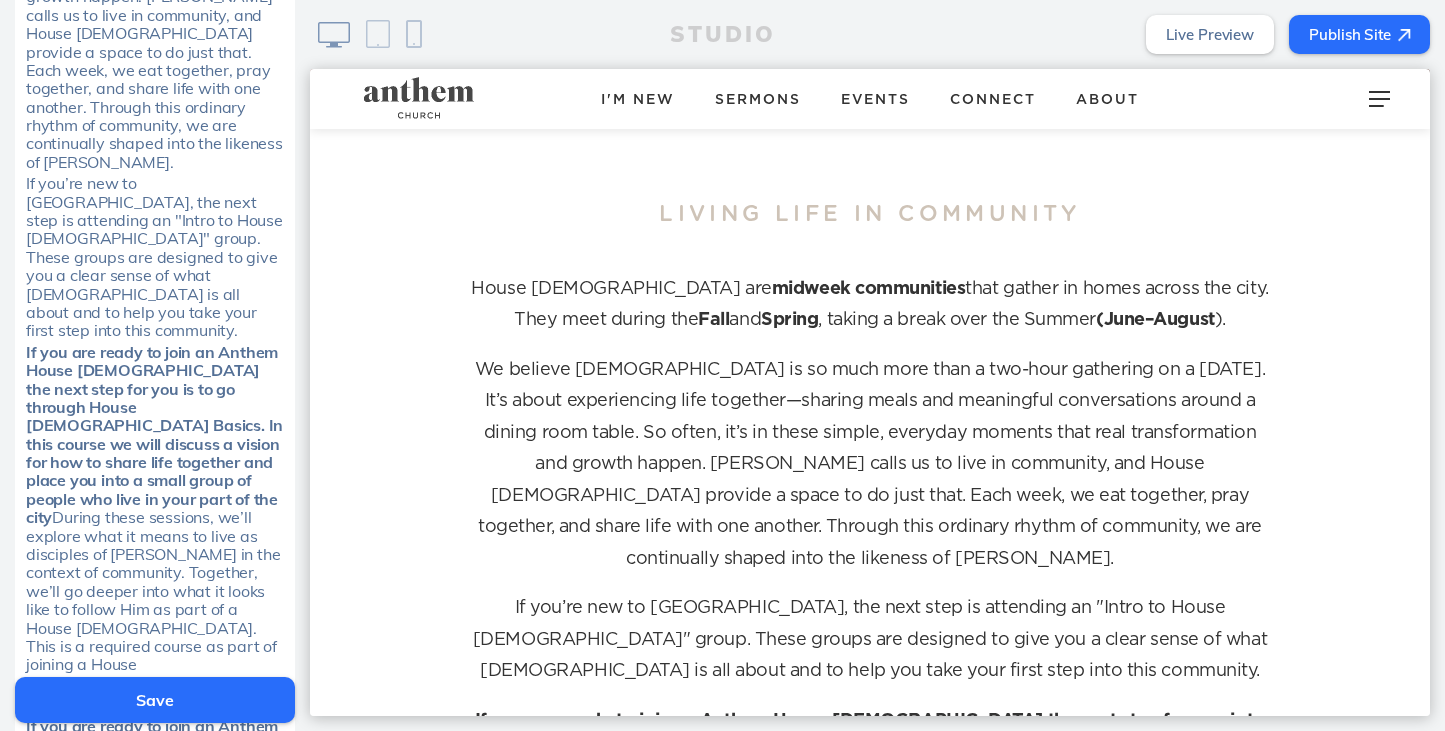 click on "If you’re new to House Church, the next step is attending an "Intro to House Church" group. These groups are designed to give you a clear sense of what House Church is all about and to help you take your first step into this community." 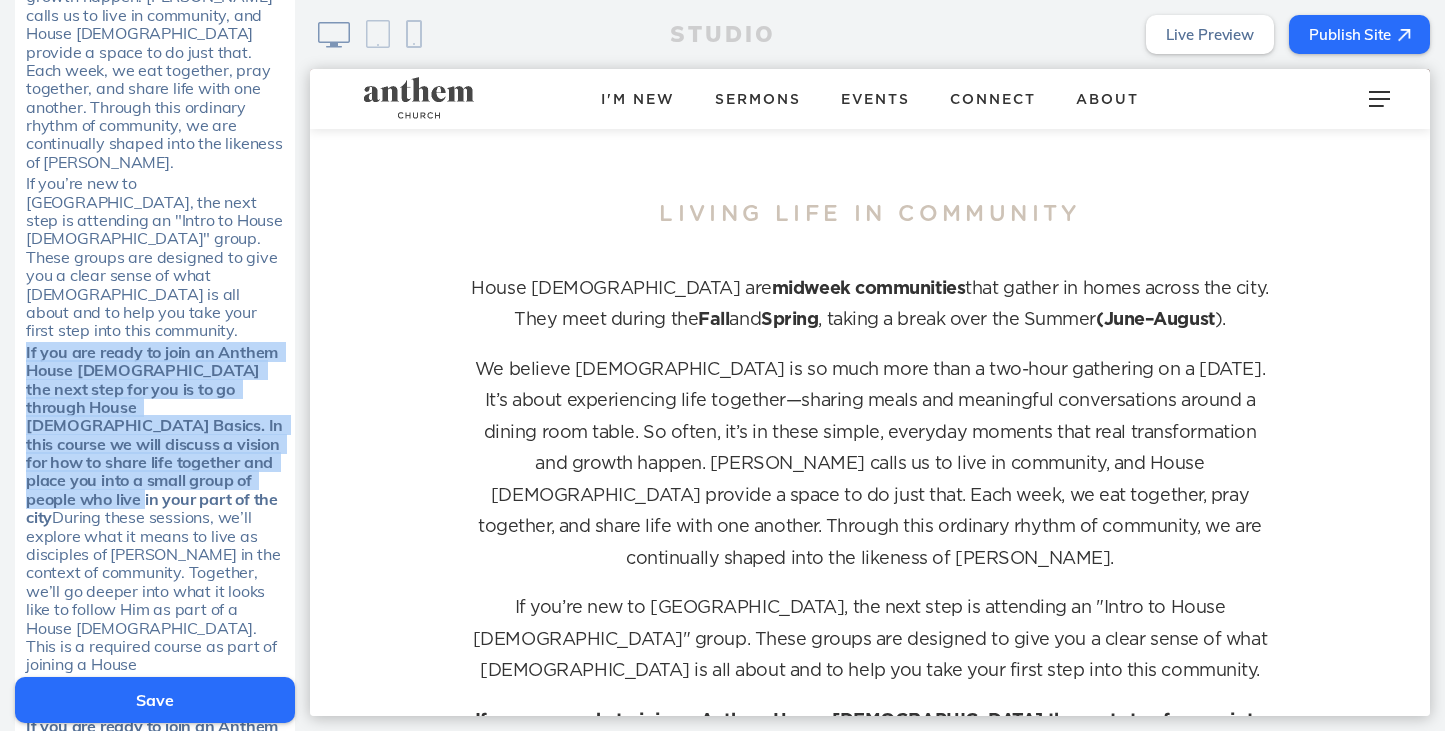 click on "If you are ready to join an Anthem House Church the next step for you is to go through House Church Basics. In this course we will discuss a vision for how to share life together and place you into a small group of people who live in your part of the city" 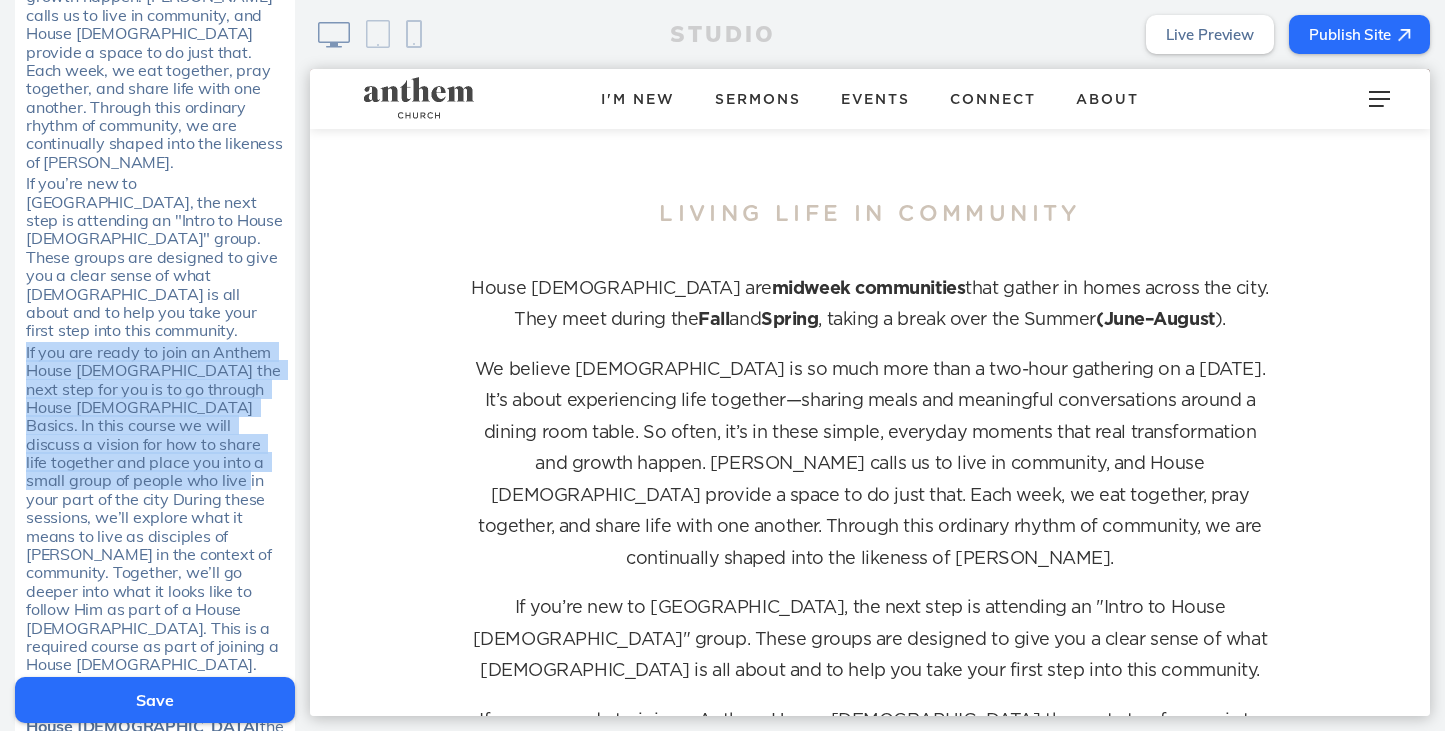 click on "If you are ready to join an Anthem House Church the next step for you is to go through House Church Basics. In this course we will discuss a vision for how to share life together and place you into a small group of people who live in your part of the city During these sessions, we’ll explore what it means to live as disciples of Jesus in the context of community. Together, we’ll go deeper into what it looks like to follow Him as part of a House Church. This is a required course as part of joining a House Church." 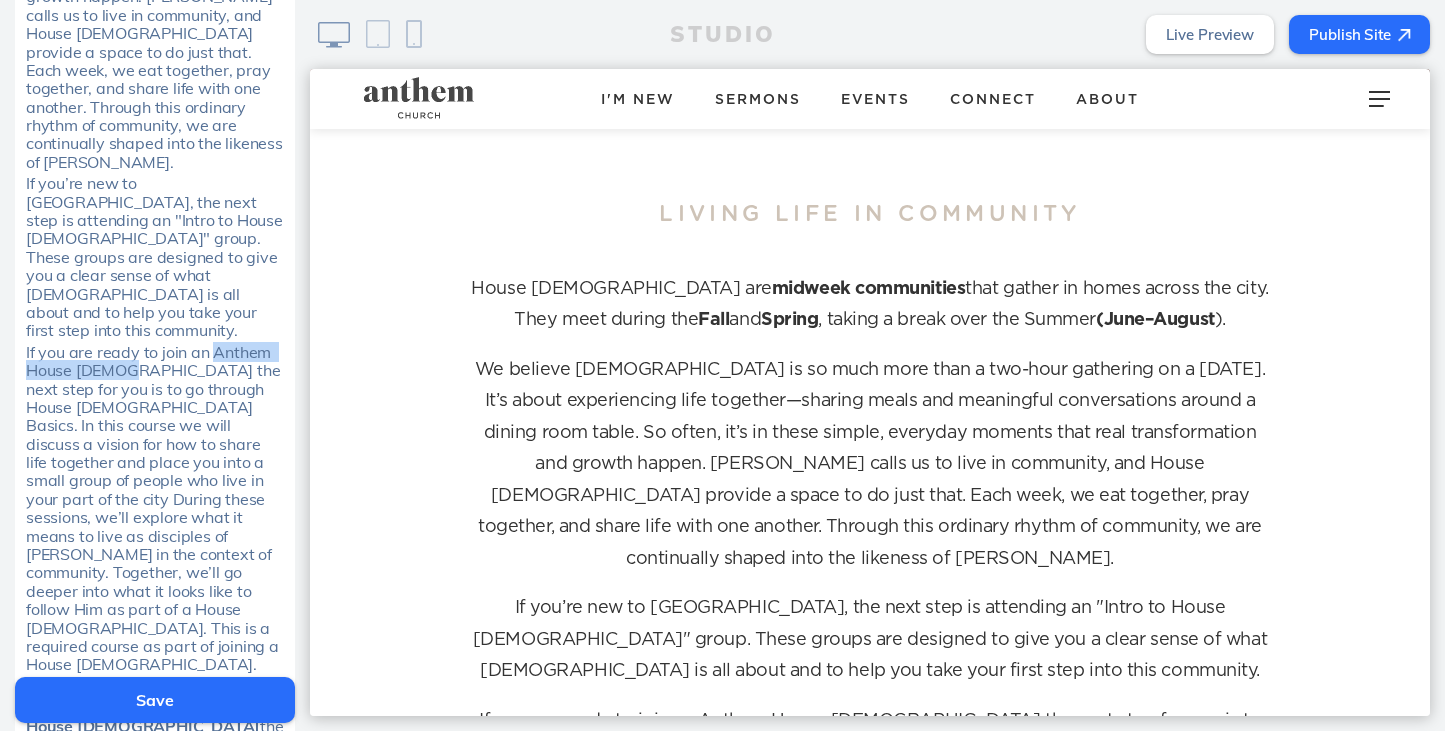 click on "If you are ready to join an Anthem House Church the next step for you is to go through House Church Basics. In this course we will discuss a vision for how to share life together and place you into a small group of people who live in your part of the city During these sessions, we’ll explore what it means to live as disciples of Jesus in the context of community. Together, we’ll go deeper into what it looks like to follow Him as part of a House Church. This is a required course as part of joining a House Church." 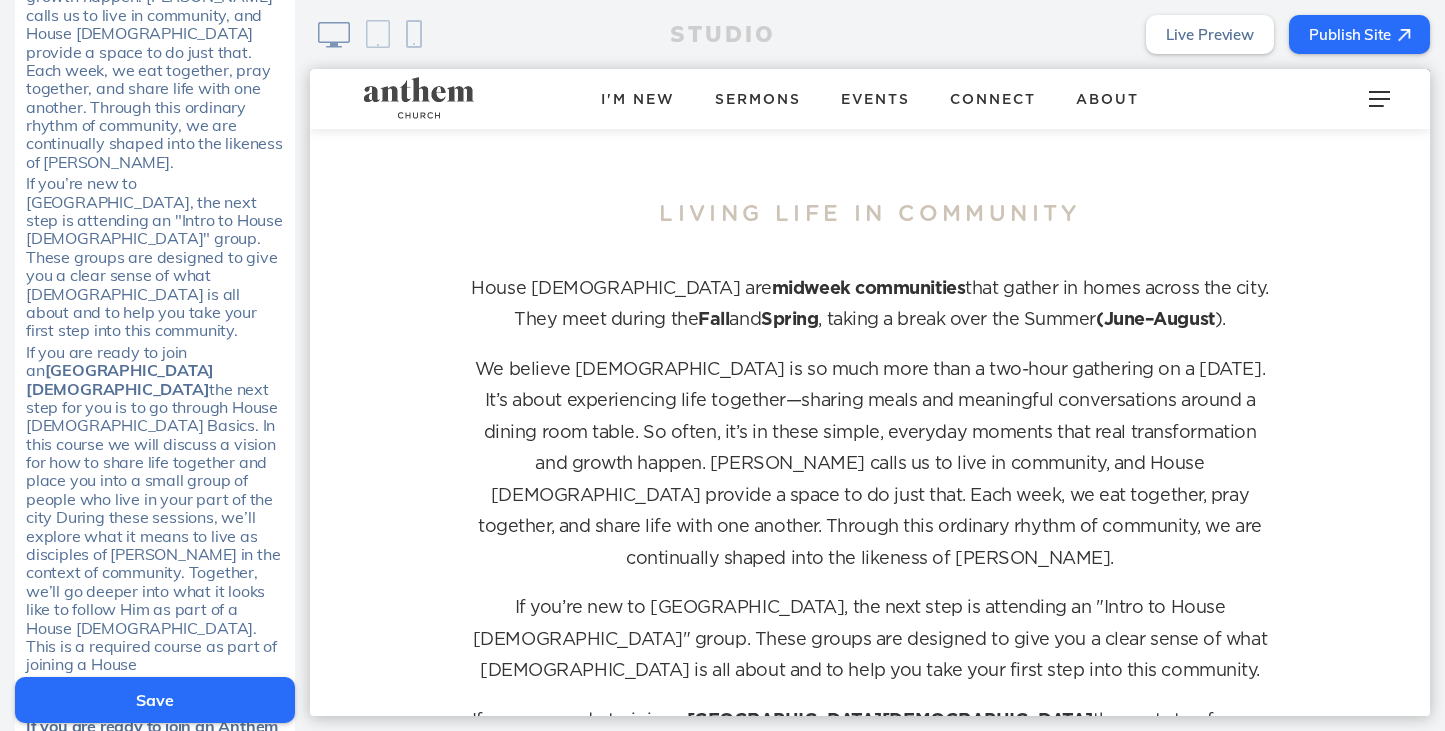 click on "the next step for you is to go through House Church Basics. In this course we will discuss a vision for how to share life together and place you into a small group of people who live in your part of the city During these sessions, we’ll explore what it means to live as disciples of Jesus in the context of community. Together, we’ll go deeper into what it looks like to follow Him as part of a House Church. This is a required course as part of joining a House Church." 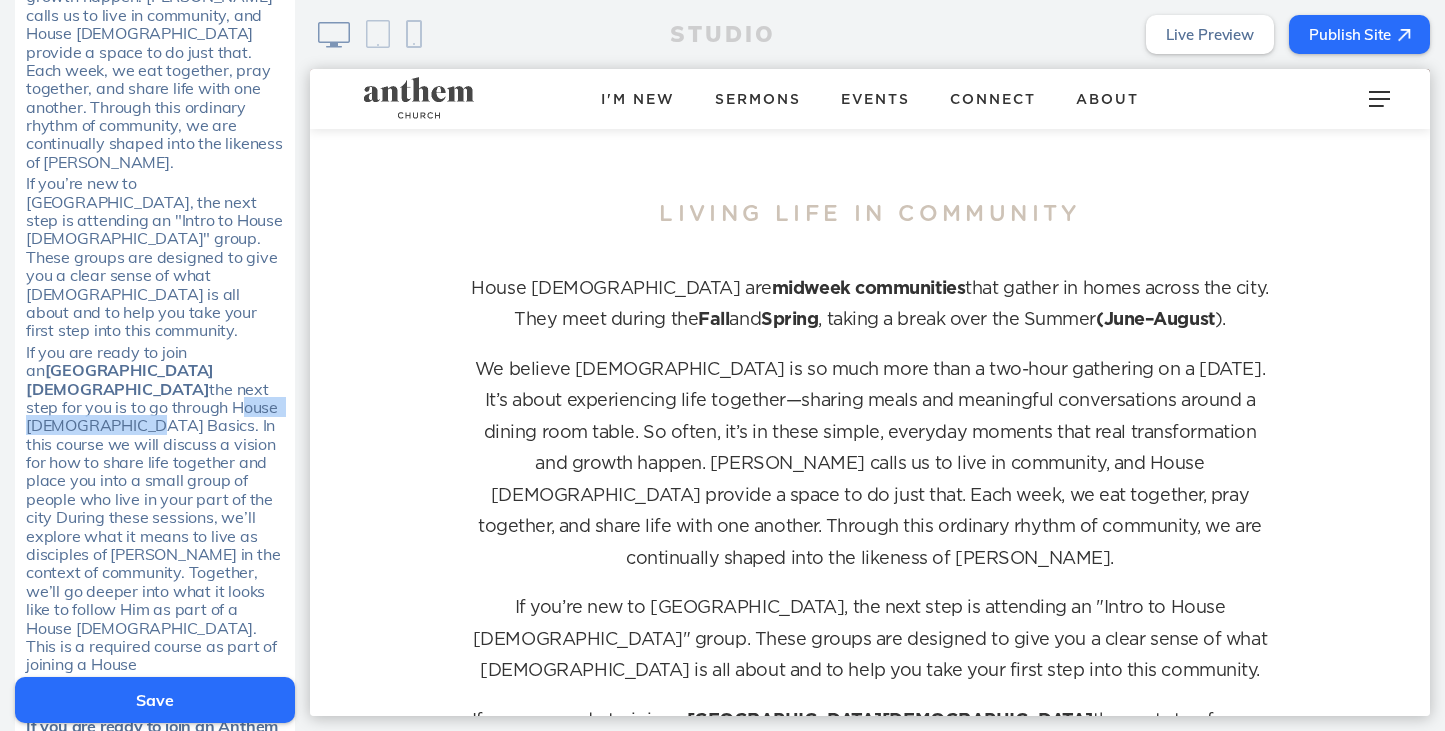 click on "the next step for you is to go through House Church Basics. In this course we will discuss a vision for how to share life together and place you into a small group of people who live in your part of the city During these sessions, we’ll explore what it means to live as disciples of Jesus in the context of community. Together, we’ll go deeper into what it looks like to follow Him as part of a House Church. This is a required course as part of joining a House Church." 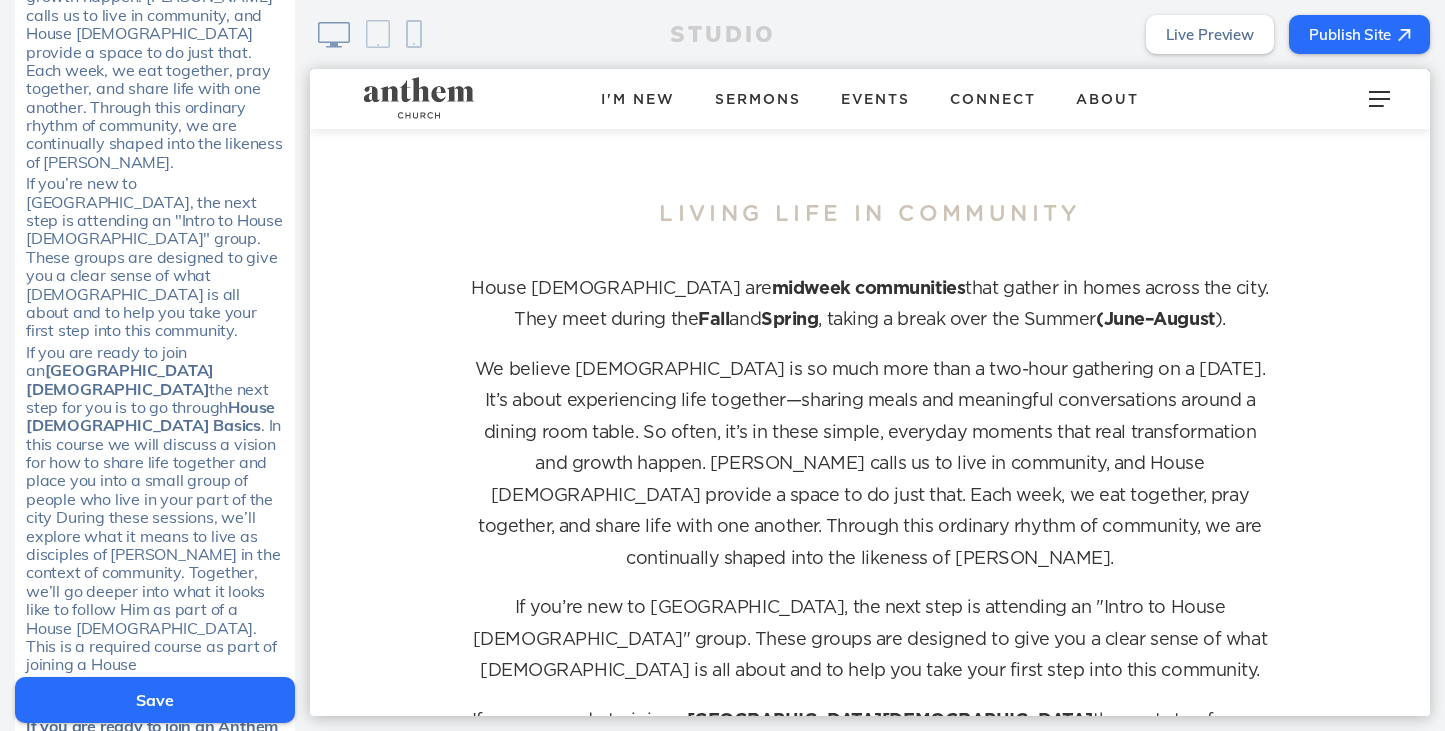 click on "the next step for you is to go through" 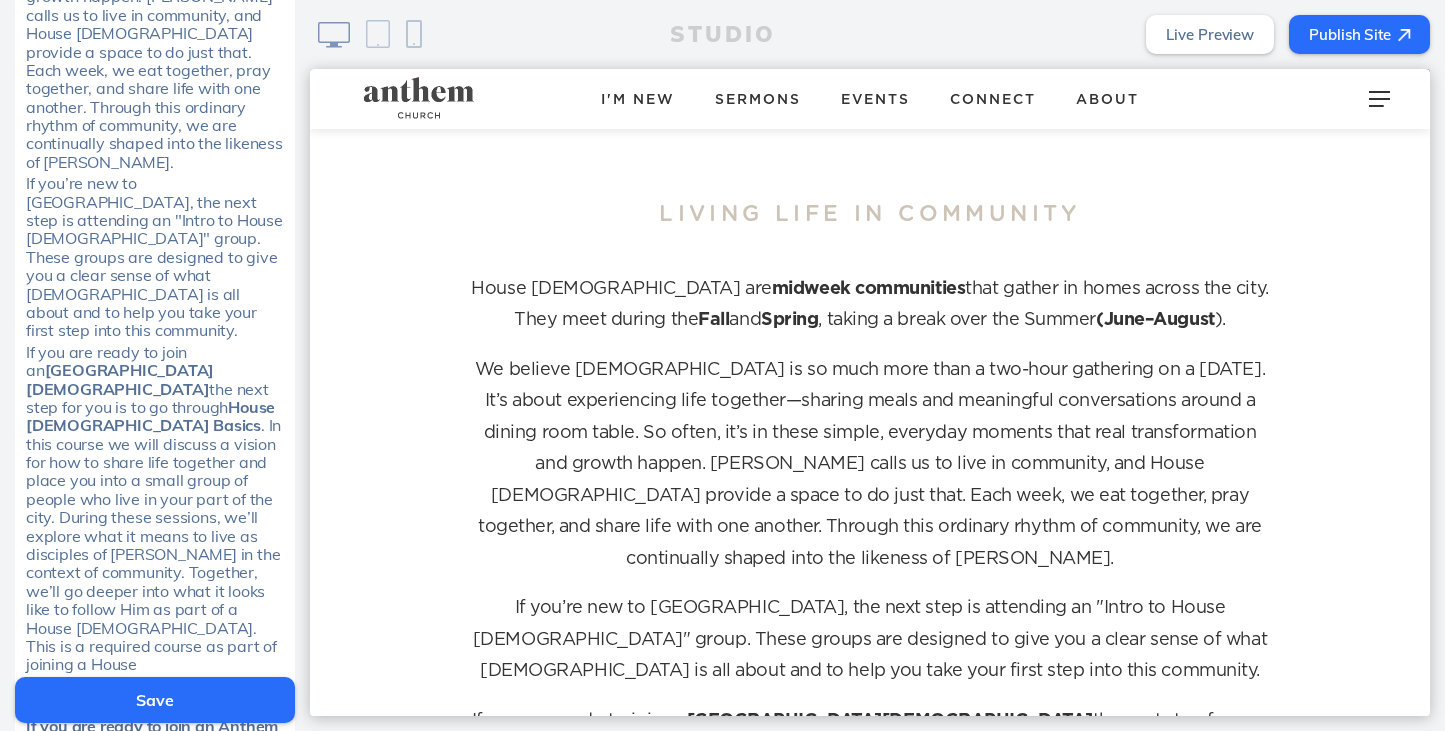 click 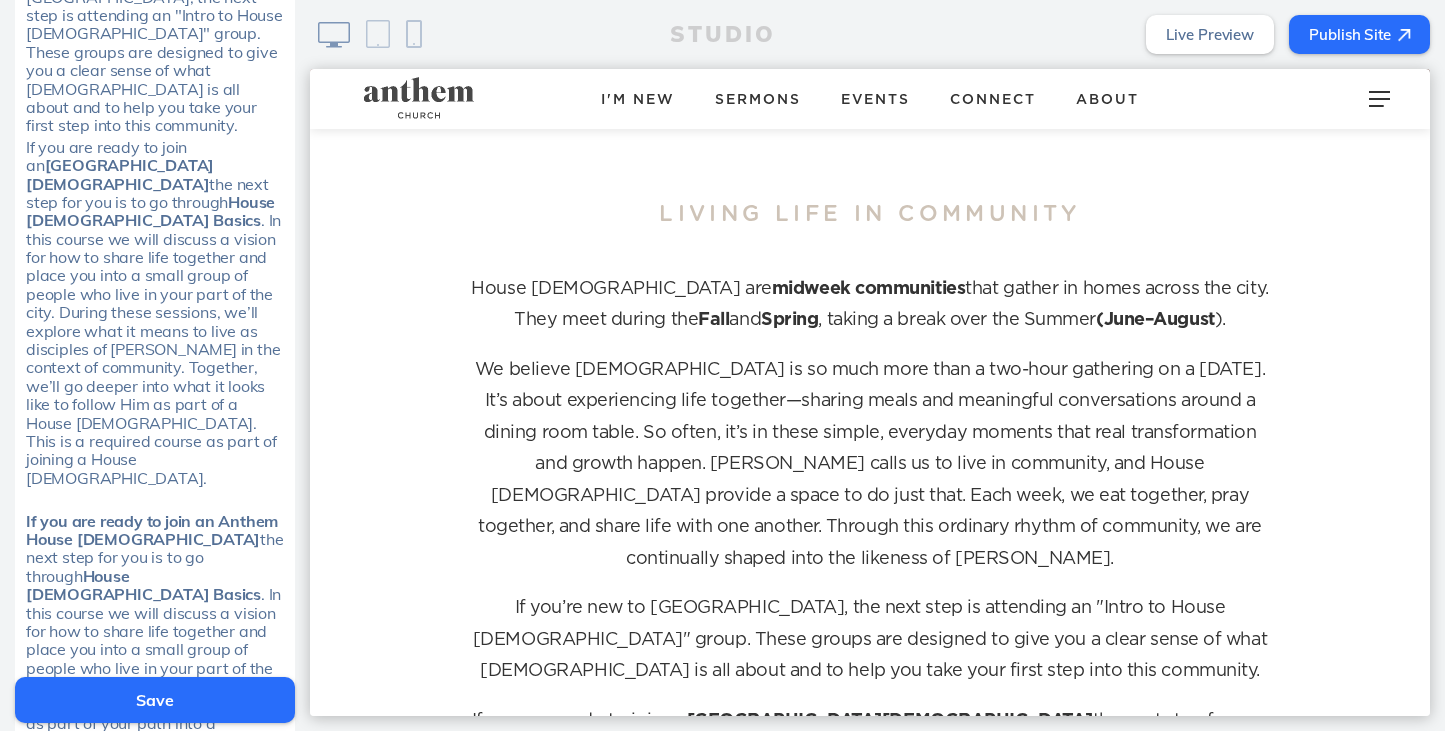 scroll, scrollTop: 1121, scrollLeft: 0, axis: vertical 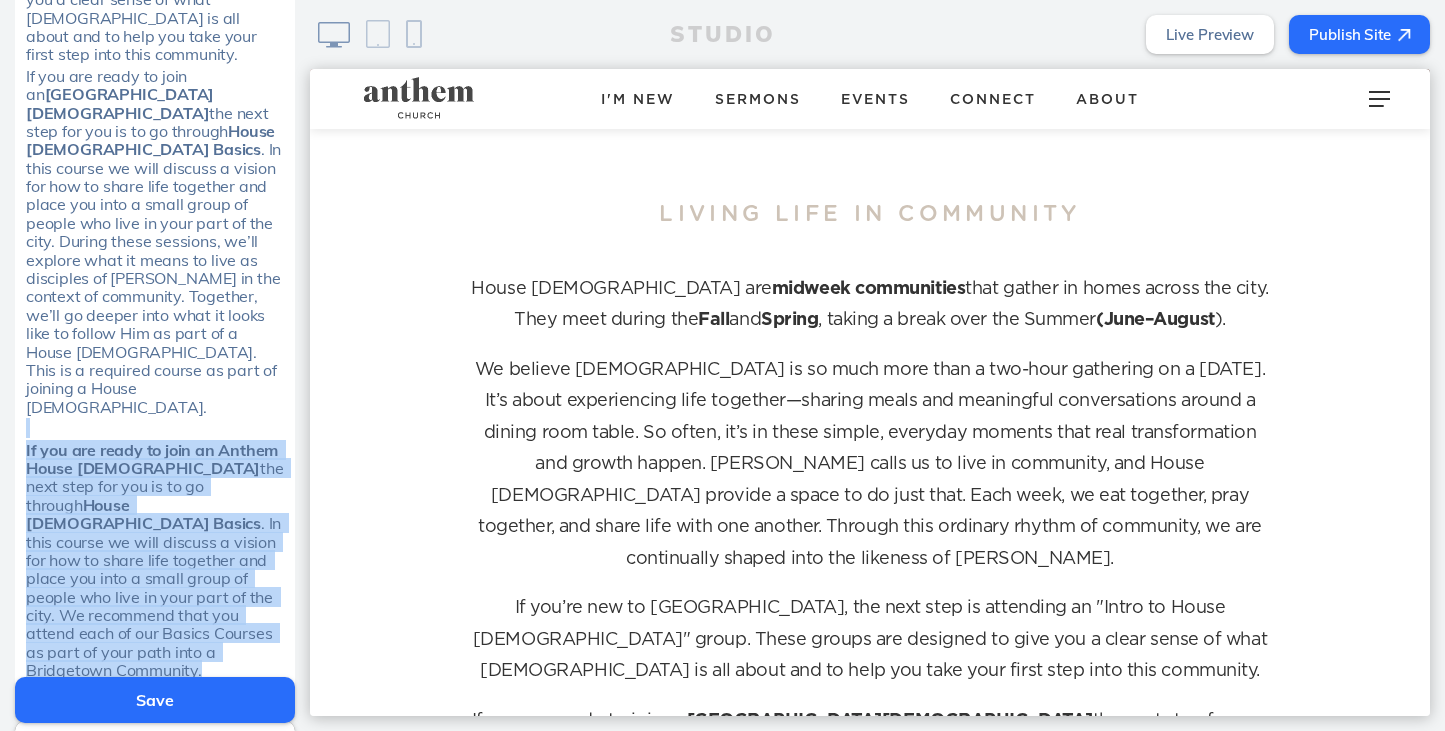 click on "If you are ready to join an Anthem House Church  the next step for you is to go through  House Church Basics . In this course we will discuss a vision for how to share life together and place you into a small group of people who live in your part of the city. We recommend that you attend each of our Basics Courses as part of your path into a Bridgetown Community." 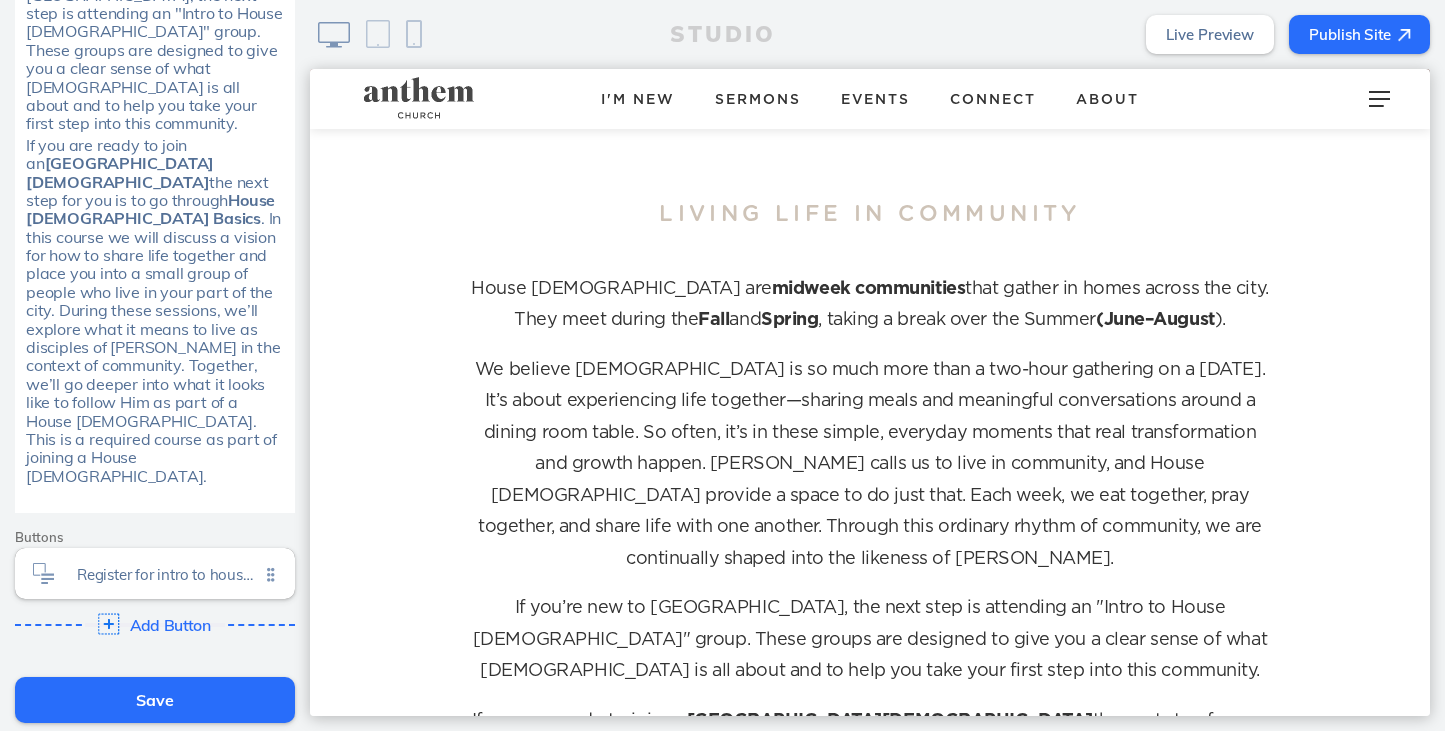 scroll, scrollTop: 1031, scrollLeft: 0, axis: vertical 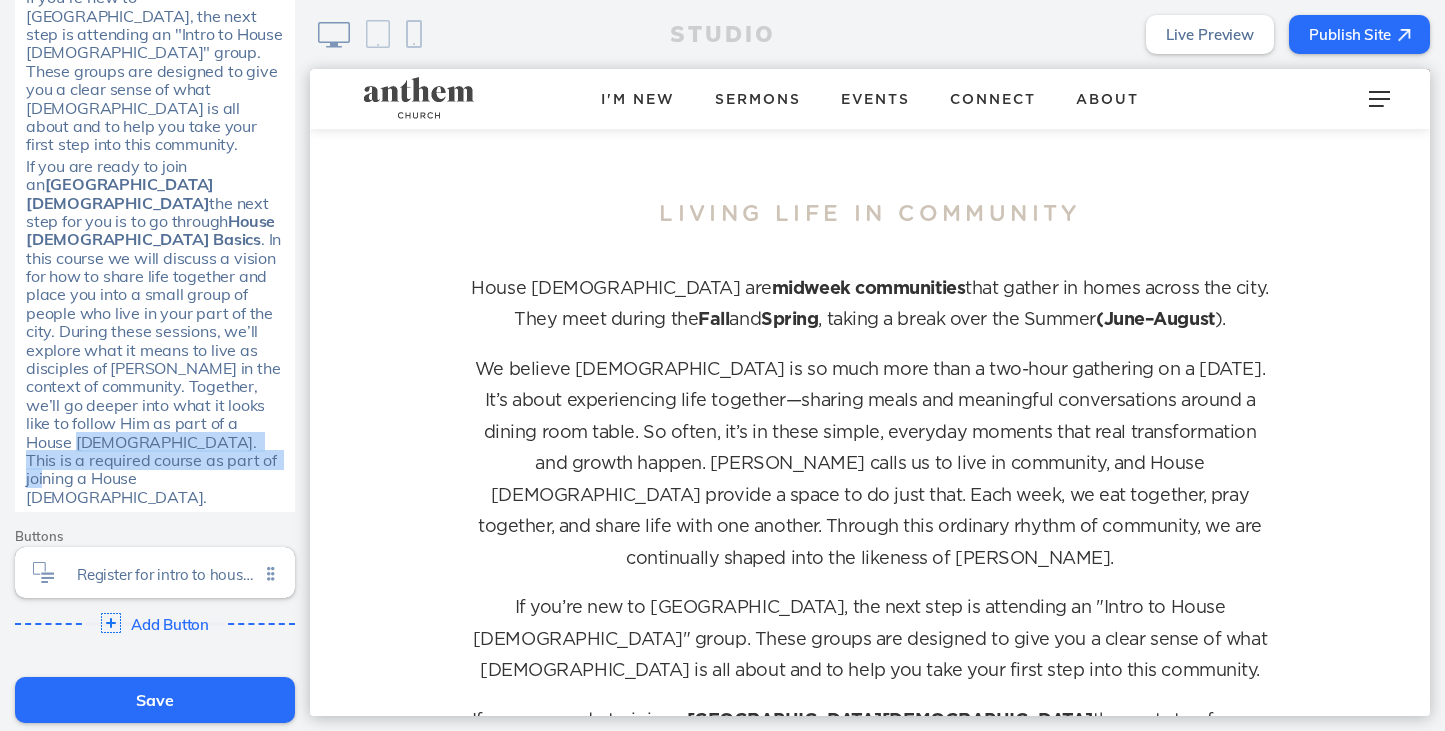 drag, startPoint x: 177, startPoint y: 328, endPoint x: 134, endPoint y: 292, distance: 56.0803 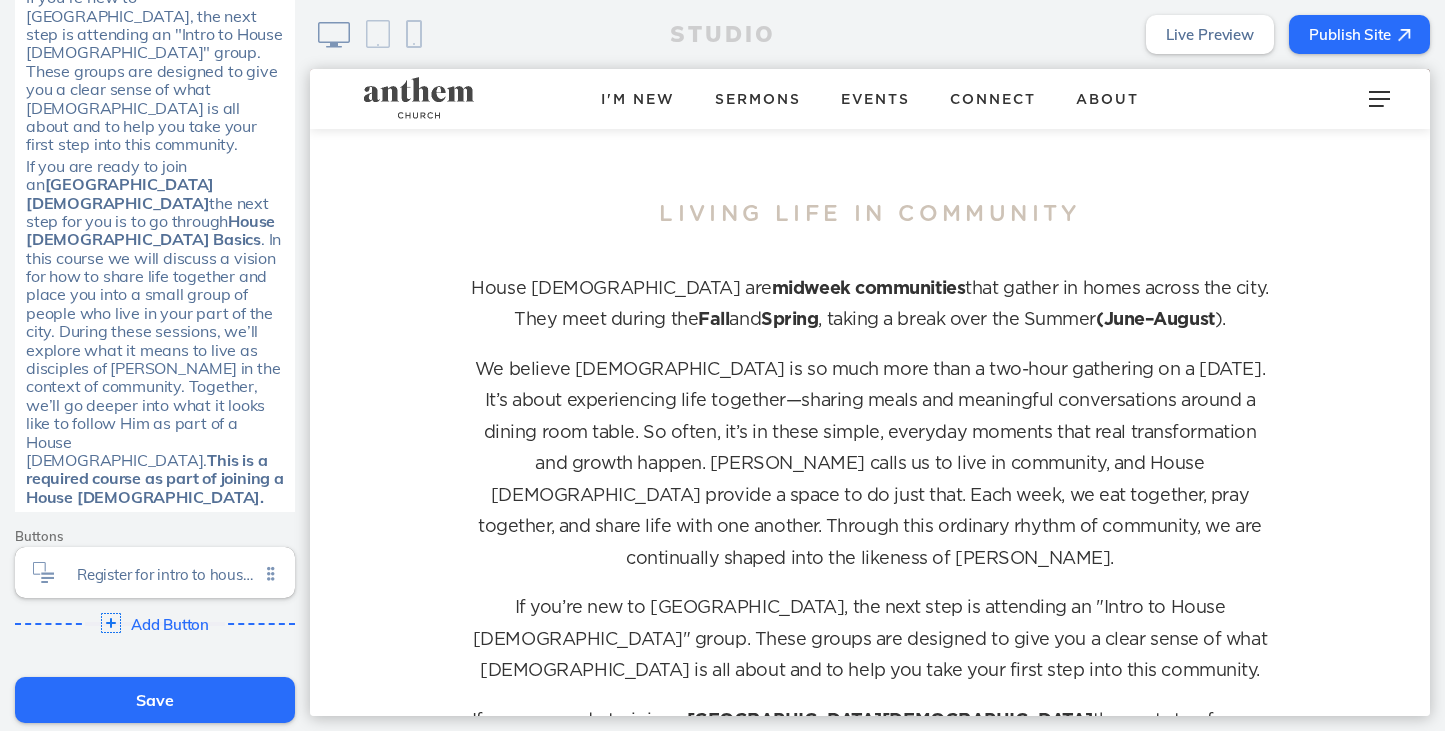 click on "If you are ready to join an  Anthem House Church  the next step for you is to go through
House Church Basics . In this course we will discuss a vision for how to share life together and place you into a small group of people who live in your part of the city. During these sessions, we’ll explore what it means to live as disciples of Jesus in the context of community. Together, we’ll go deeper into what it looks like to follow Him as part of a House Church.  This is a required course as part of joining a House Church." 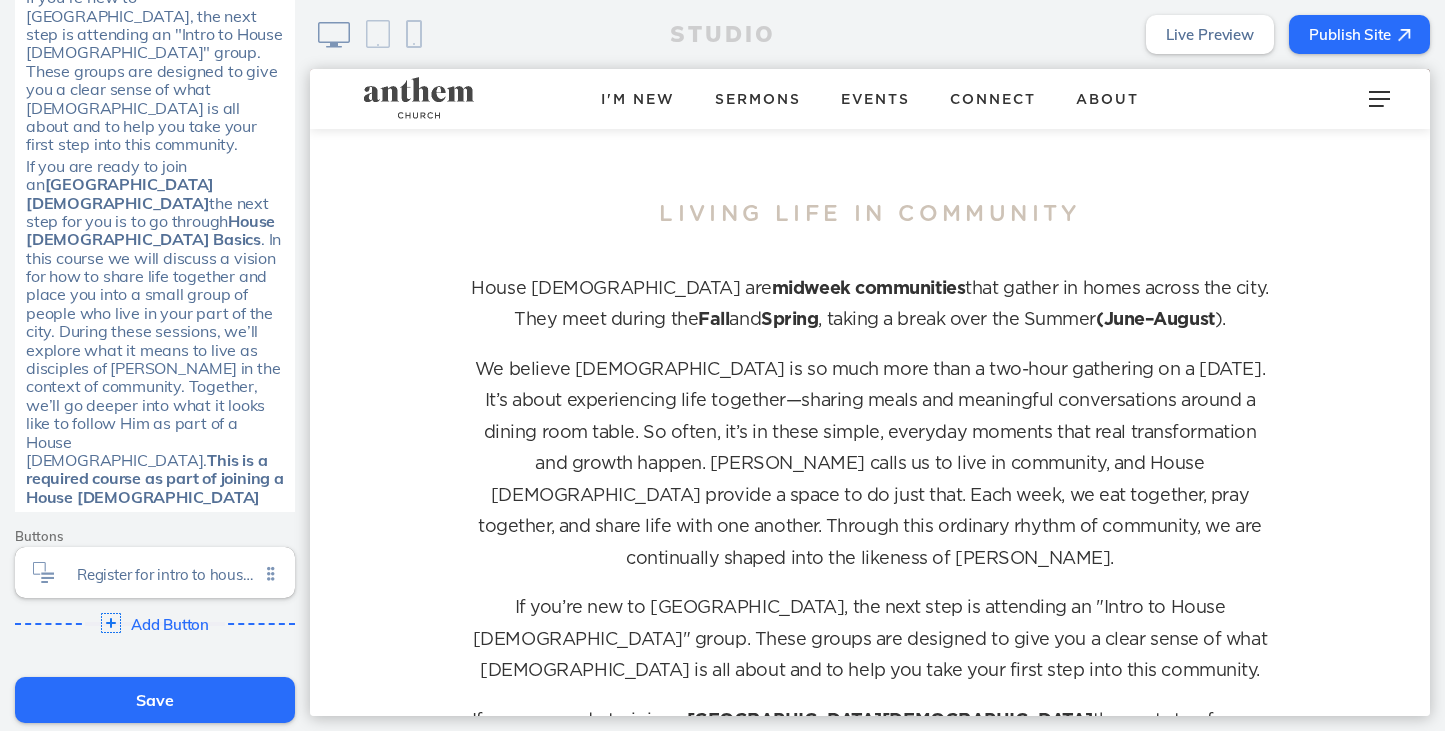click on ". In this course we will discuss a vision for how to share life together and place you into a small group of people who live in your part of the city. During these sessions, we’ll explore what it means to live as disciples of Jesus in the context of community. Together, we’ll go deeper into what it looks like to follow Him as part of a House Church." 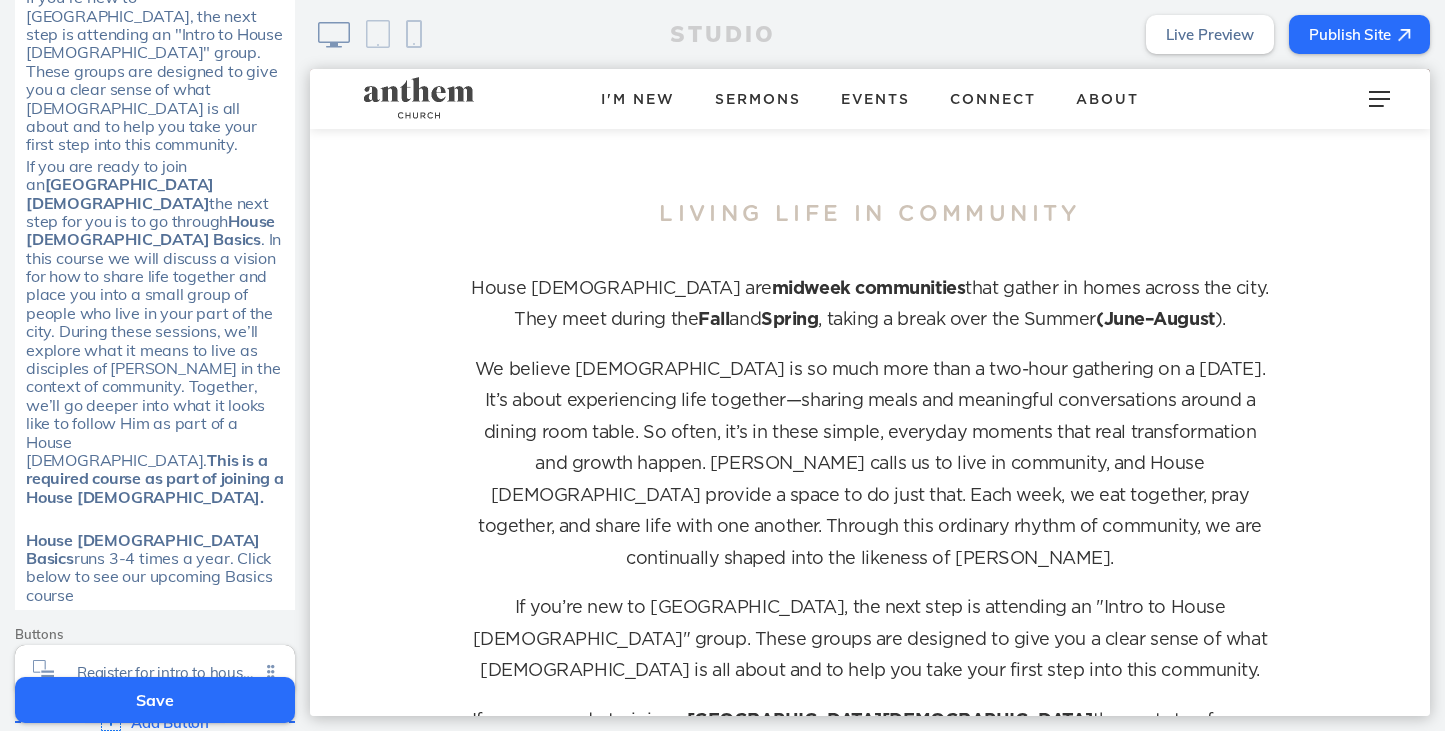 click on "runs 3-4 times a year. Click below to see our upcoming Basics course" 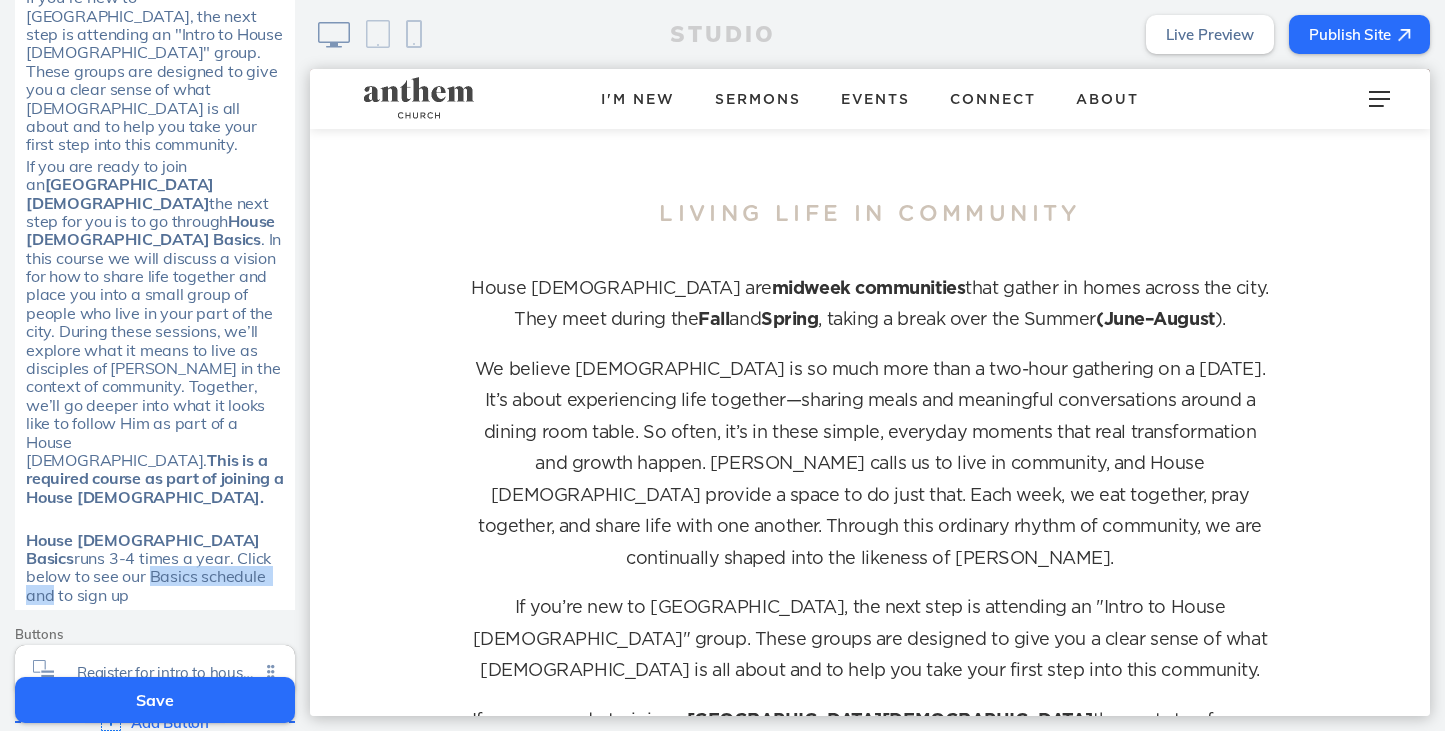 drag, startPoint x: 169, startPoint y: 404, endPoint x: 12, endPoint y: 405, distance: 157.00319 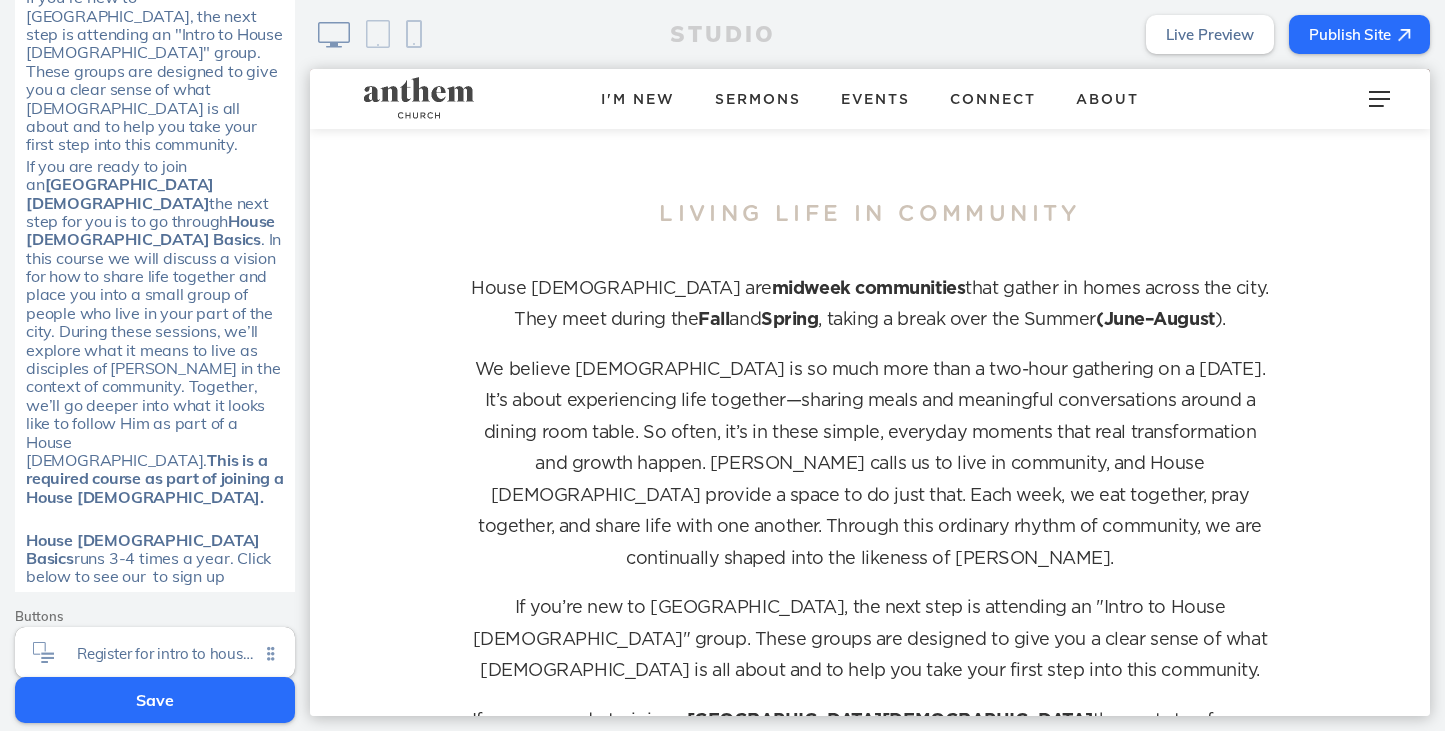 click on "runs 3-4 times a year. Click below to see our  to sign up" 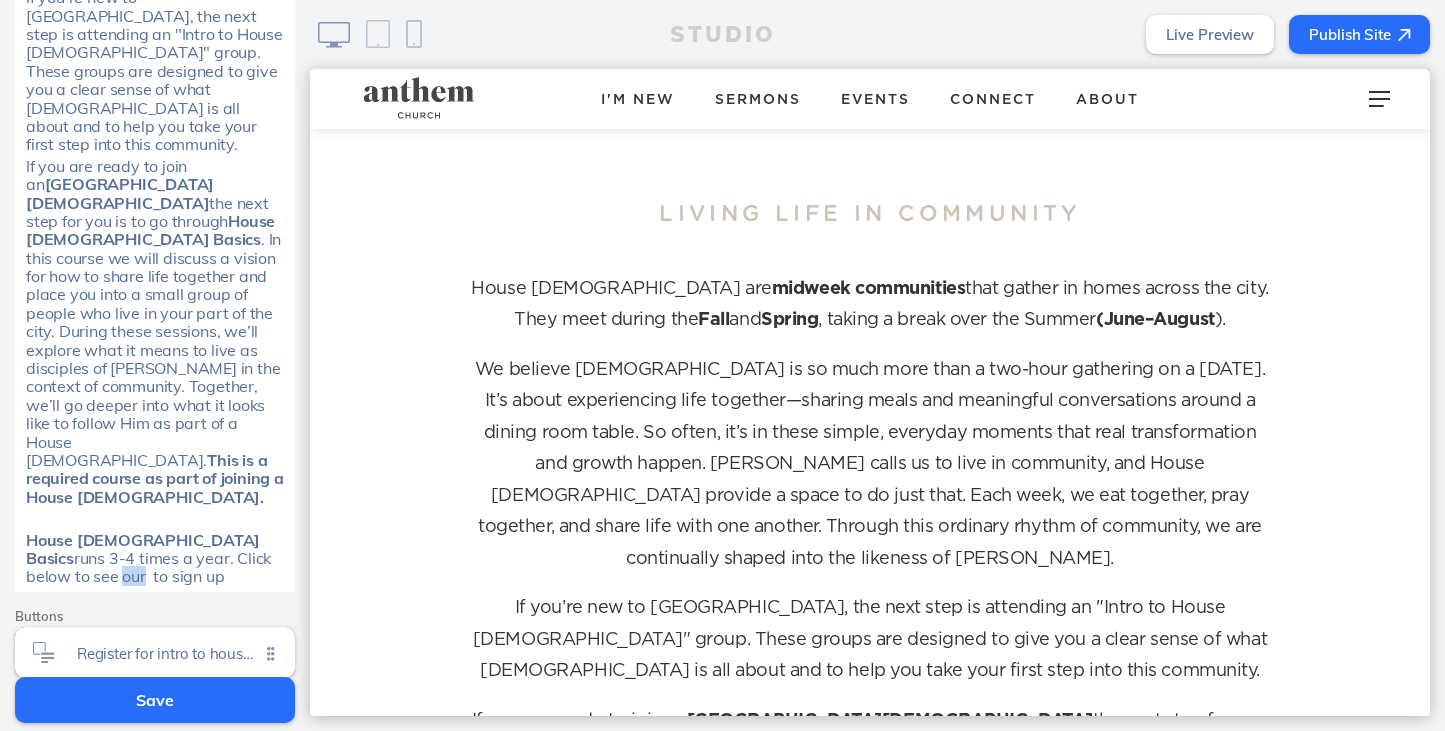 click on "runs 3-4 times a year. Click below to see our  to sign up" 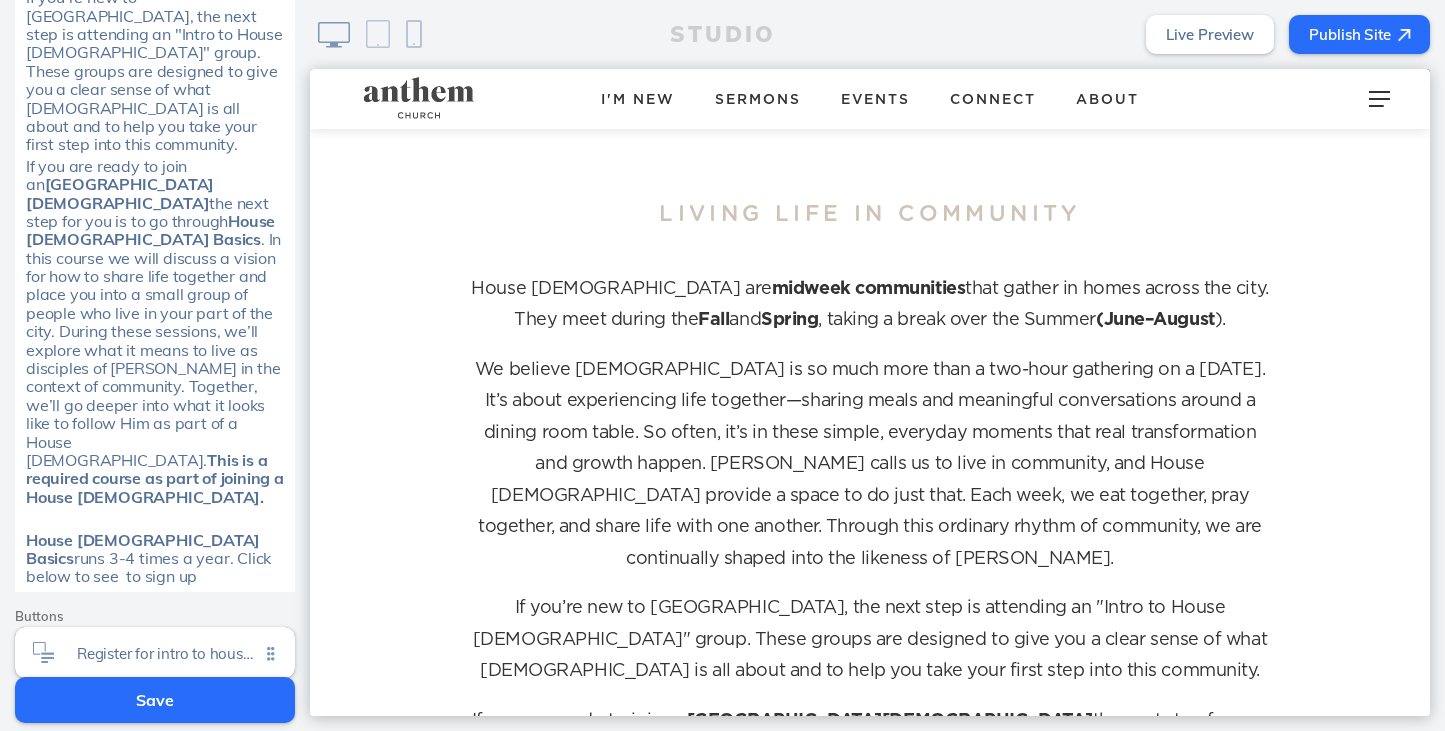 click on "runs 3-4 times a year. Click below to see  to sign up" 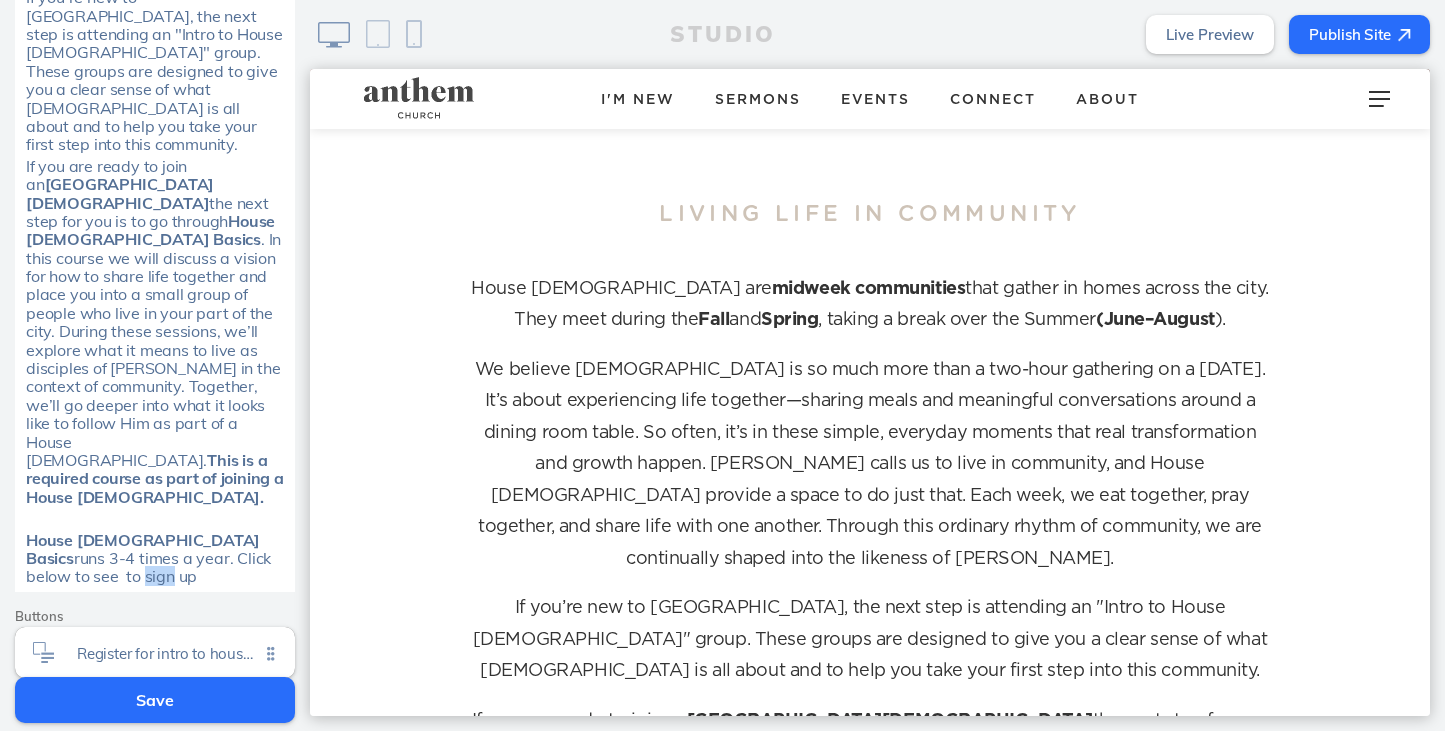 click on "runs 3-4 times a year. Click below to see  to sign up" 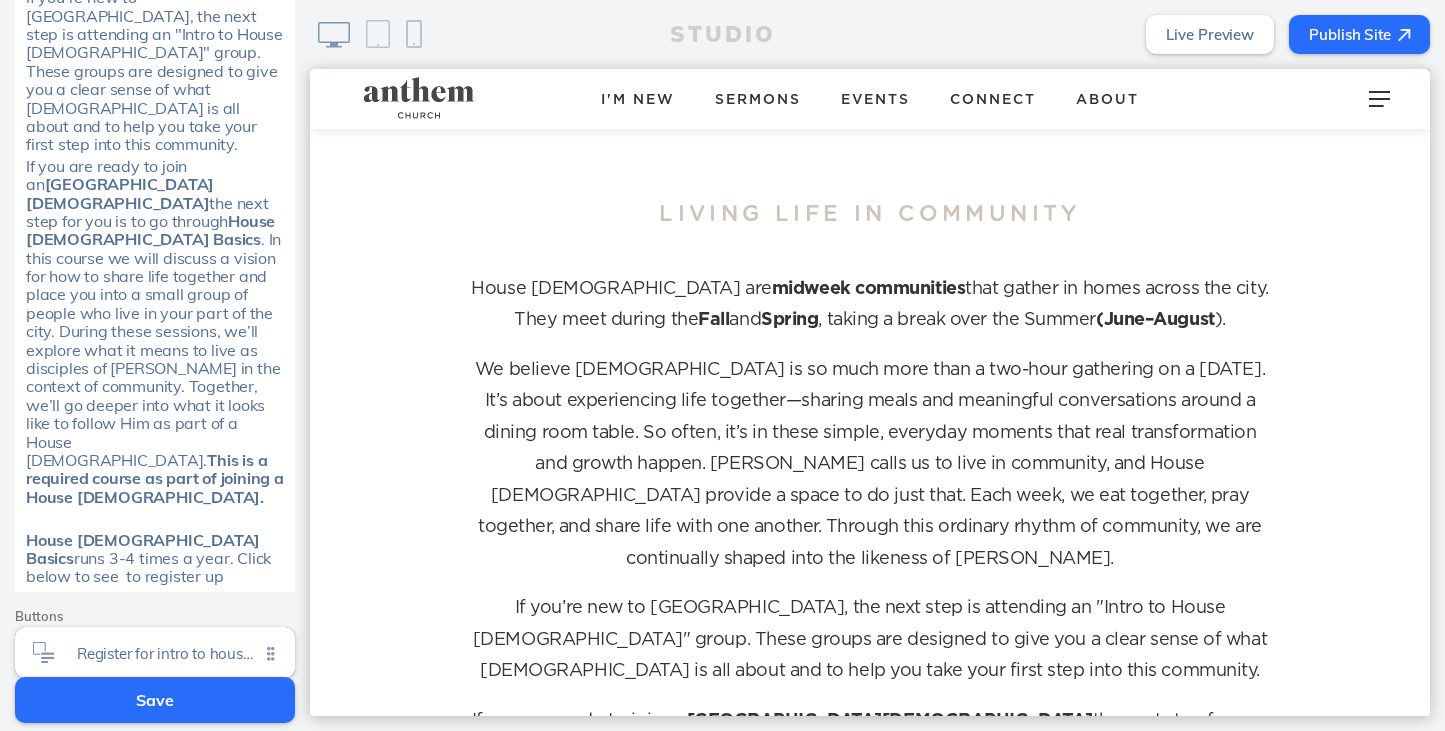 click on "runs 3-4 times a year. Click below to see  to register up" 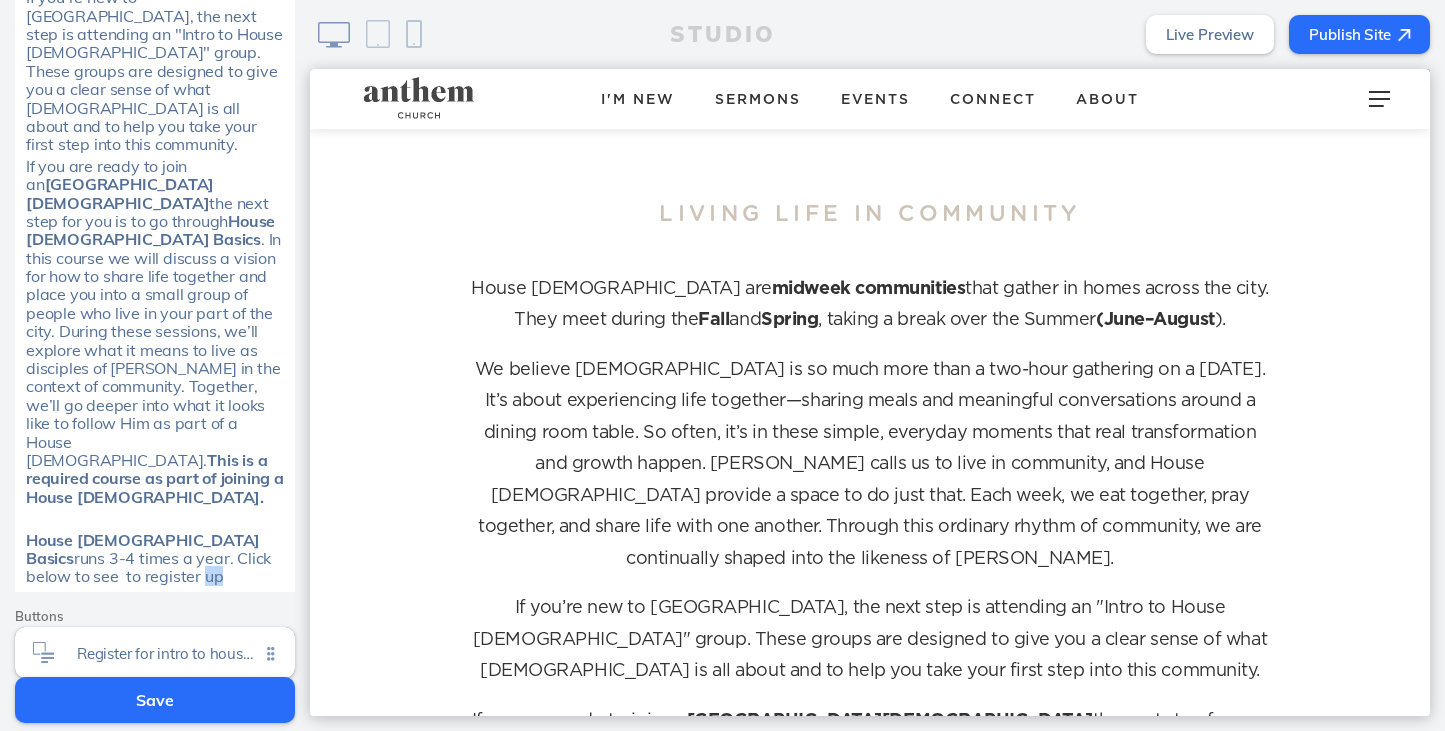 click on "runs 3-4 times a year. Click below to see  to register up" 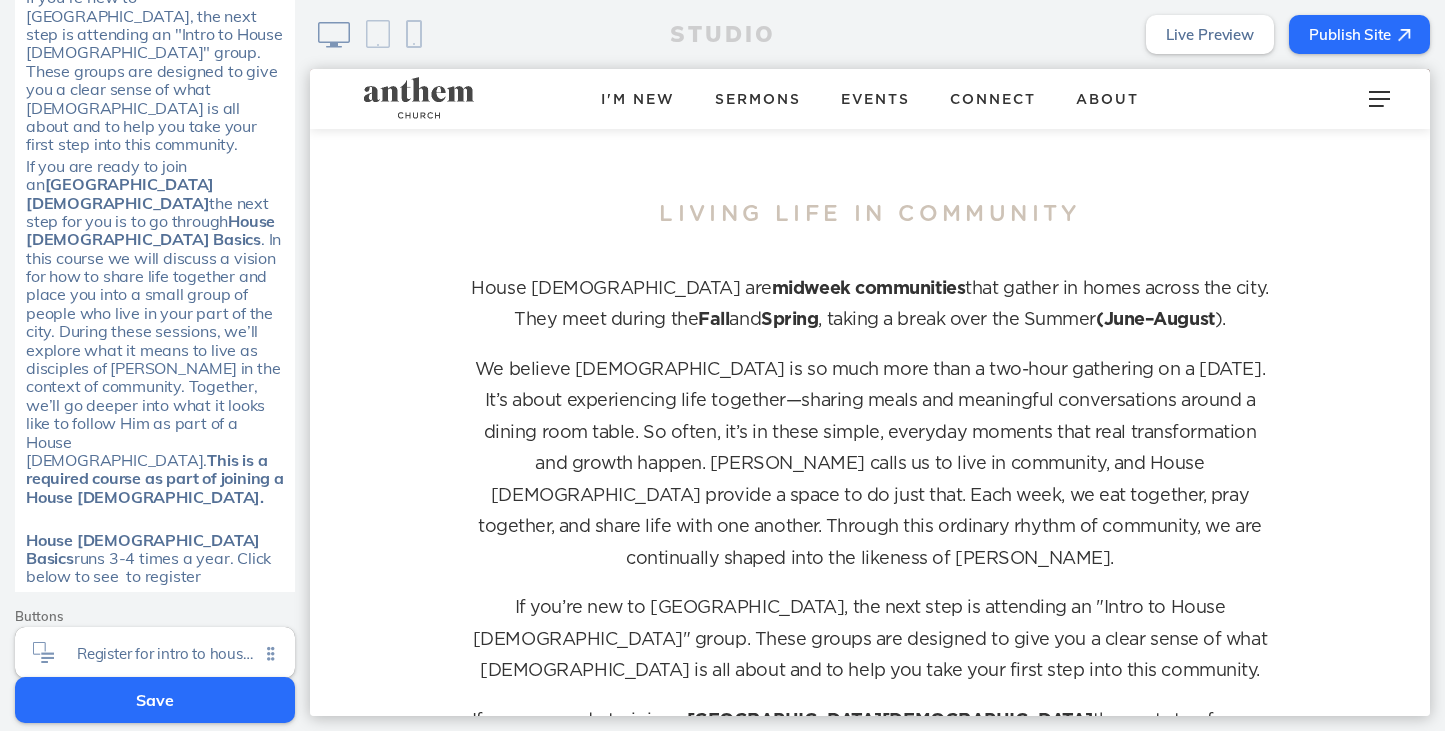 click on "runs 3-4 times a year. Click below to see  to register" 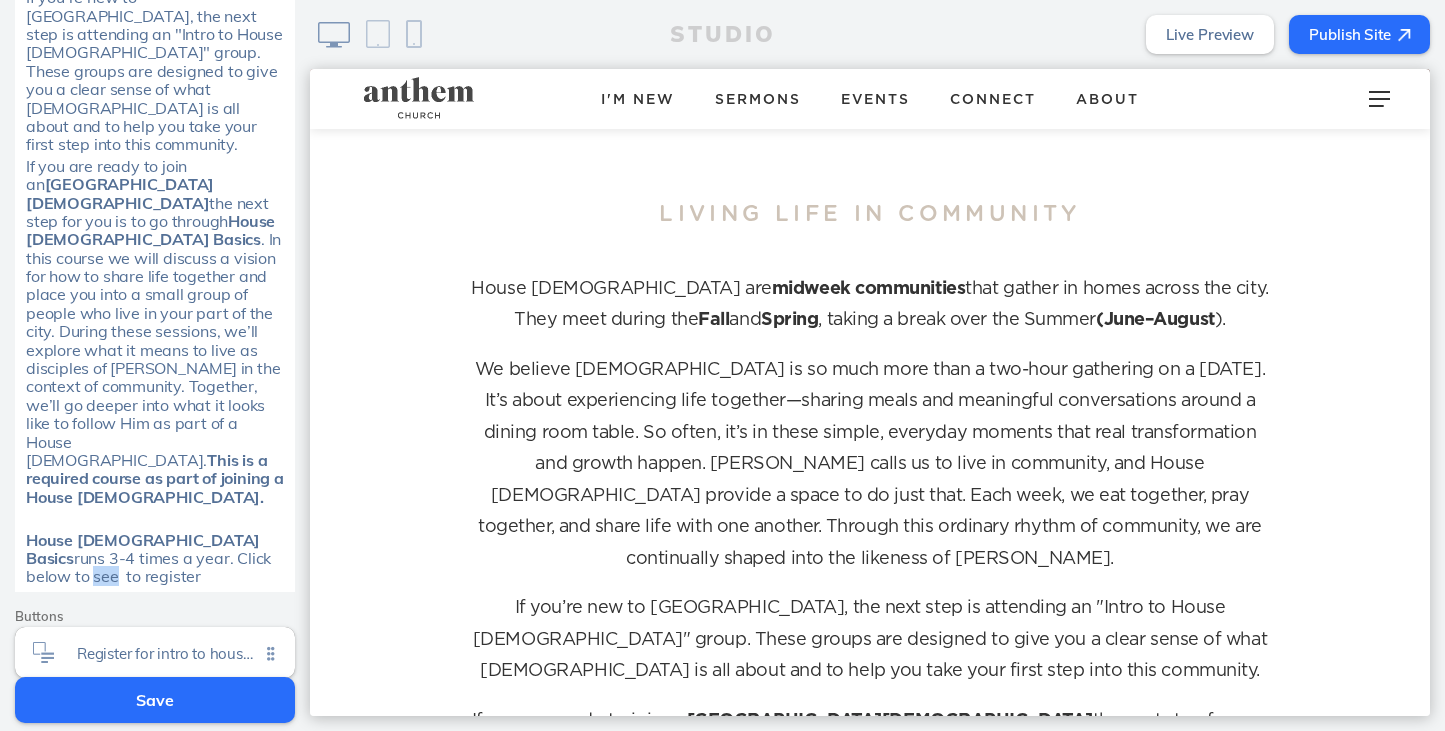 click on "runs 3-4 times a year. Click below to see  to register" 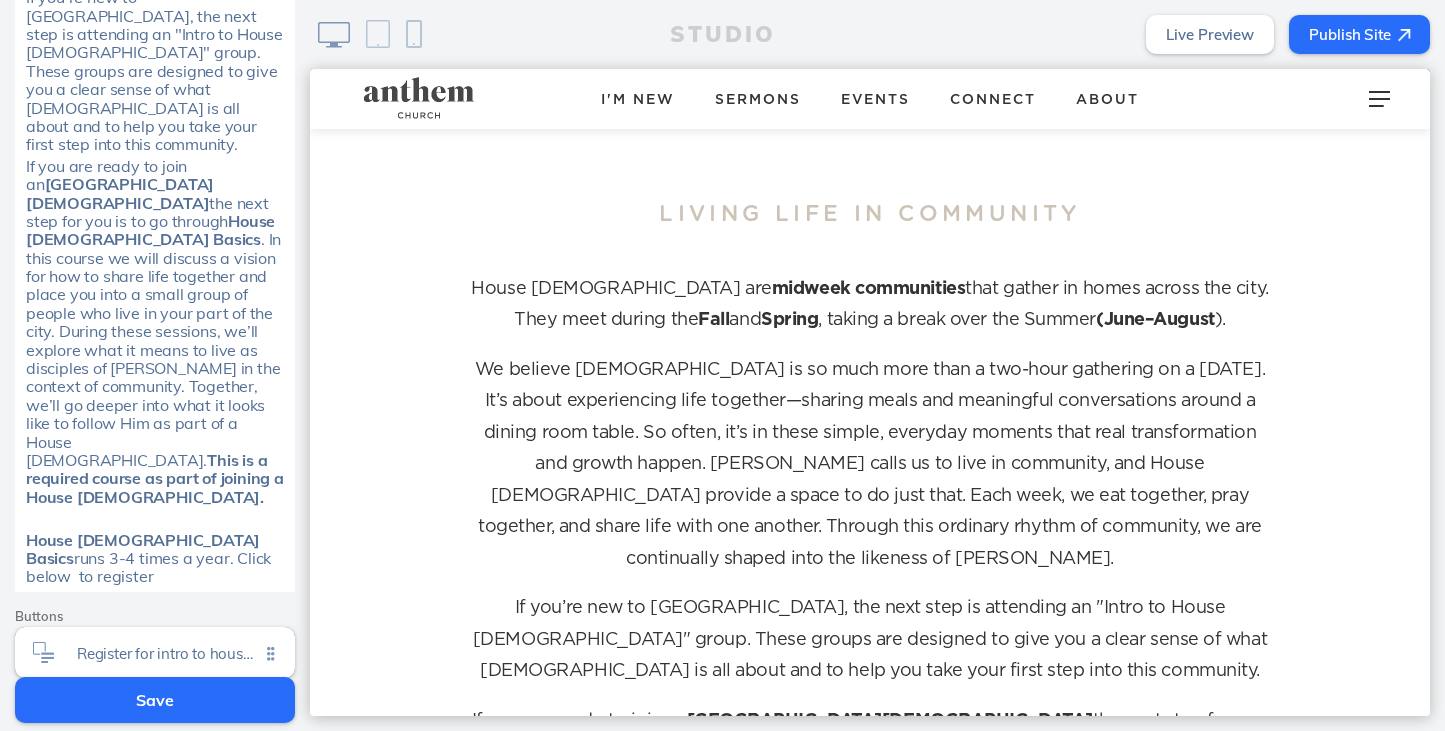 click on "runs 3-4 times a year. Click below  to register" 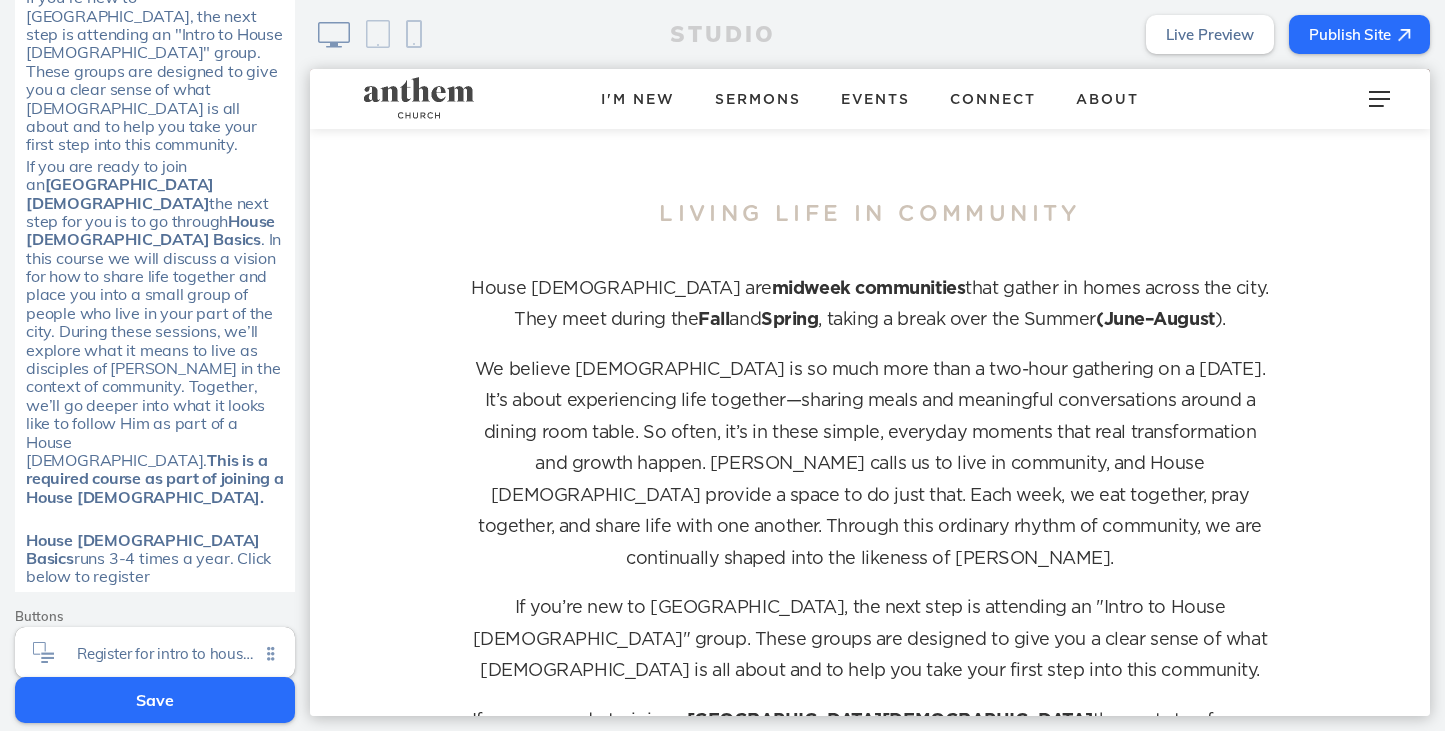 click on "runs 3-4 times a year. Click below to register" 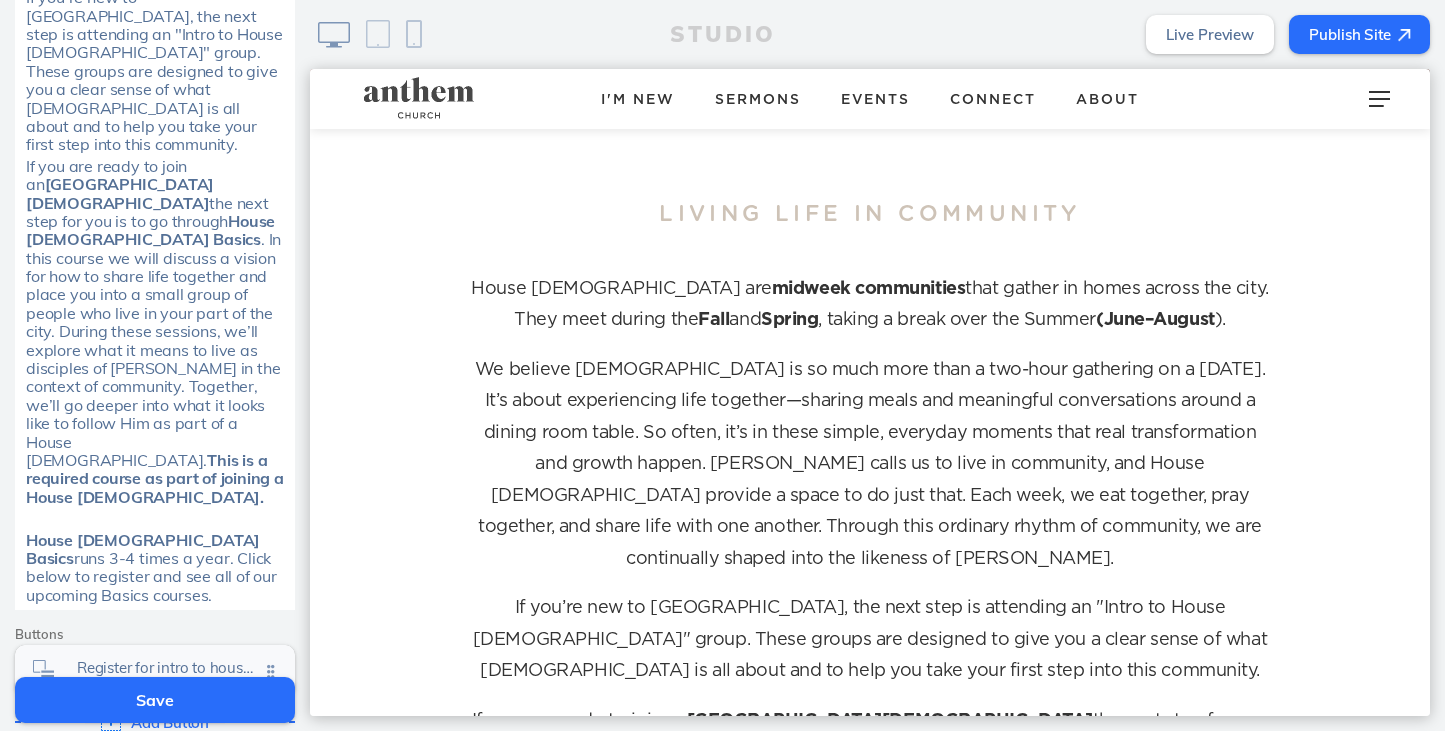 click on "Register for intro to house church Click to edit" 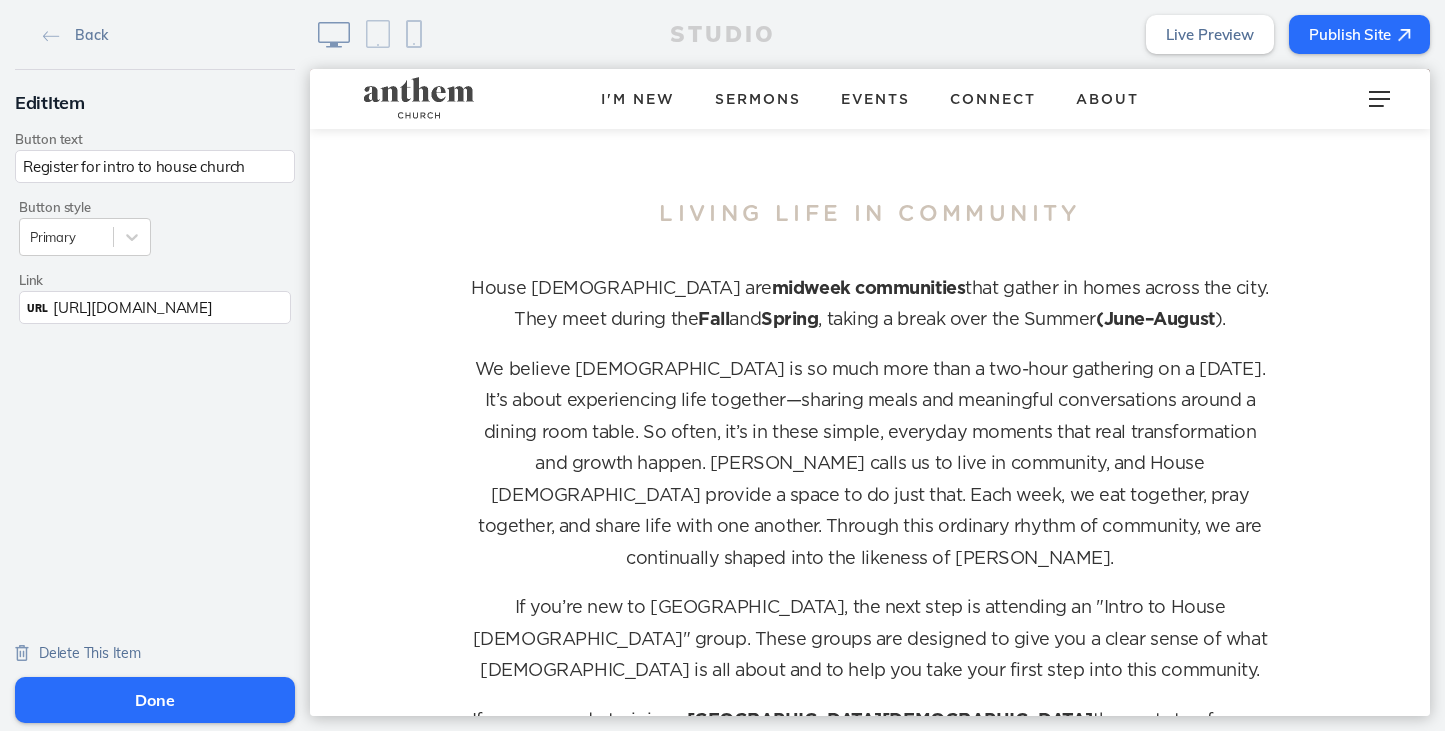 drag, startPoint x: 433, startPoint y: 235, endPoint x: 410, endPoint y: 184, distance: 55.946404 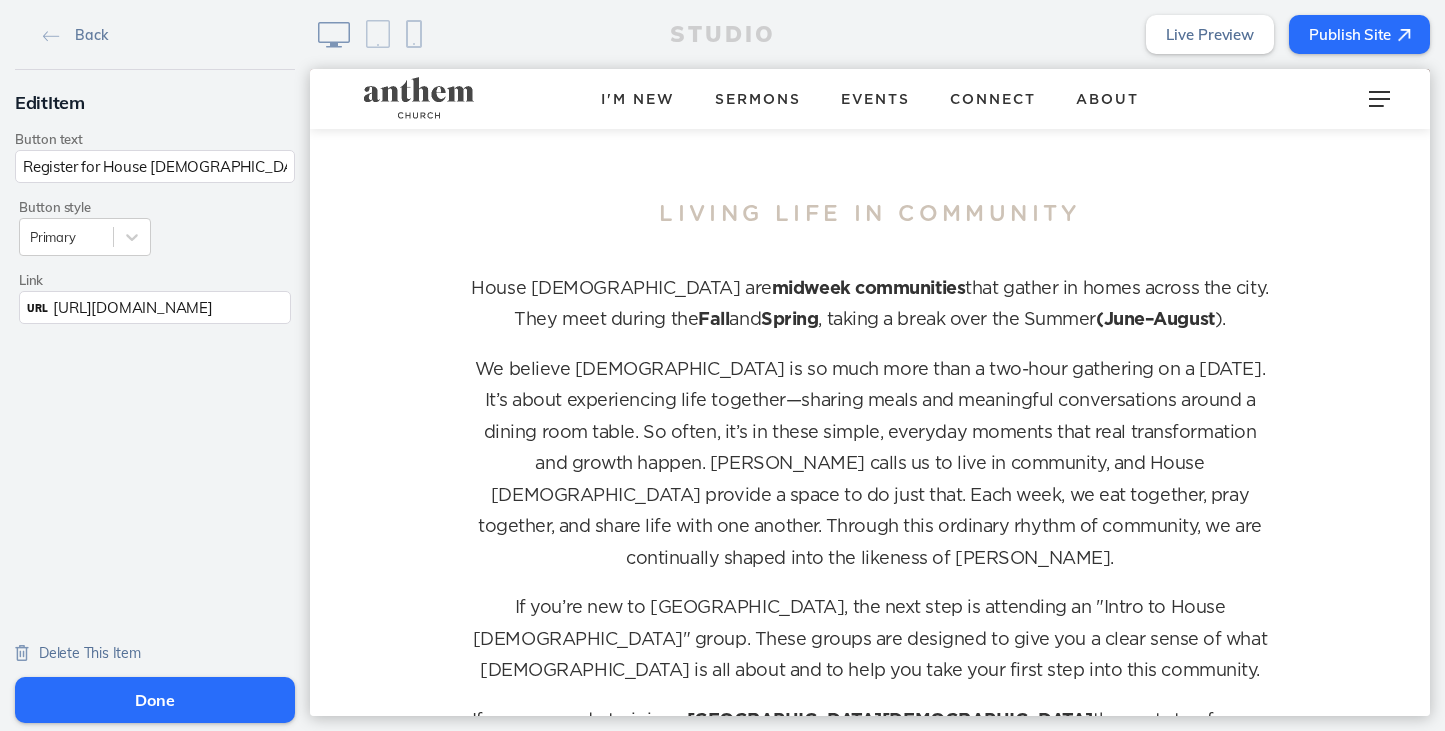 type on "Register for House Church Basics" 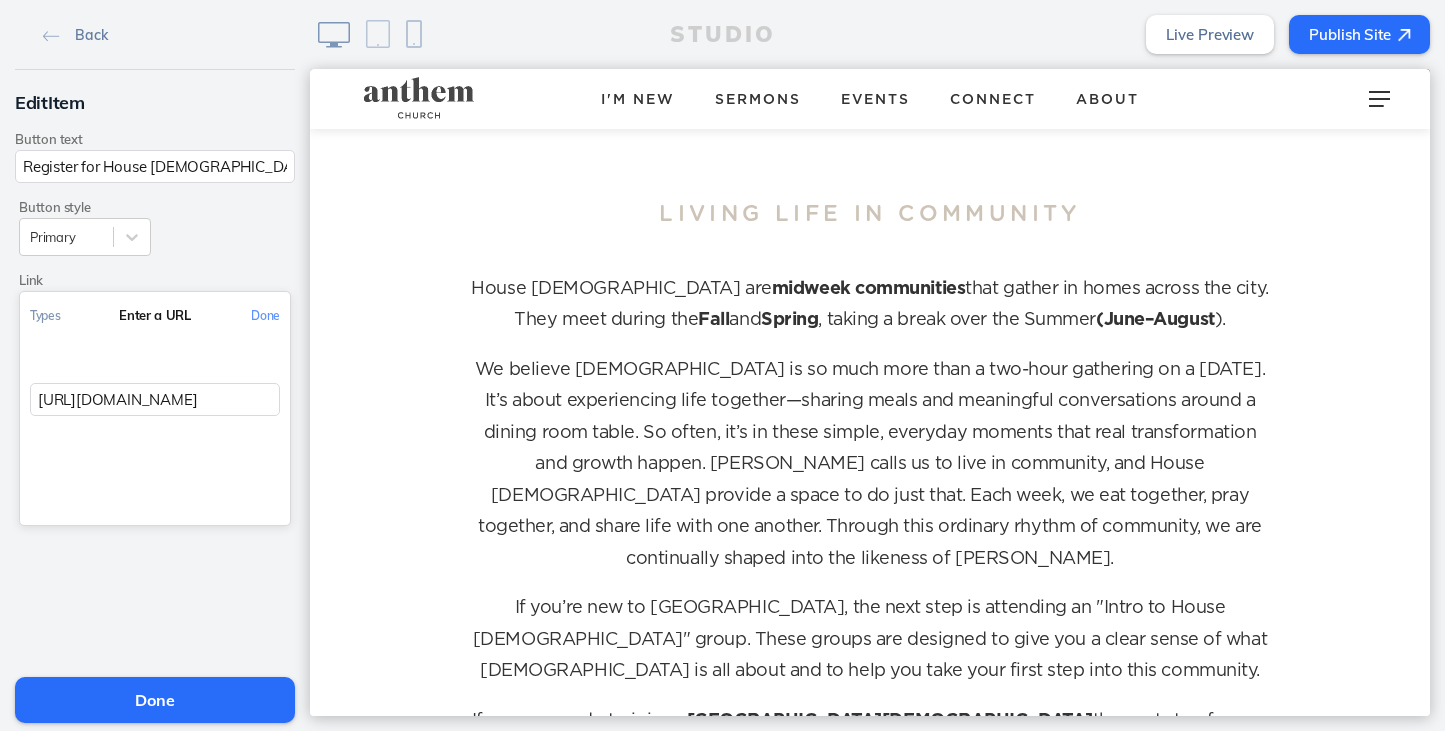 click on "https://anthemdenver.churchcenter.com/people/forms/64824" 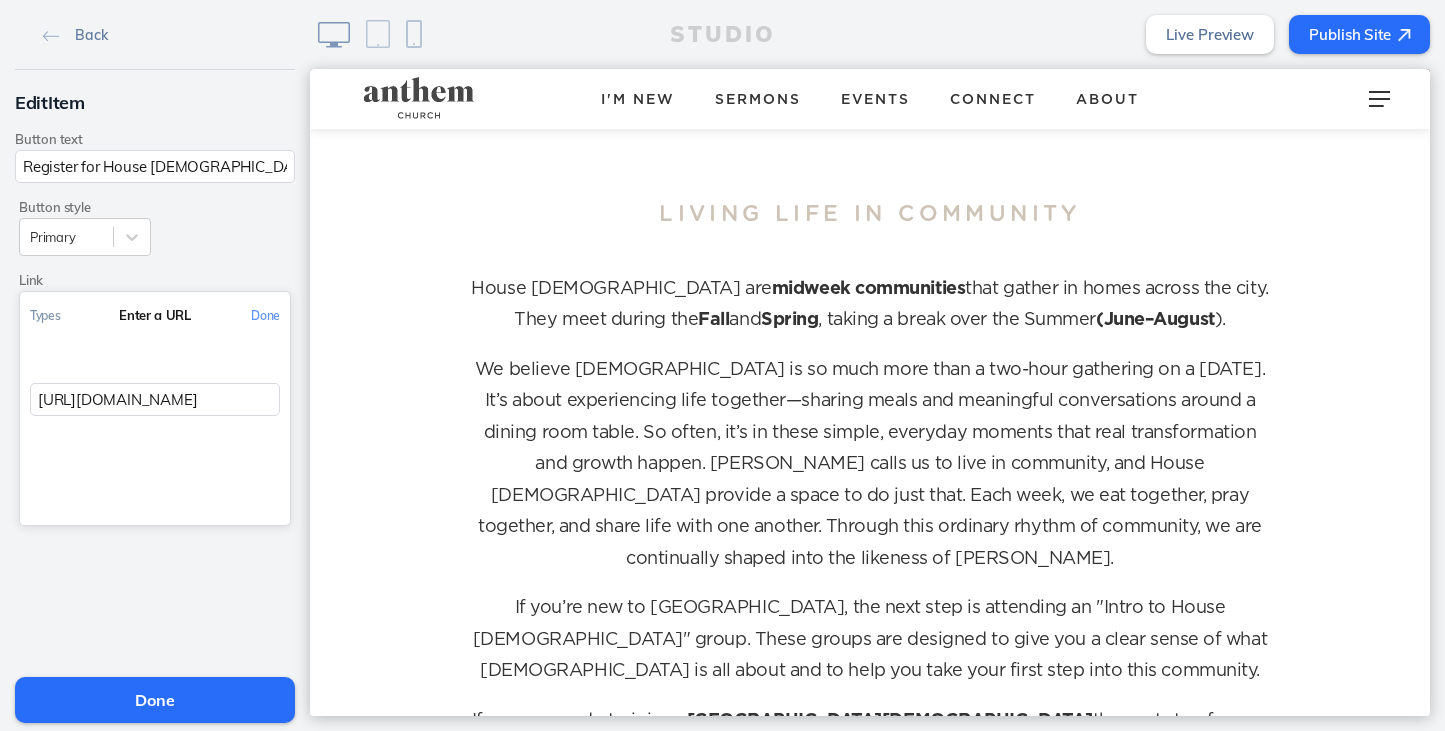 click on "https://anthemdenver.churchcenter.com/people/forms/64824" 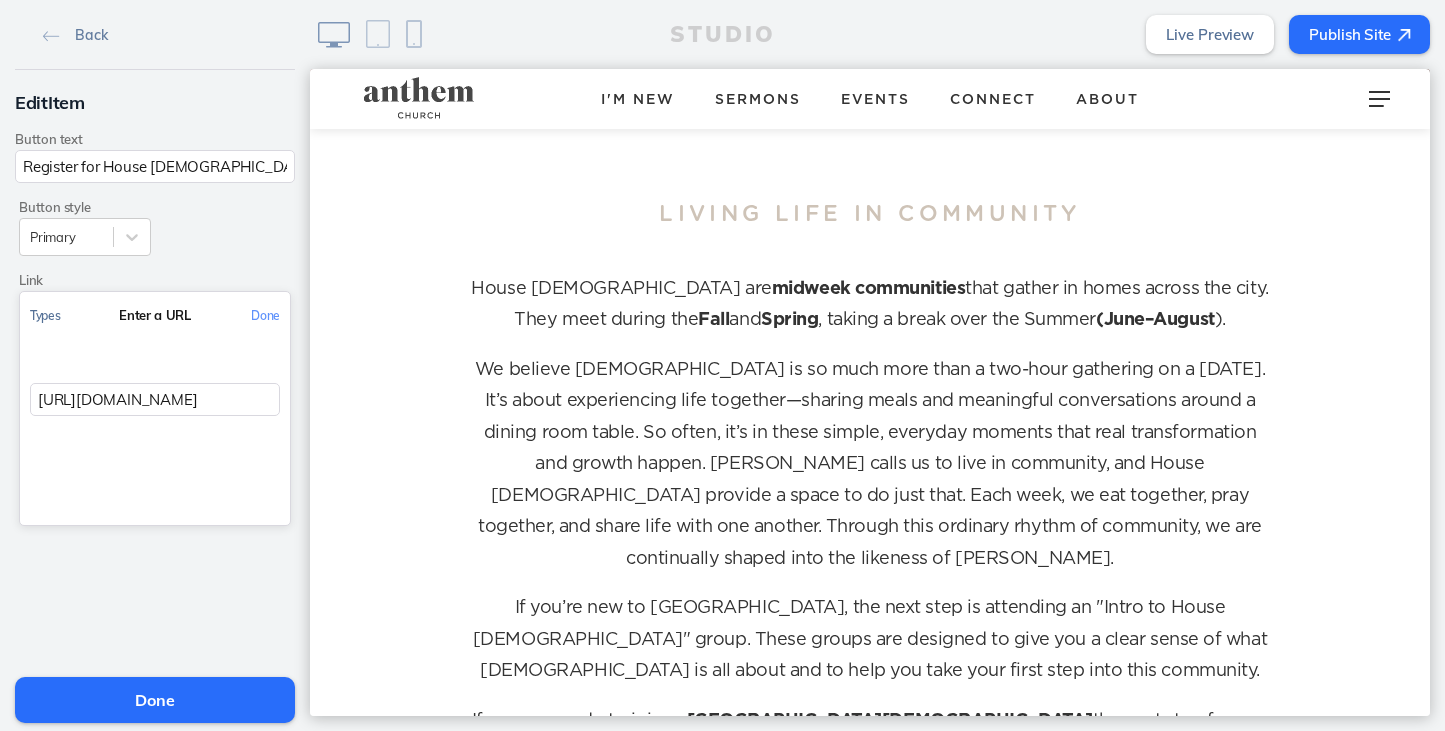 click on "Types" 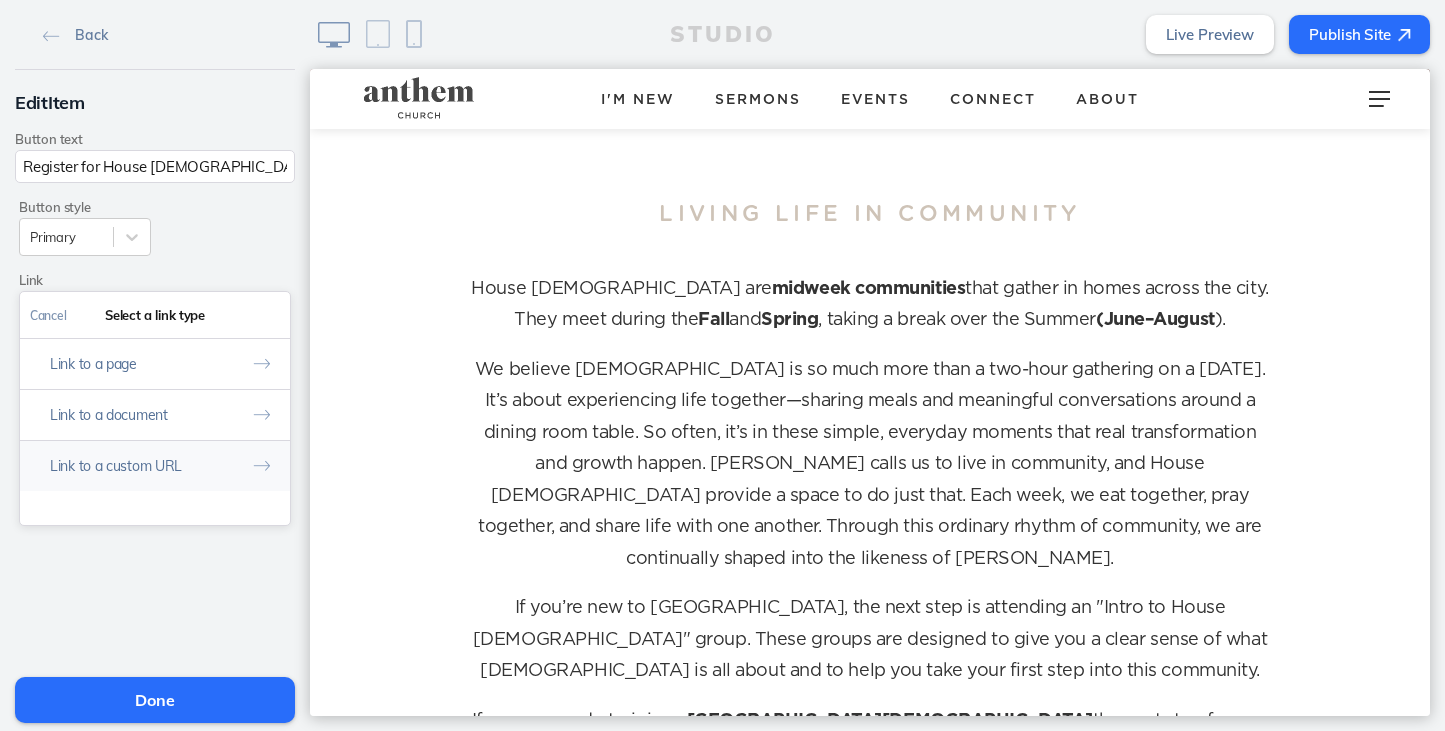 click on "Link to a custom URL" 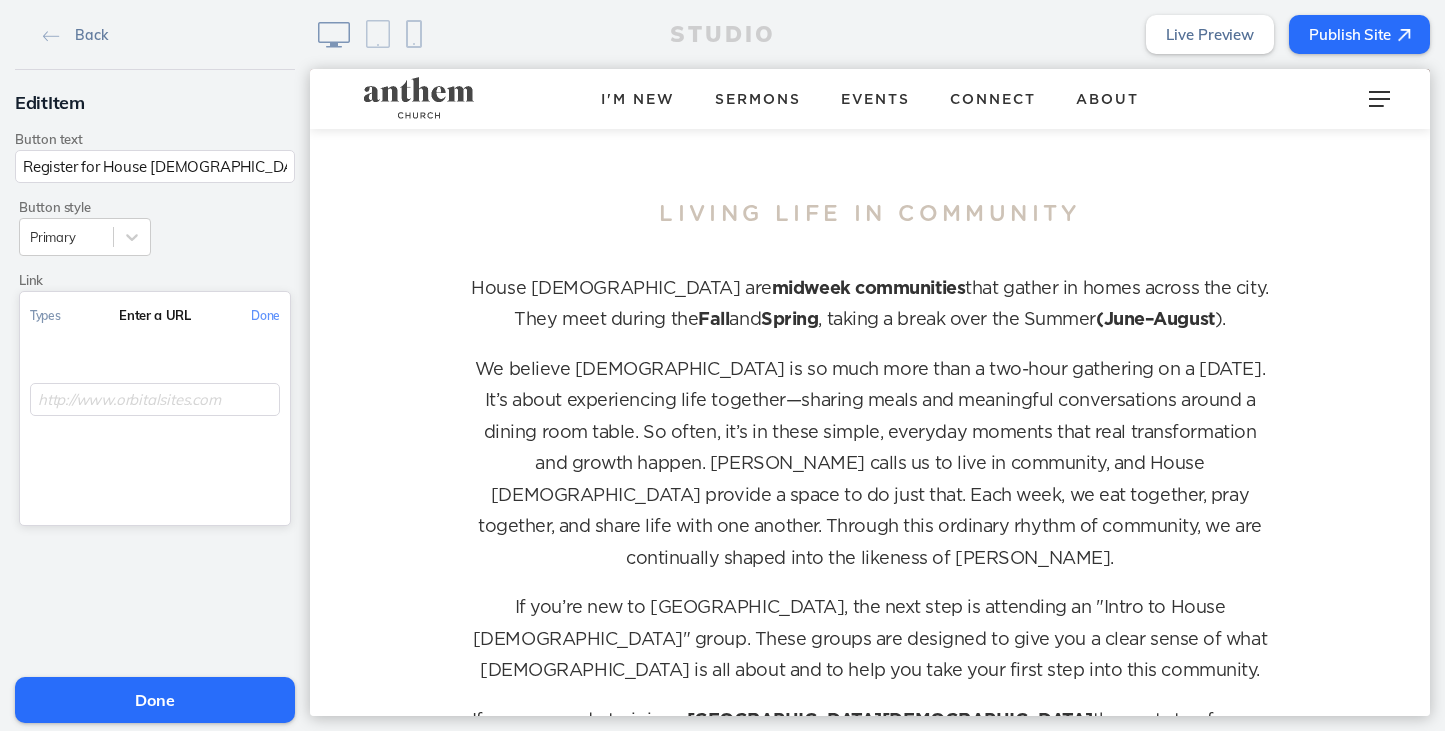 click 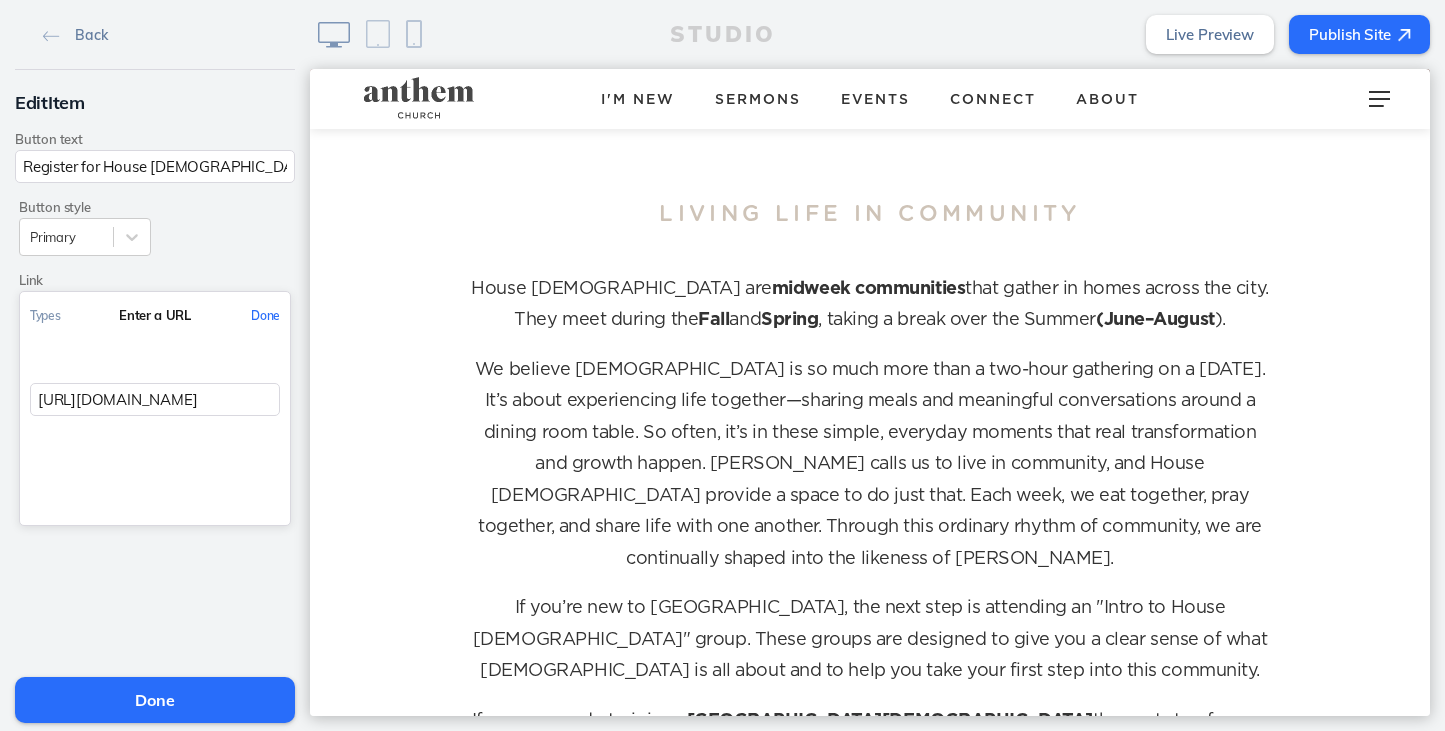 click on "Done" 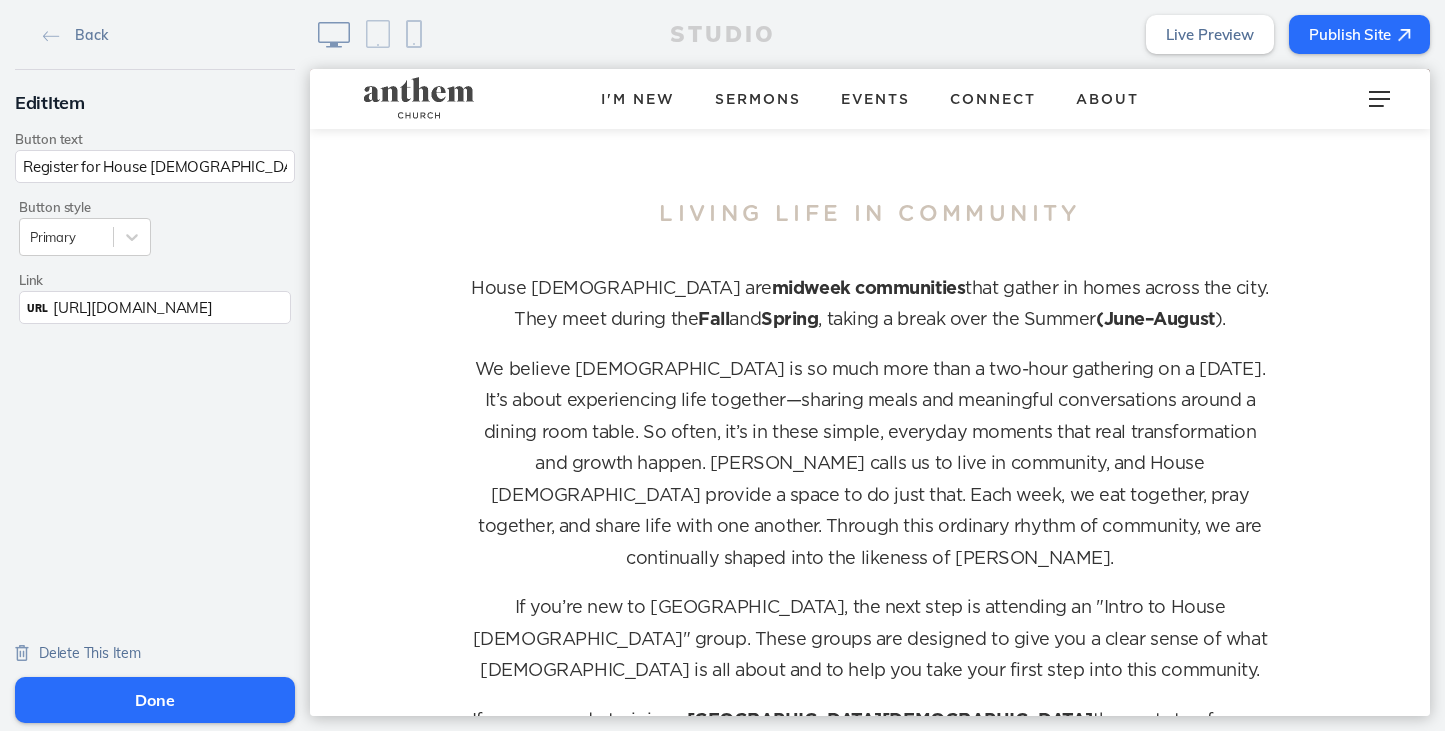 click on "Done" 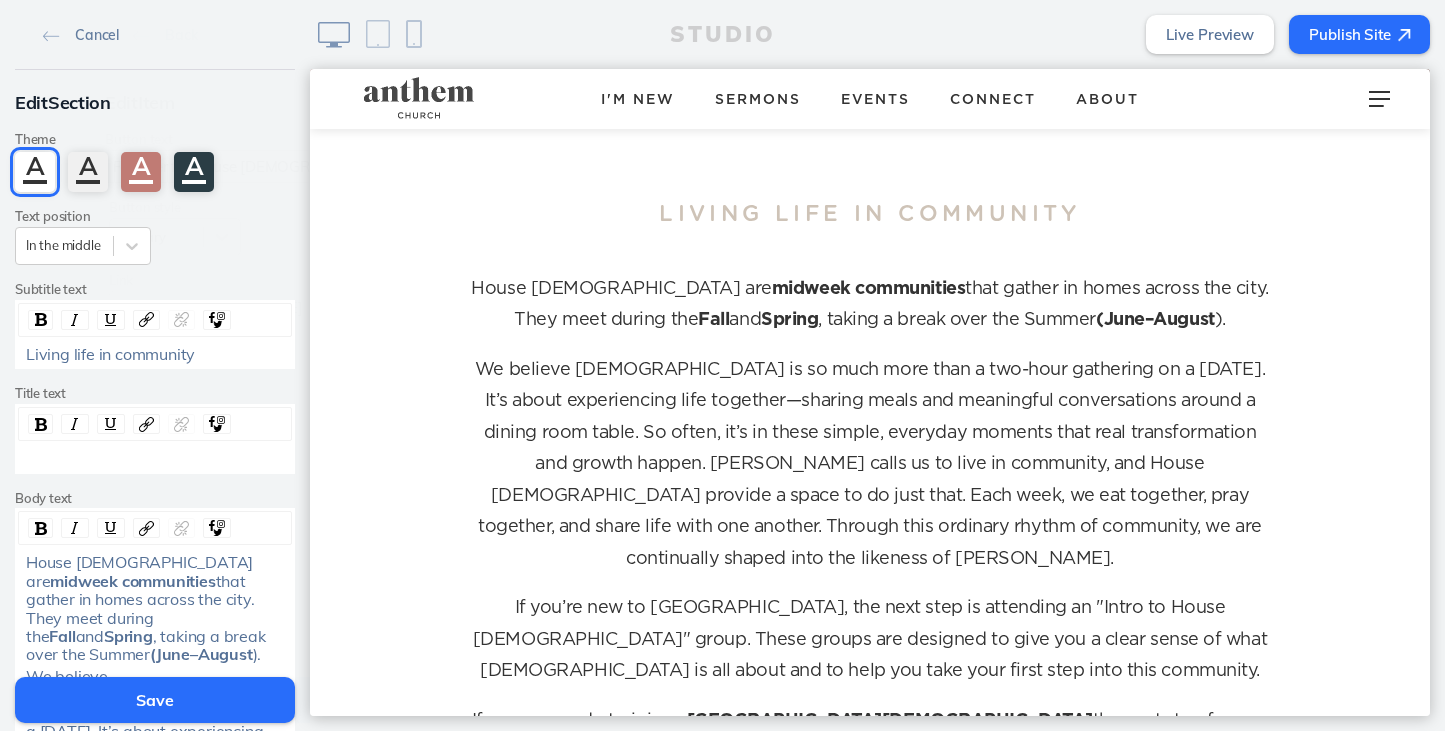 click on "Save" 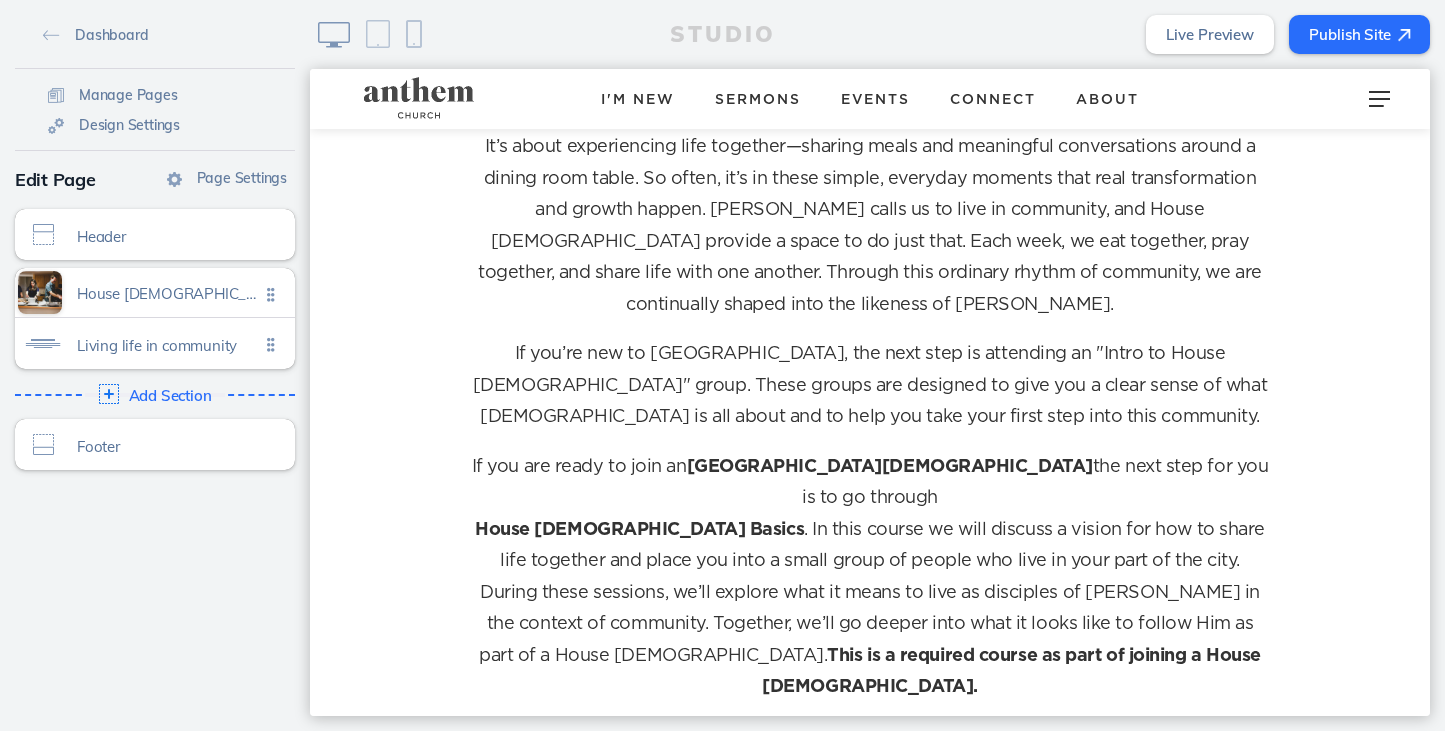 scroll, scrollTop: 737, scrollLeft: 0, axis: vertical 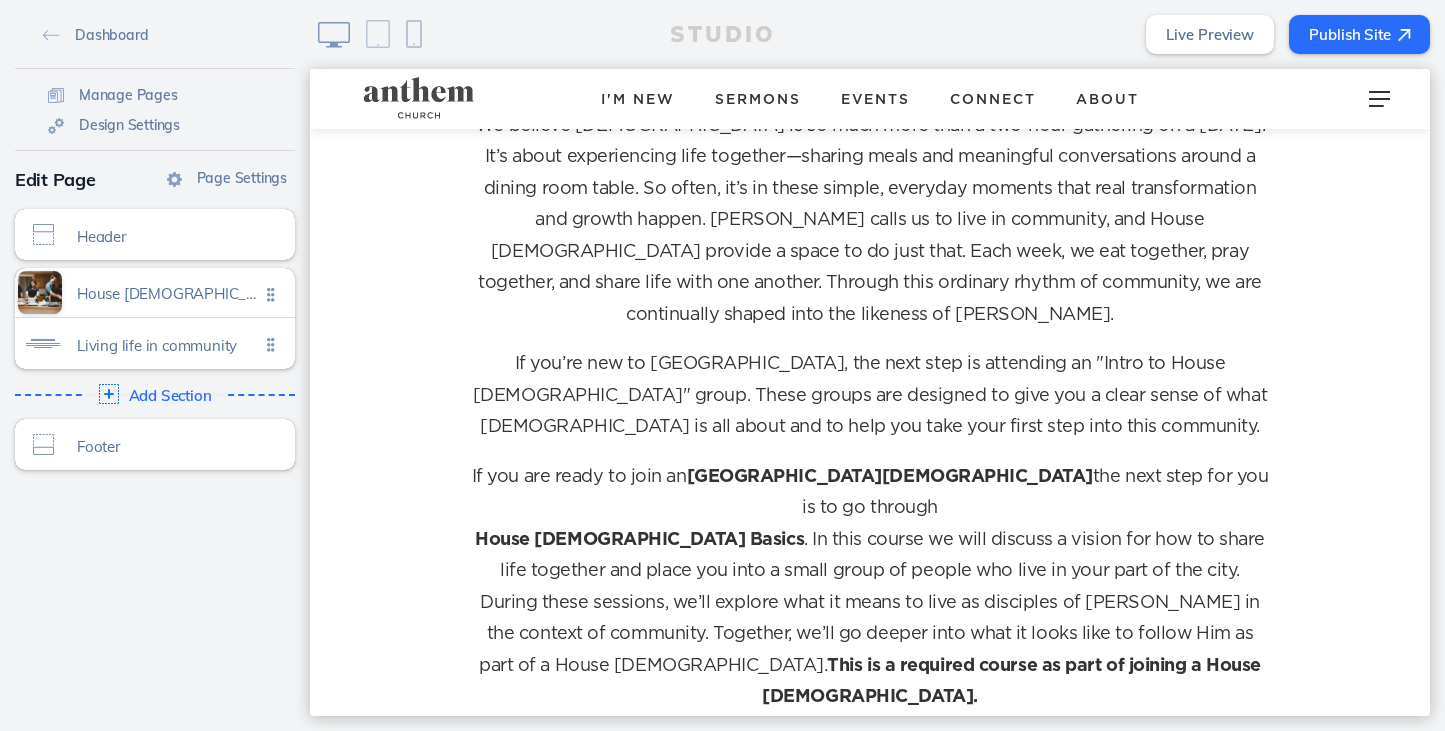 click on "Publish Site" 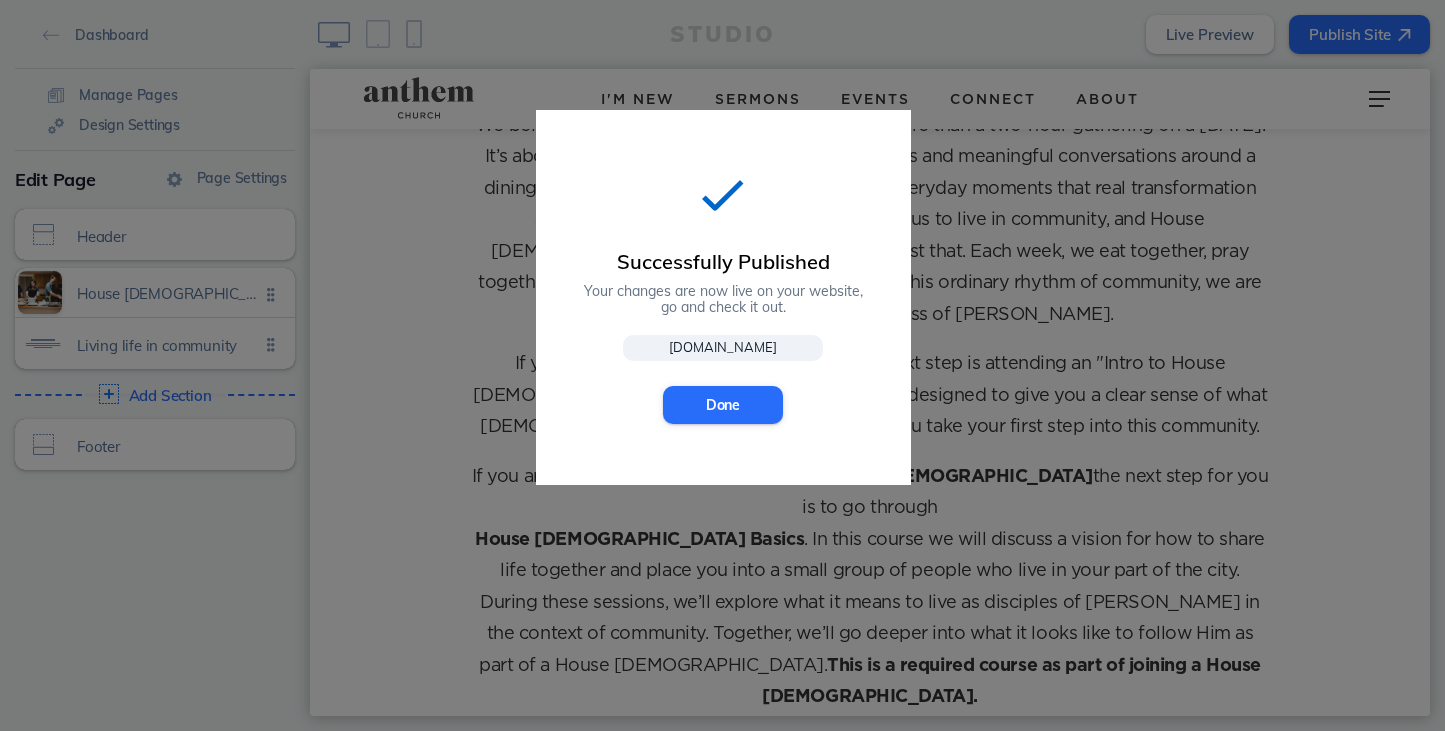 click on "[DOMAIN_NAME]" 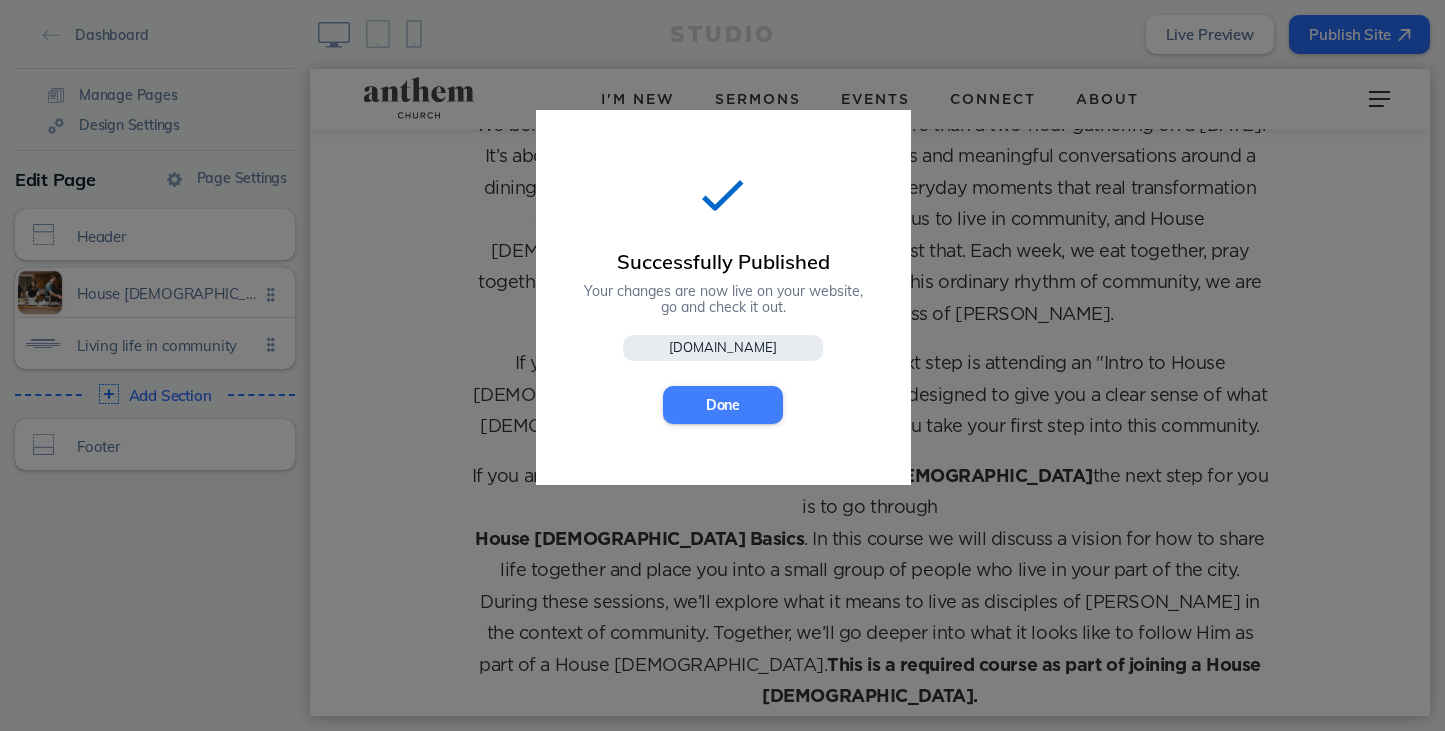 click on "Done" 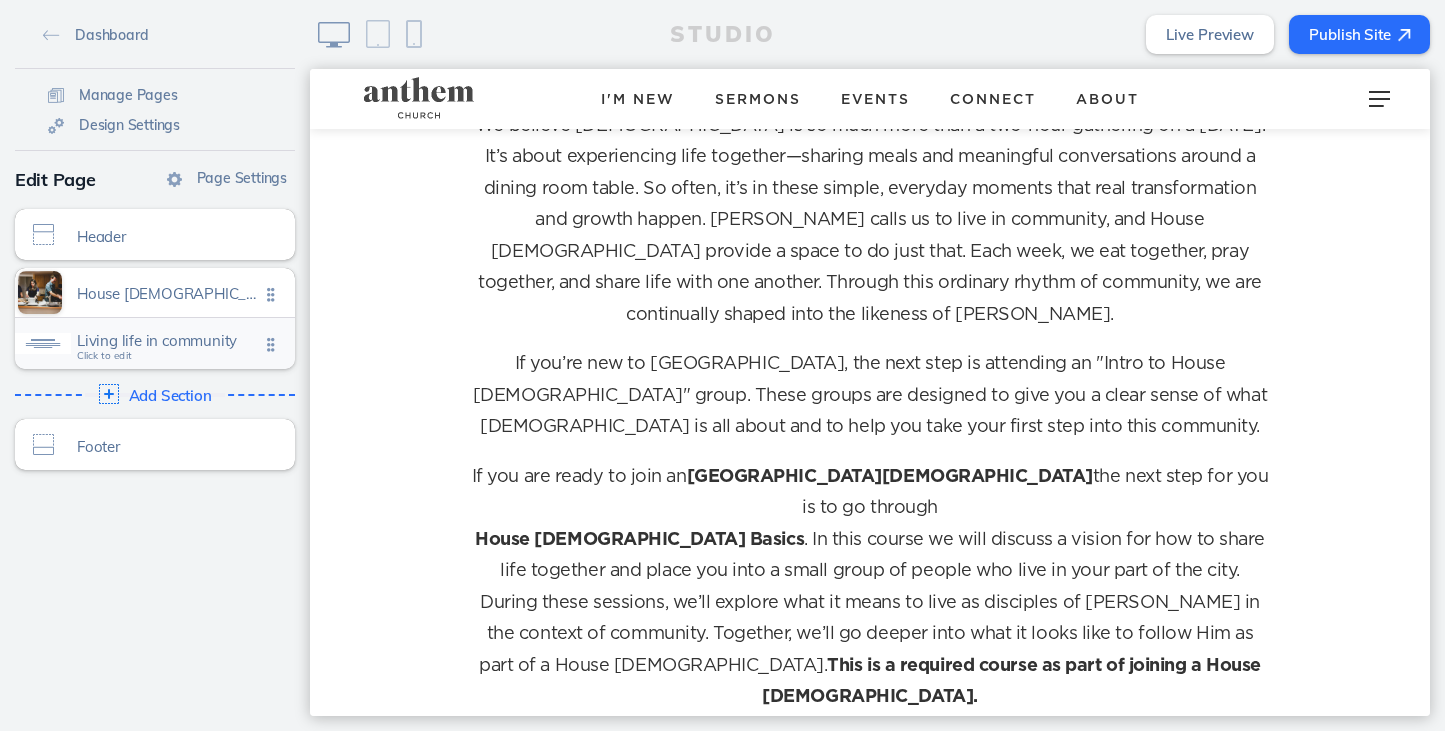 click on "Living life in community" 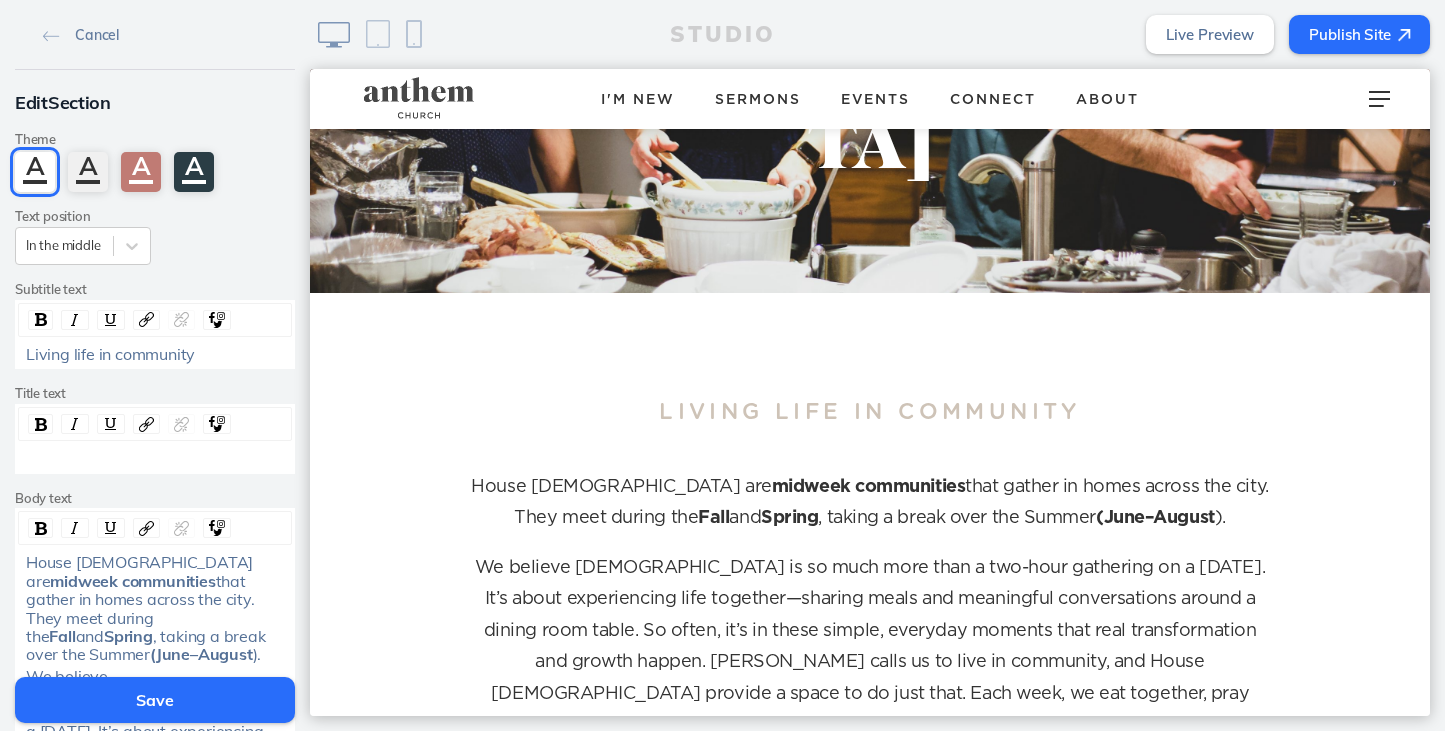 scroll, scrollTop: 286, scrollLeft: 0, axis: vertical 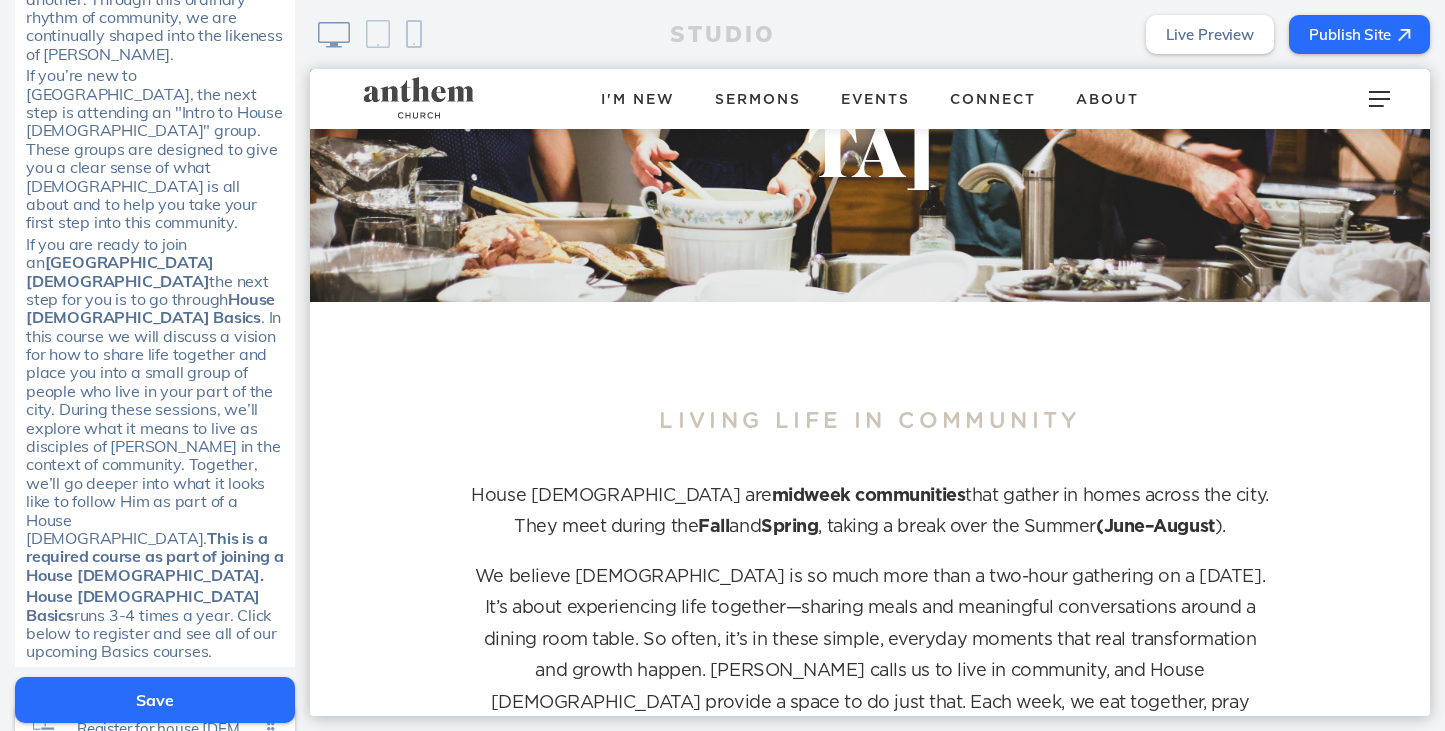 click on "If you are ready to join an  Anthem House Church  the next step for you is to go through
House Church Basics . In this course we will discuss a vision for how to share life together and place you into a small group of people who live in your part of the city. During these sessions, we’ll explore what it means to live as disciples of Jesus in the context of community. Together, we’ll go deeper into what it looks like to follow Him as part of a House Church.  This is a required course as part of joining a House Church." 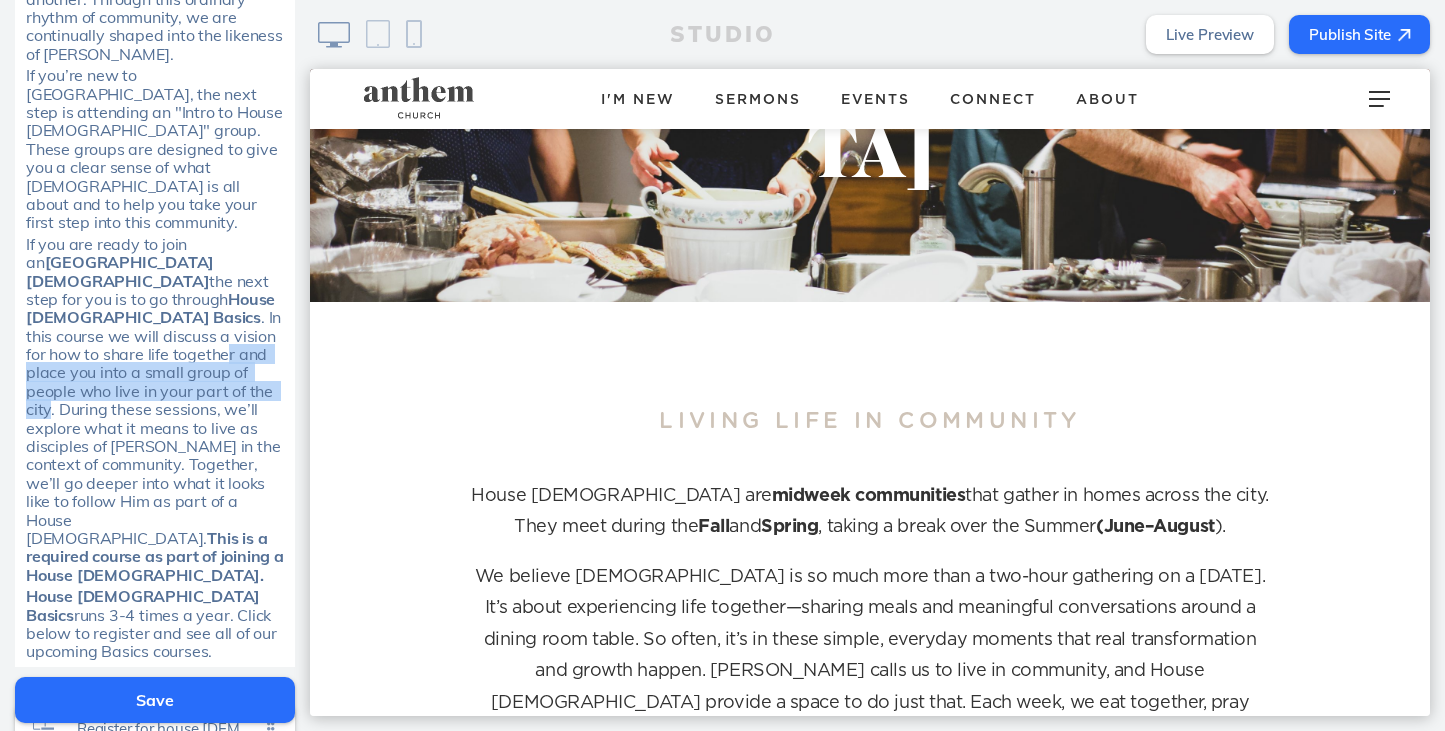 drag, startPoint x: 207, startPoint y: 258, endPoint x: 152, endPoint y: 231, distance: 61.269894 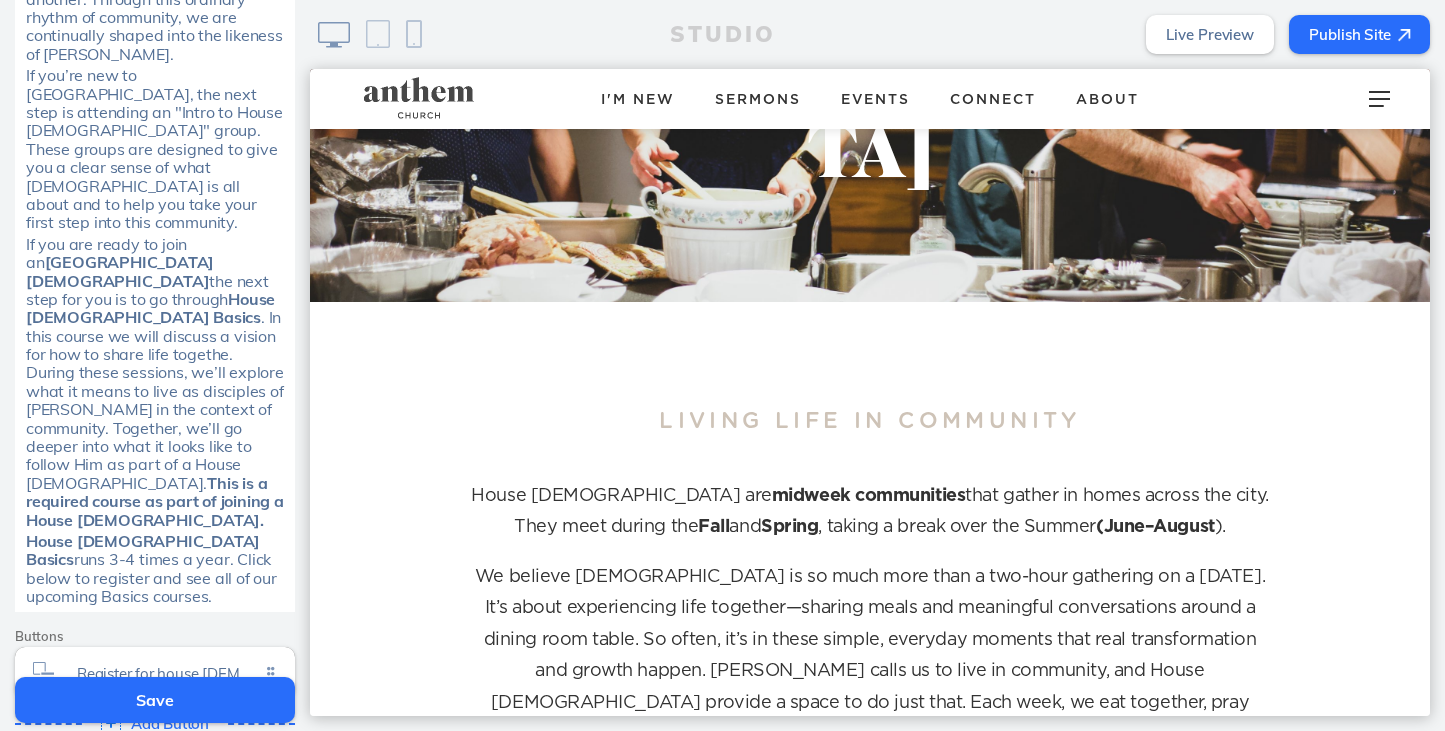 click on ". In this course we will discuss a vision for how to share life togethe. During these sessions, we’ll explore what it means to live as disciples of Jesus in the context of community. Together, we’ll go deeper into what it looks like to follow Him as part of a House Church." 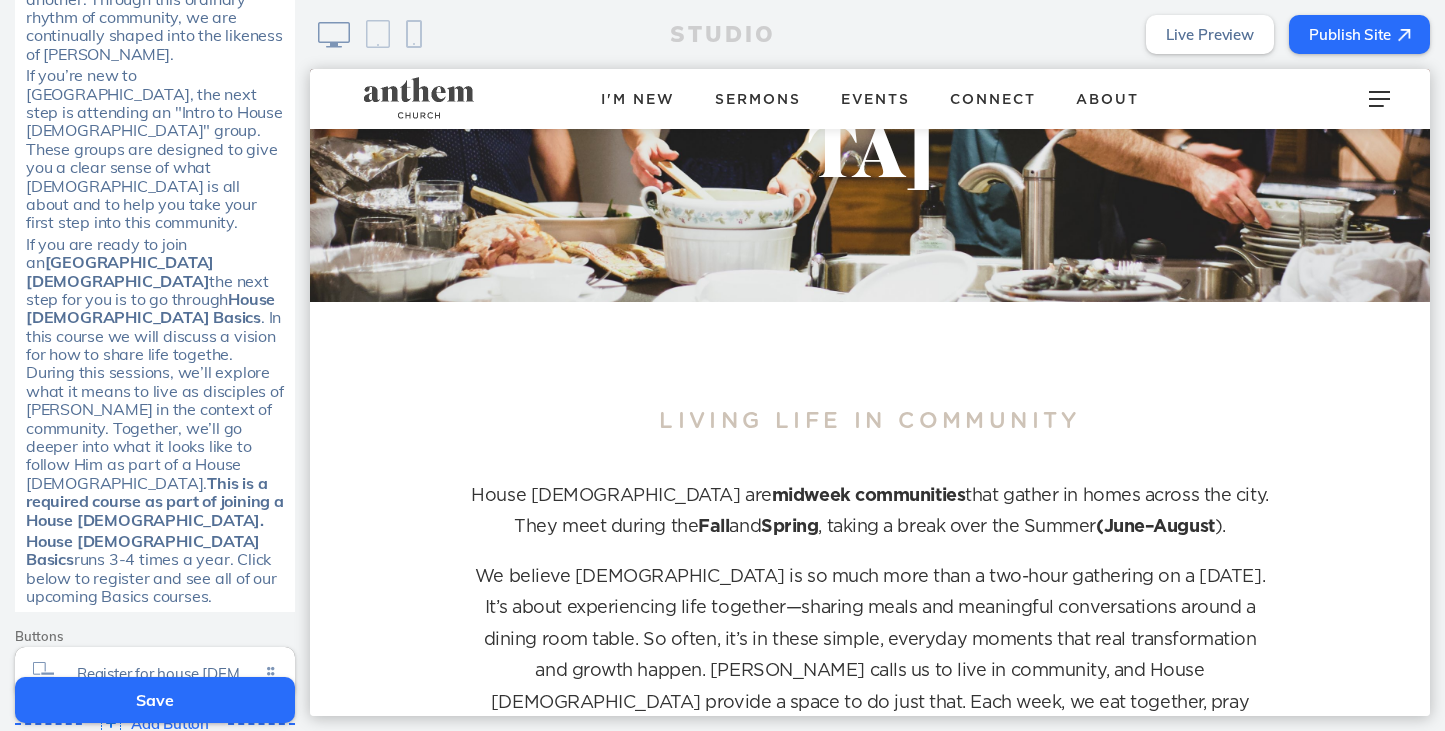 click on ". In this course we will discuss a vision for how to share life togethe. During this sessions, we’ll explore what it means to live as disciples of Jesus in the context of community. Together, we’ll go deeper into what it looks like to follow Him as part of a House Church." 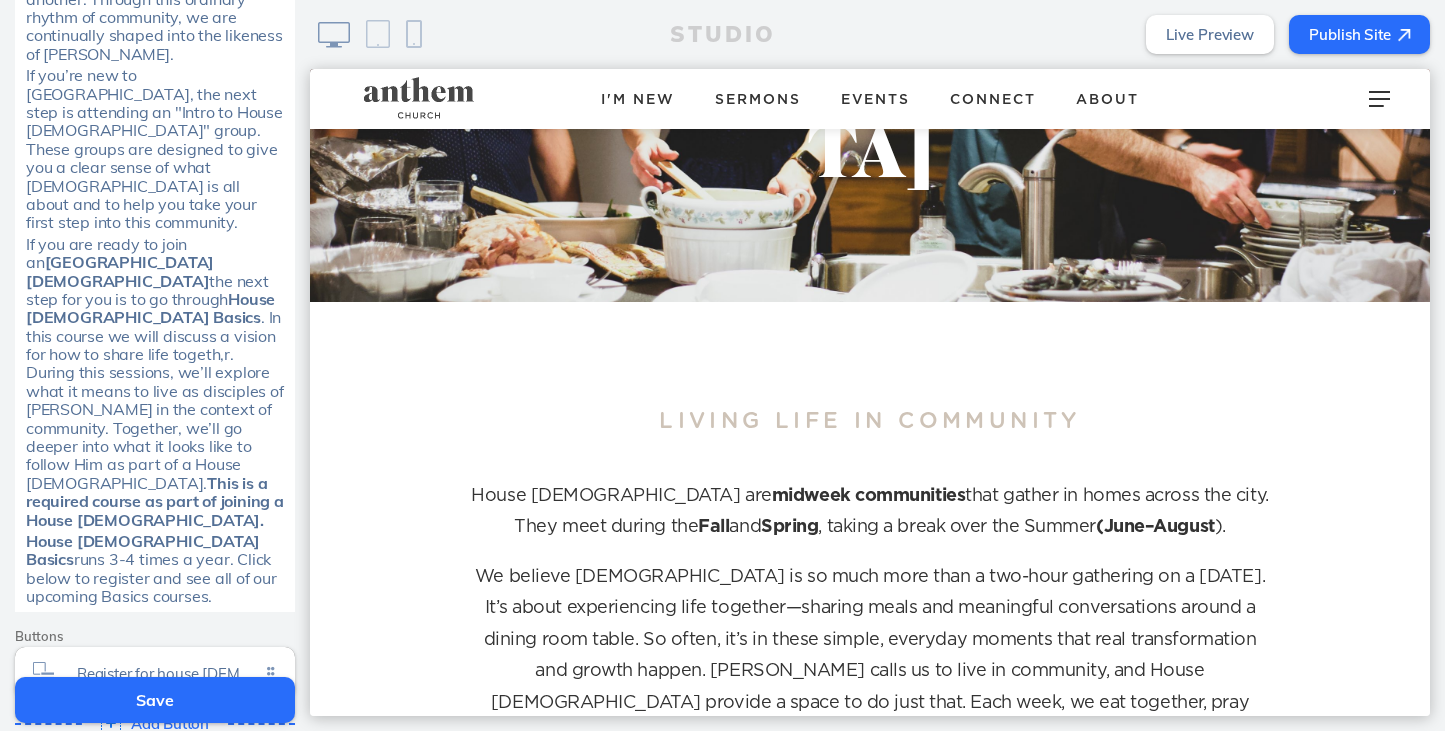 click on ". In this course we will discuss a vision for how to share life togeth,r. During this sessions, we’ll explore what it means to live as disciples of Jesus in the context of community. Together, we’ll go deeper into what it looks like to follow Him as part of a House Church." 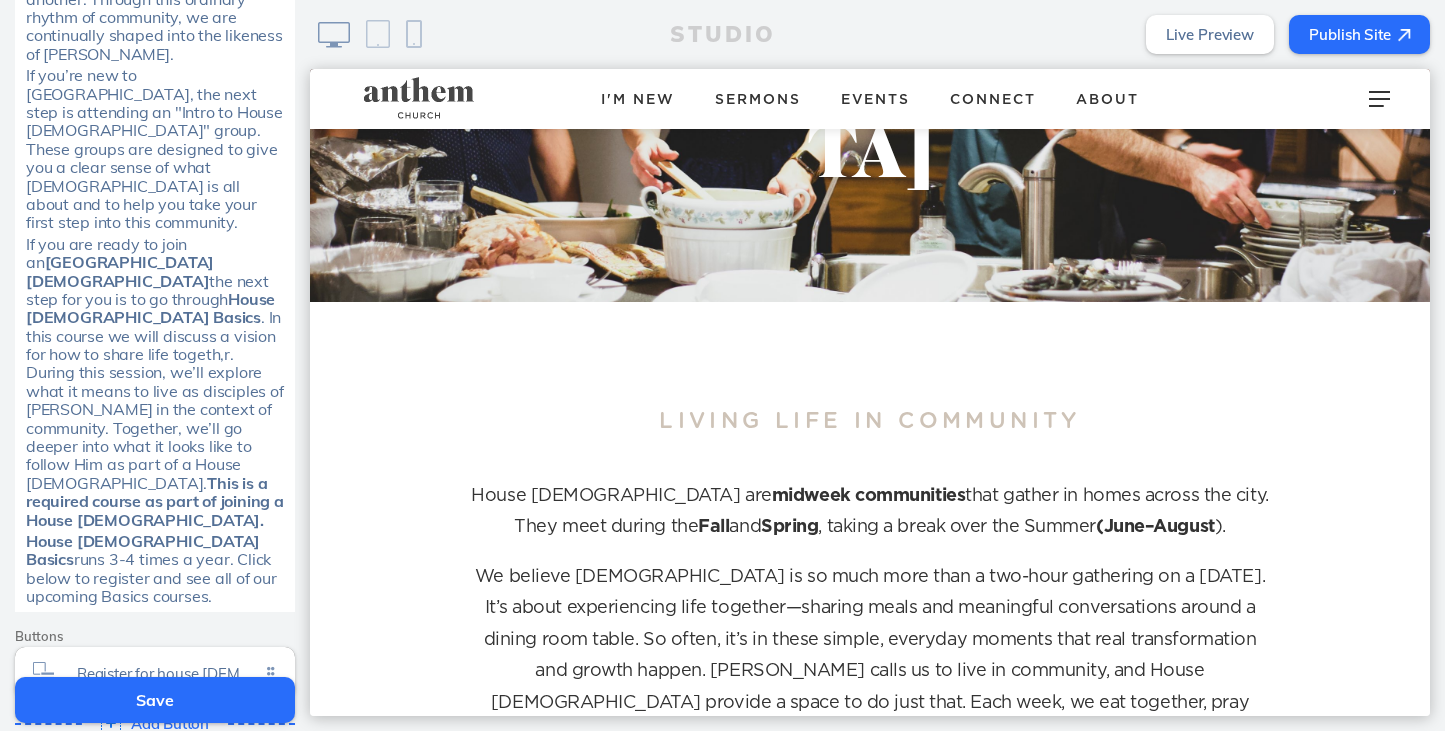 click on ". In this course we will discuss a vision for how to share life togeth,r. During this session, we’ll explore what it means to live as disciples of Jesus in the context of community. Together, we’ll go deeper into what it looks like to follow Him as part of a House Church." 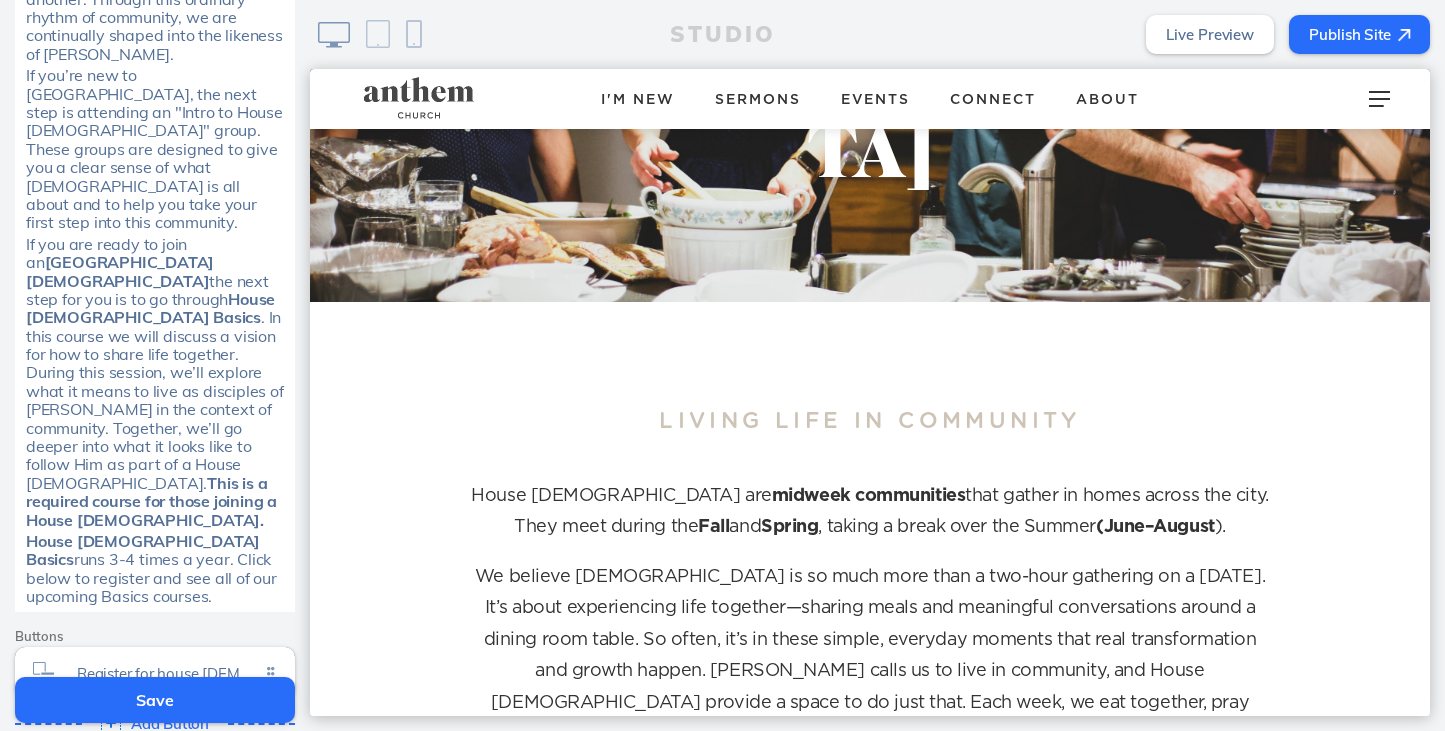 click on "If you are ready to join an  Anthem House Church  the next step for you is to go through
House Church Basics . In this course we will discuss a vision for how to share life together. During this session, we’ll explore what it means to live as disciples of Jesus in the context of community. Together, we’ll go deeper into what it looks like to follow Him as part of a House Church.  This is a required course for those joining a House Church." 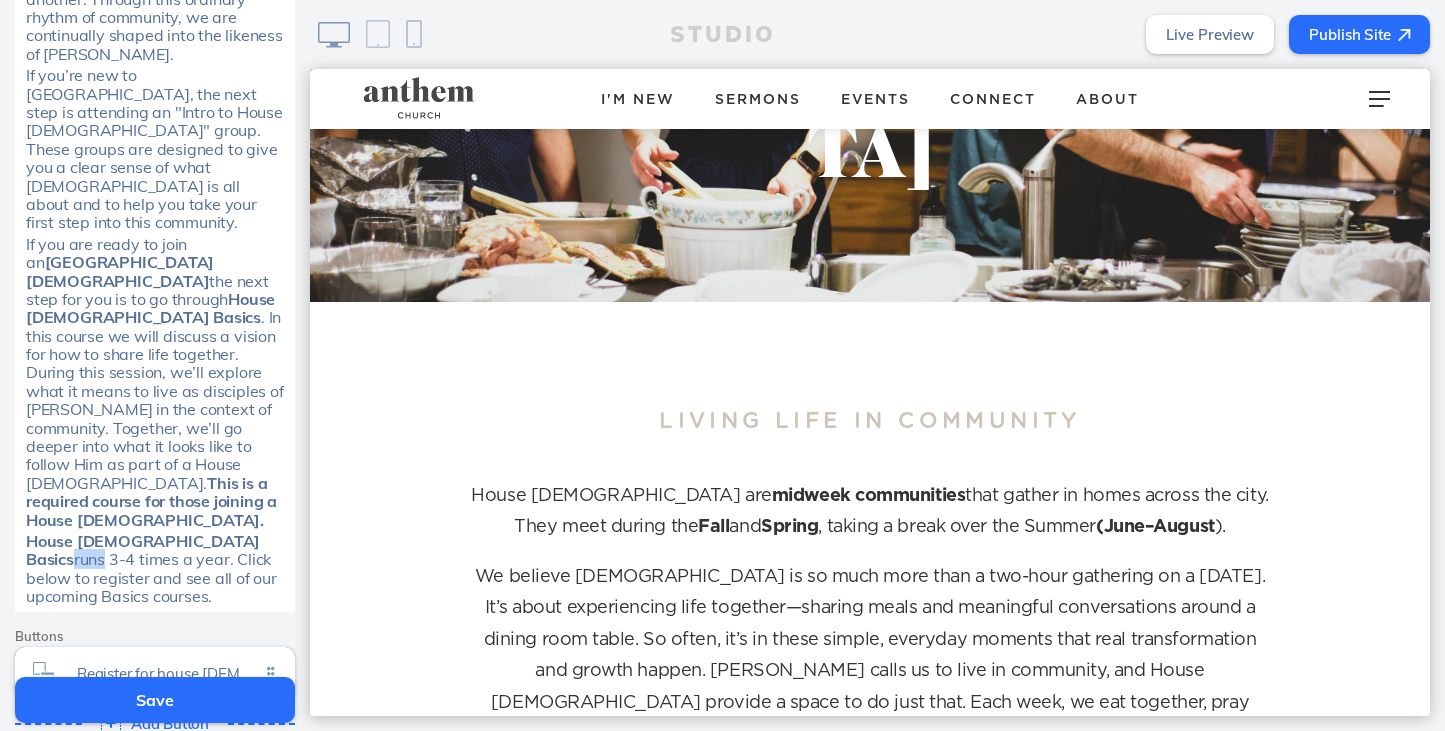 click on "runs 3-4 times a year. Click below to register and see all of our upcoming Basics courses." 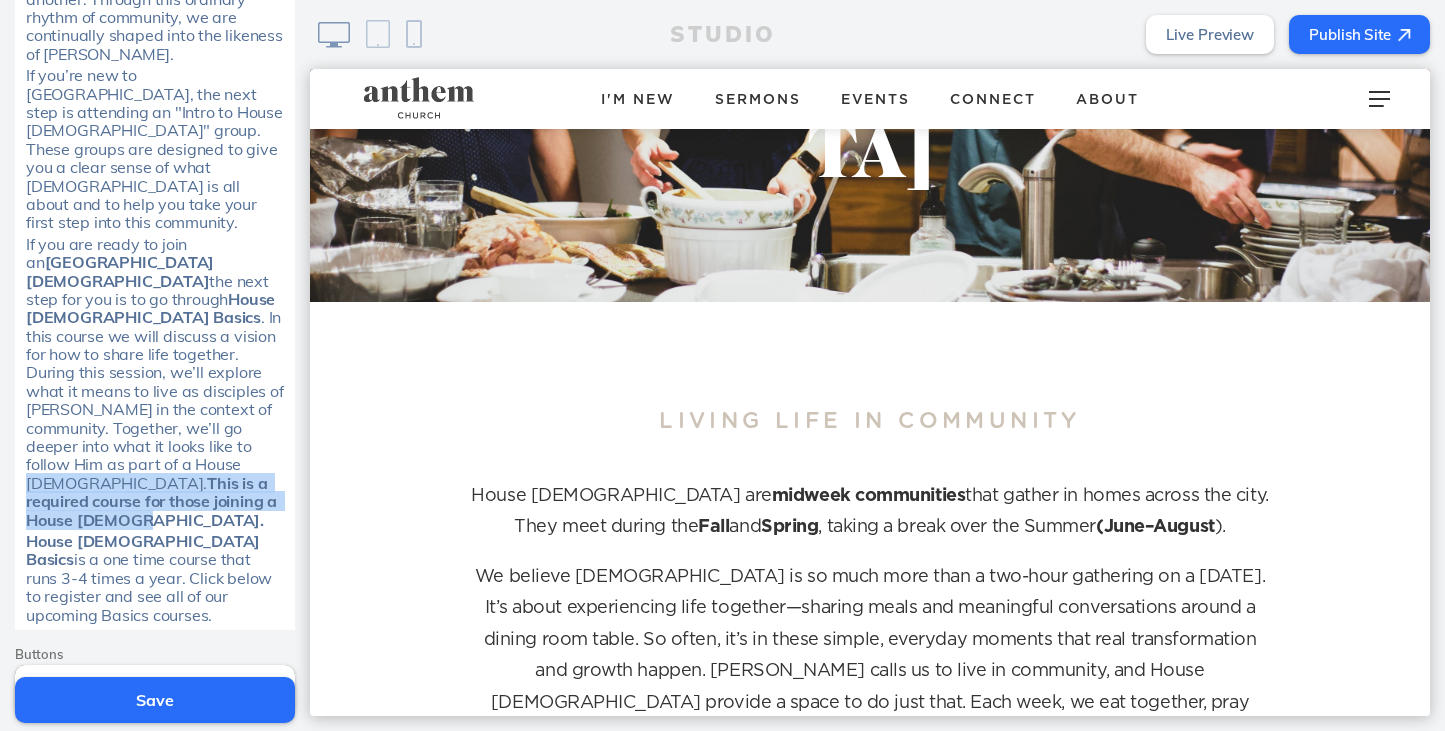 drag, startPoint x: 103, startPoint y: 372, endPoint x: 137, endPoint y: 329, distance: 54.81788 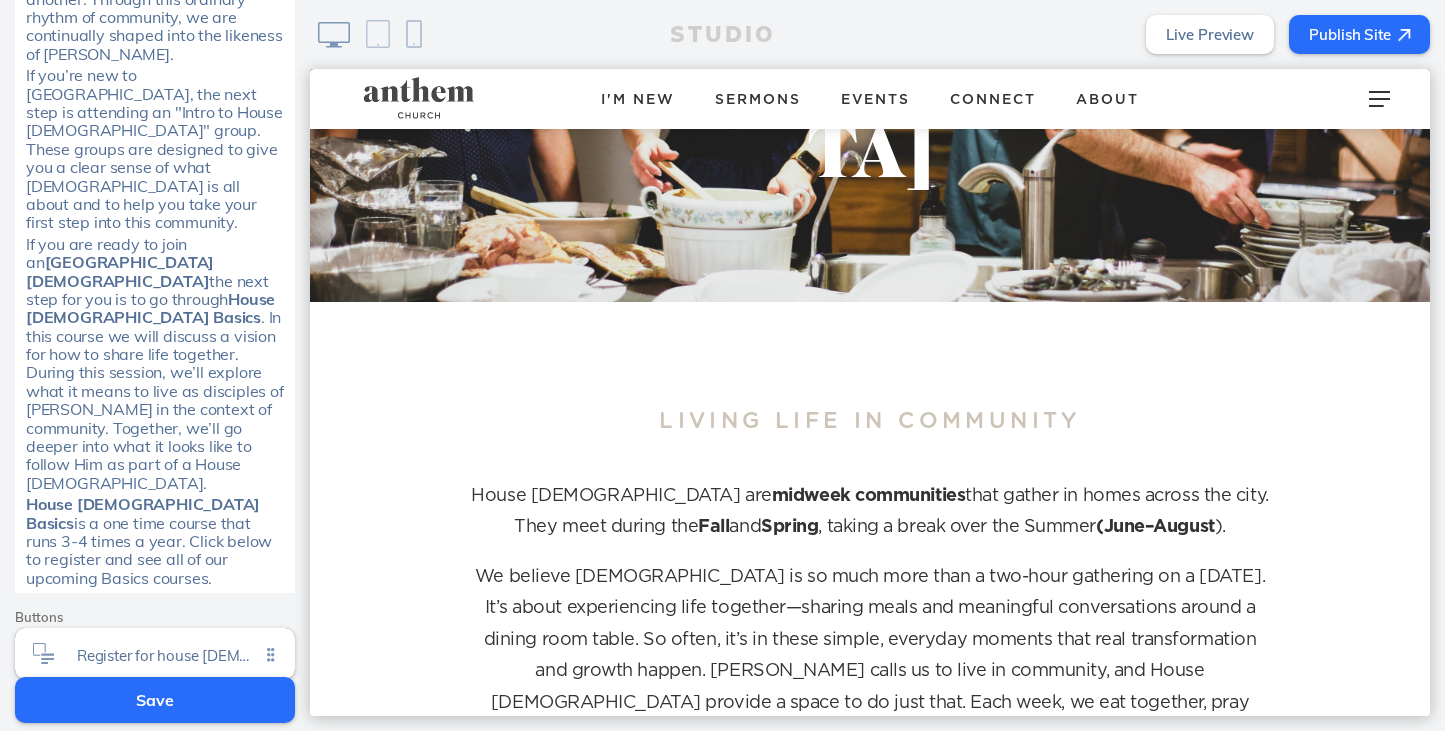 click on "House Church Basics  is a one time course that runs 3-4 times a year. Click below to register and see all of our upcoming Basics courses." 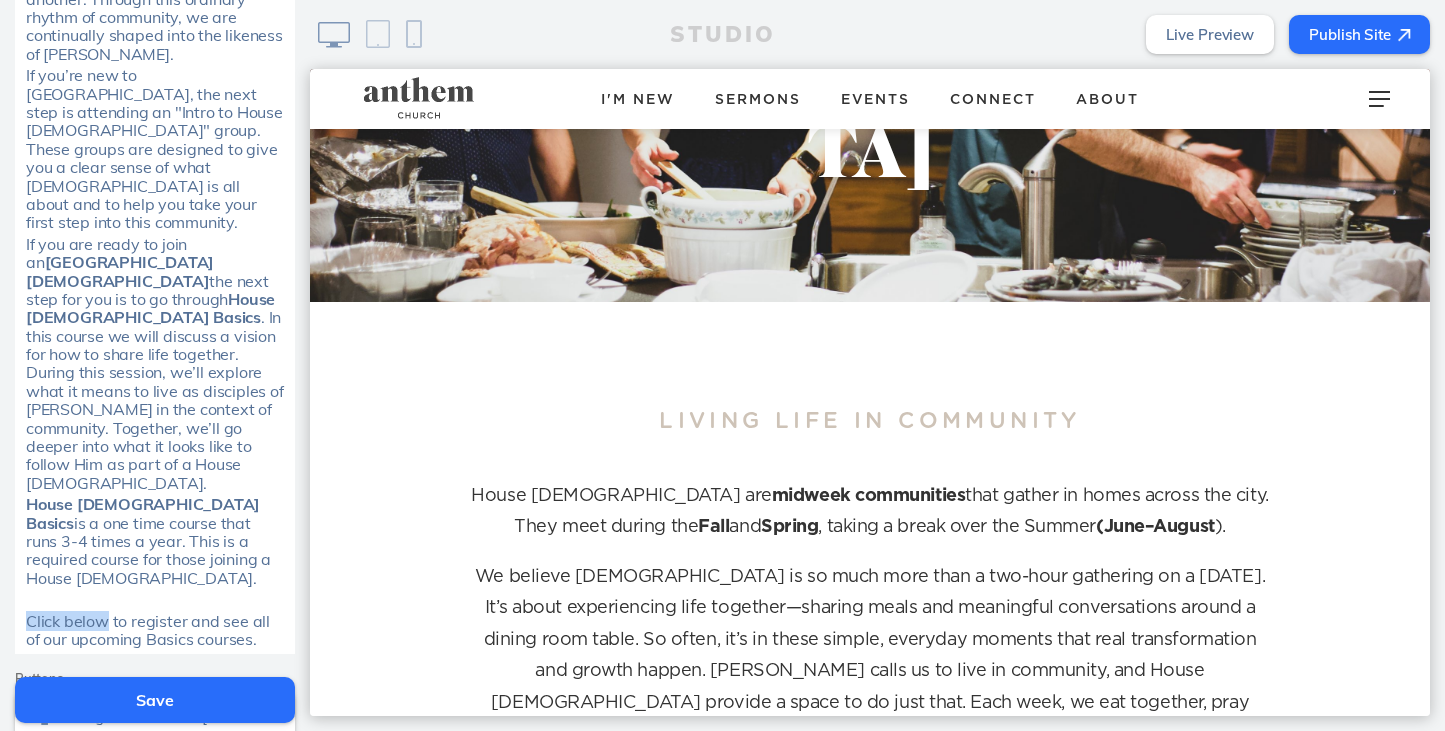 click on "Click below to register and see all of our upcoming Basics courses." 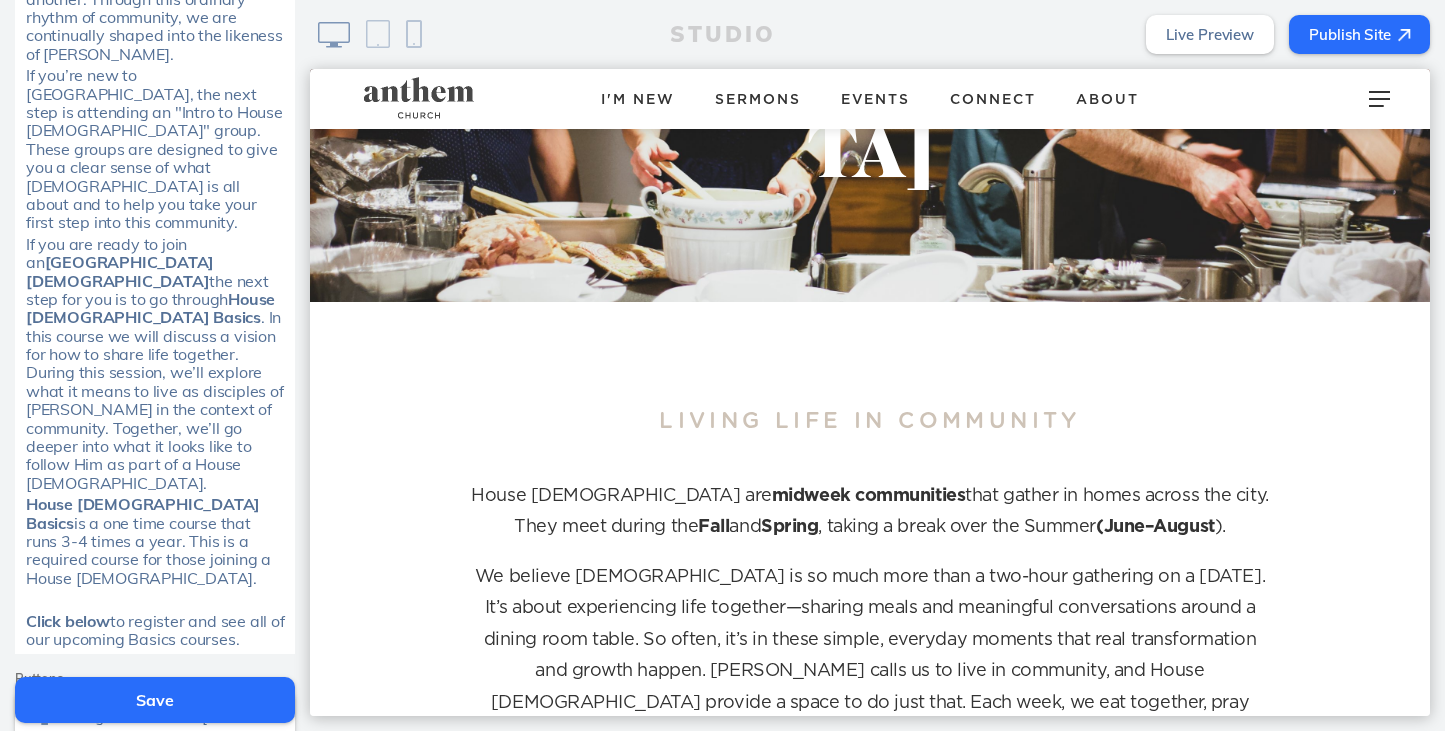 click on "We believe church is so much more than a two-hour gathering on a Sunday. It’s about experiencing life together—sharing meals and meaningful conversations around a dining room table. So often, it’s in these simple, everyday moments that real transformation and growth happen. Jesus calls us to live in community, and House Churches provide a space to do just that. Each week, we eat together, pray together, and share life with one another. Through this ordinary rhythm of community, we are continually shaped into the likeness of Jesus." at bounding box center [870, 672] 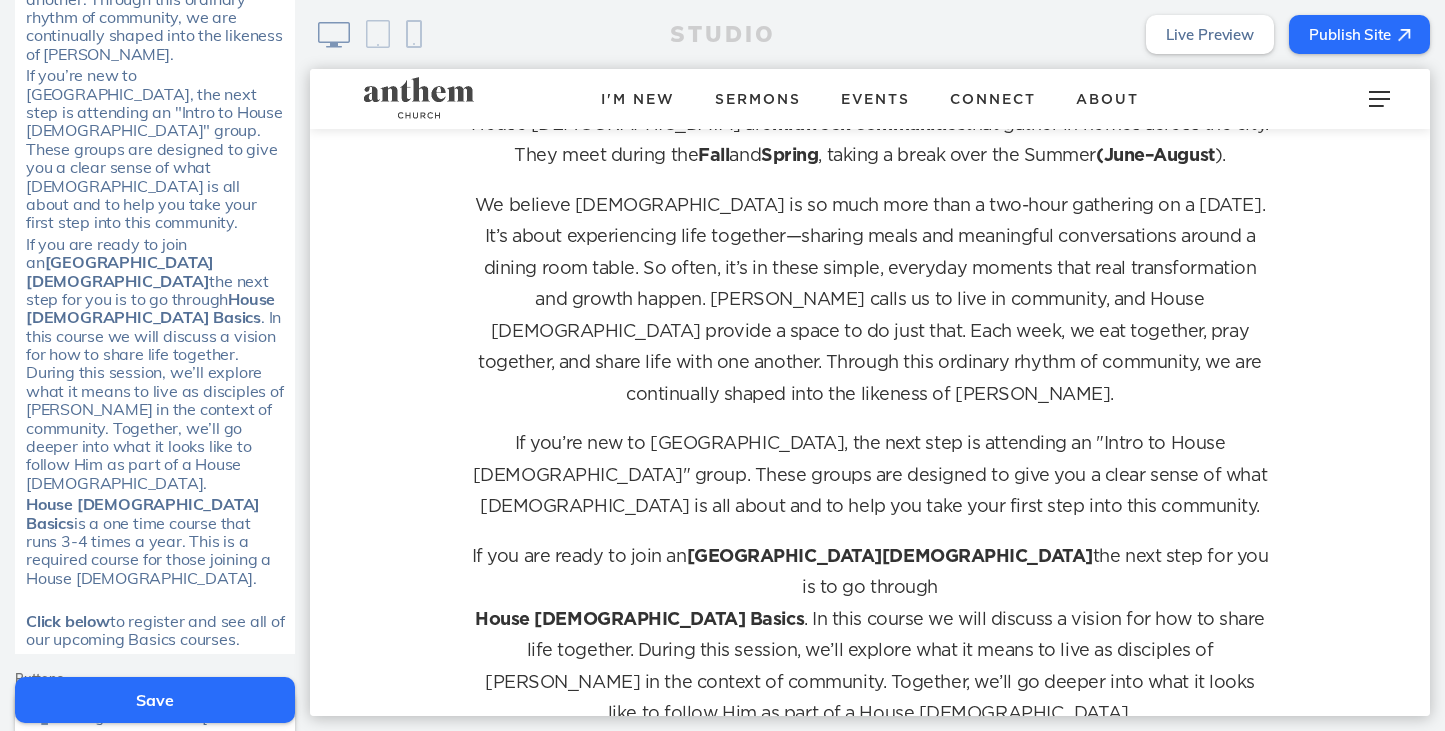 scroll, scrollTop: 685, scrollLeft: 0, axis: vertical 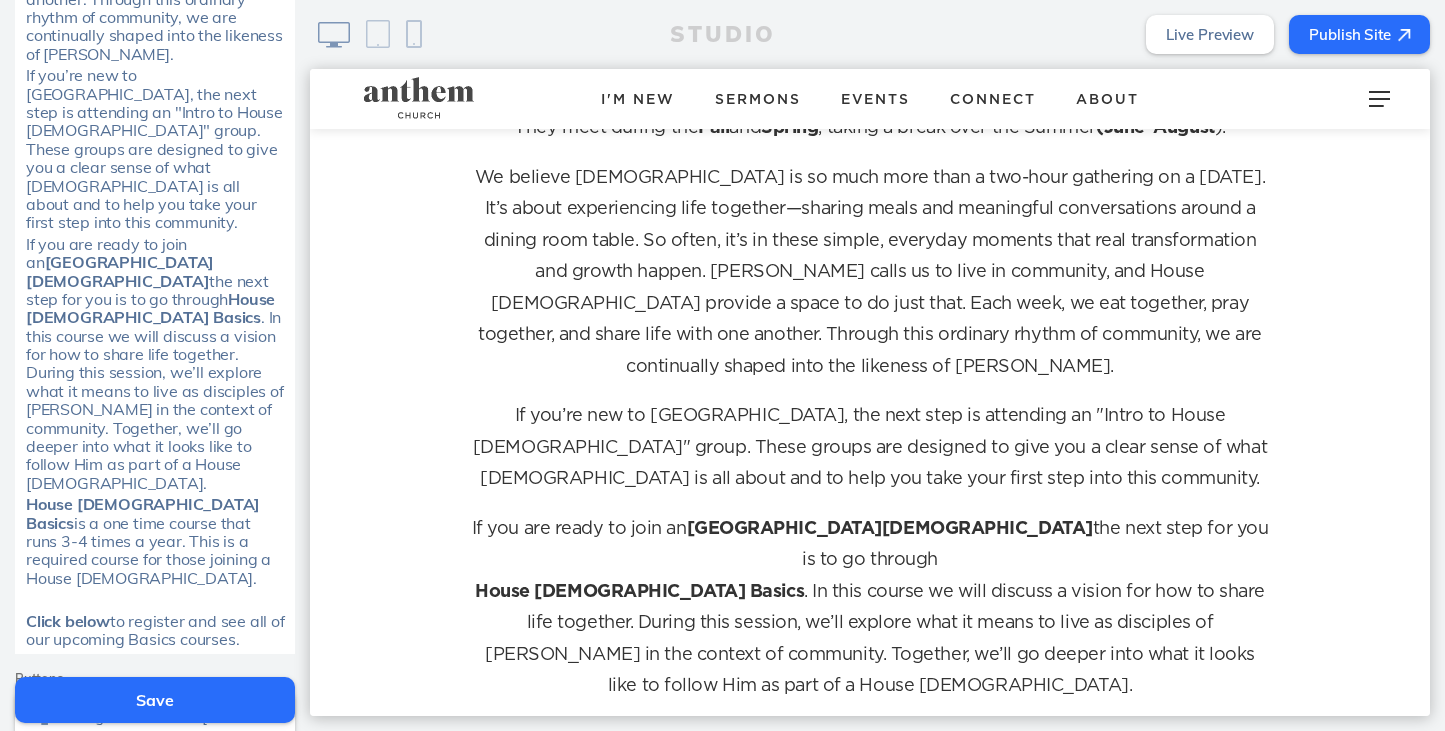 click on "House Church Basics" 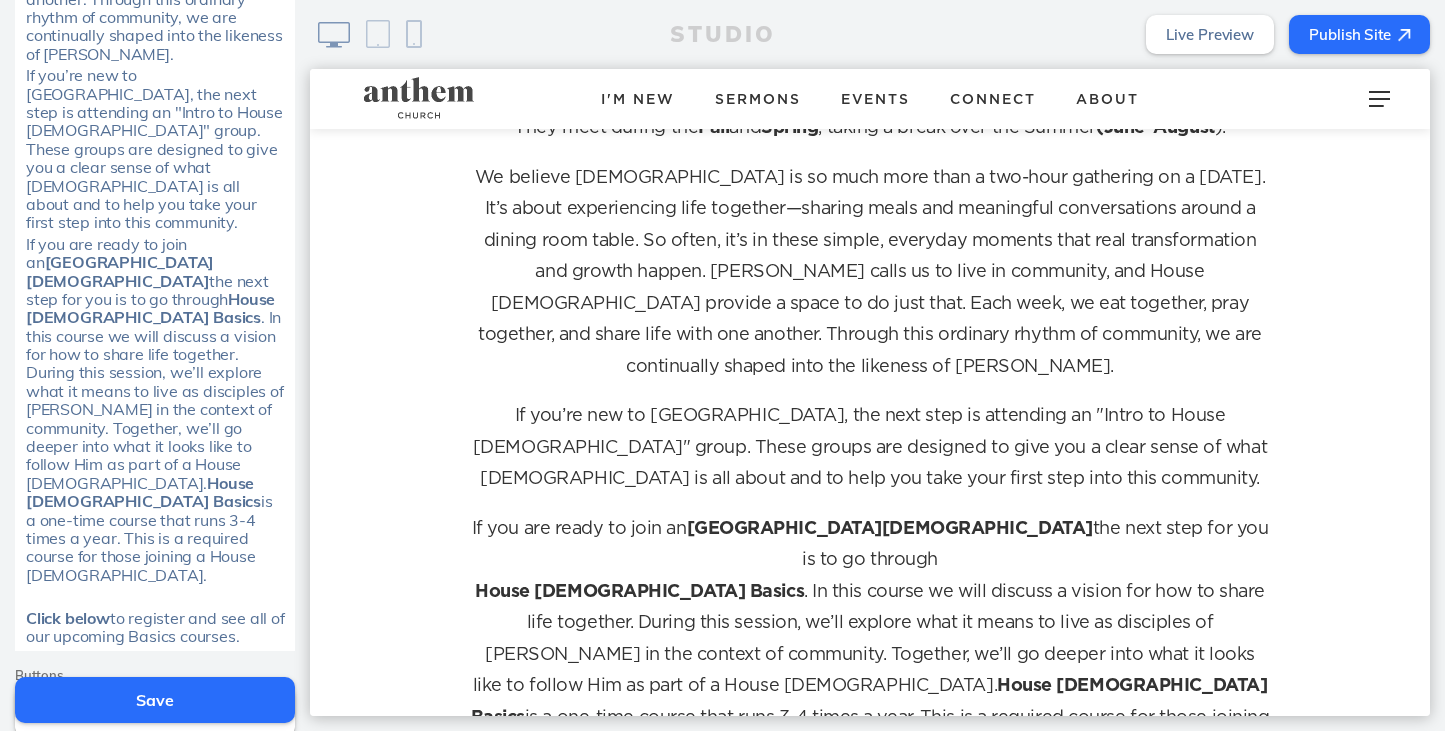 click on "is a one-time course that runs 3-4 times a year. This is a required course for those joining a House Church." 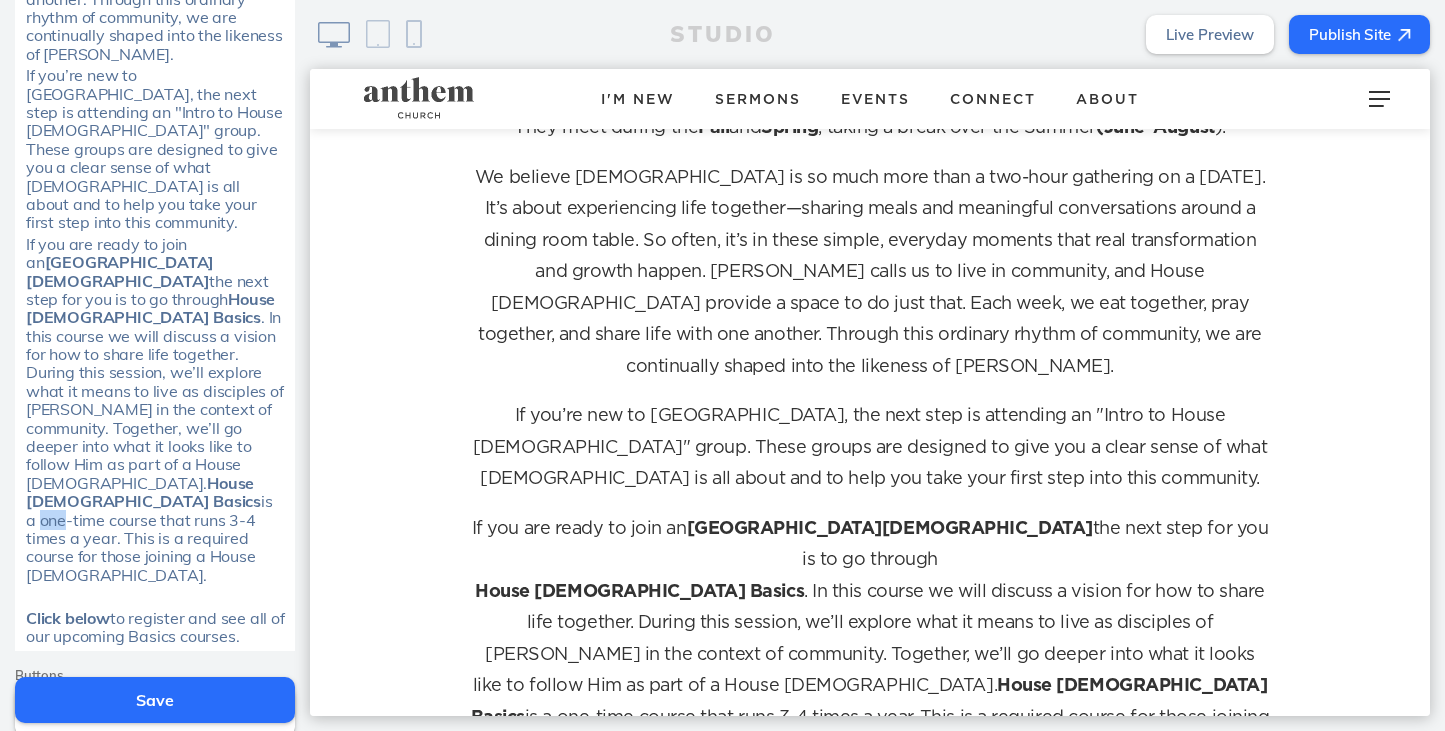 click on "is a one-time course that runs 3-4 times a year. This is a required course for those joining a House Church." 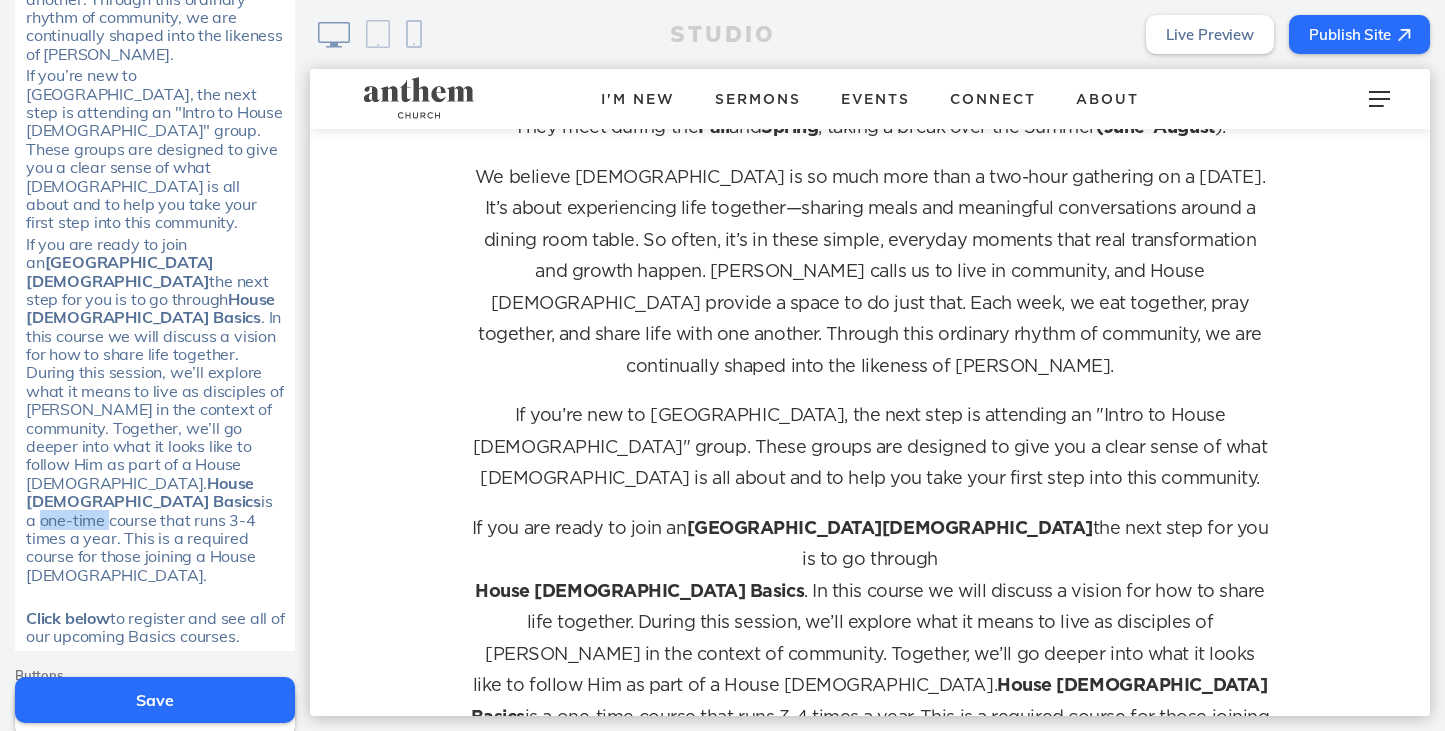 click on "is a one-time course that runs 3-4 times a year. This is a required course for those joining a House Church." 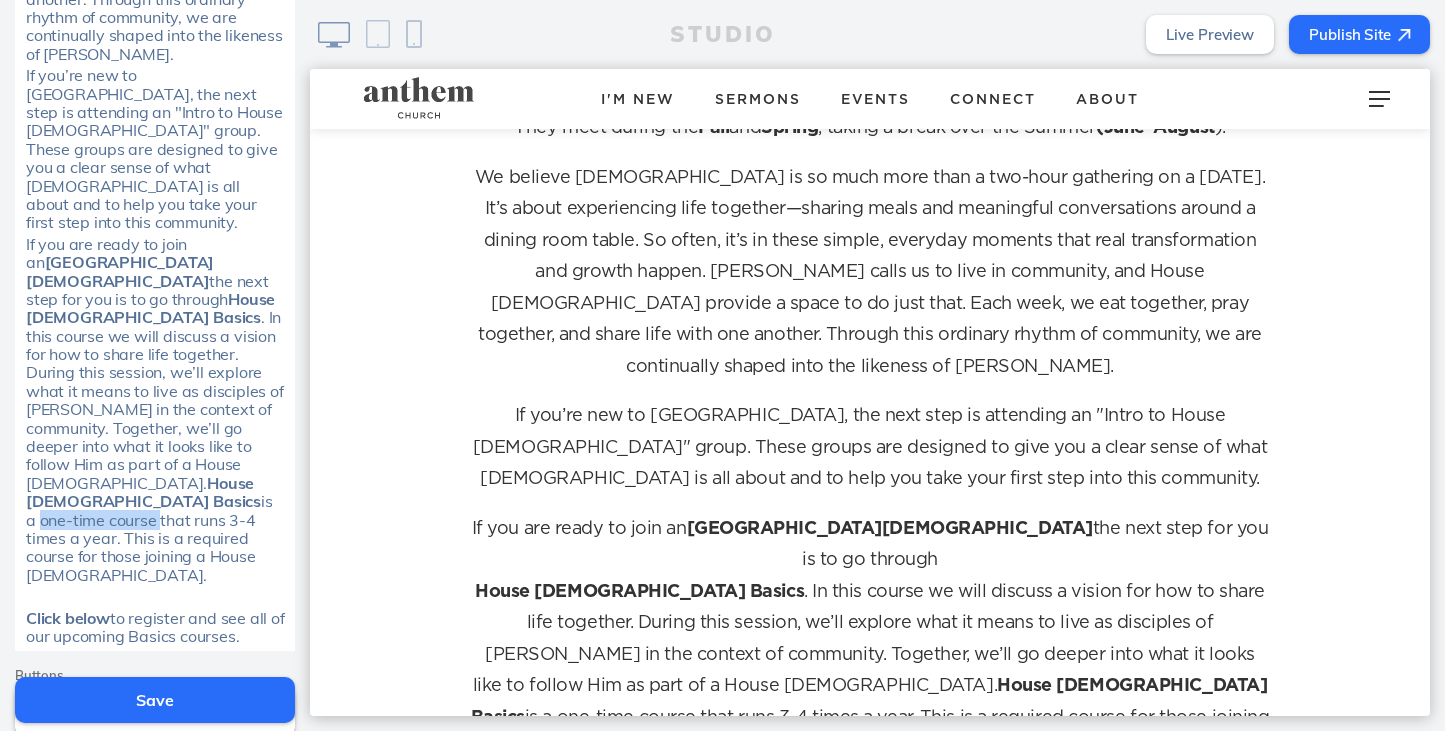 click on "is a one-time course that runs 3-4 times a year. This is a required course for those joining a House Church." 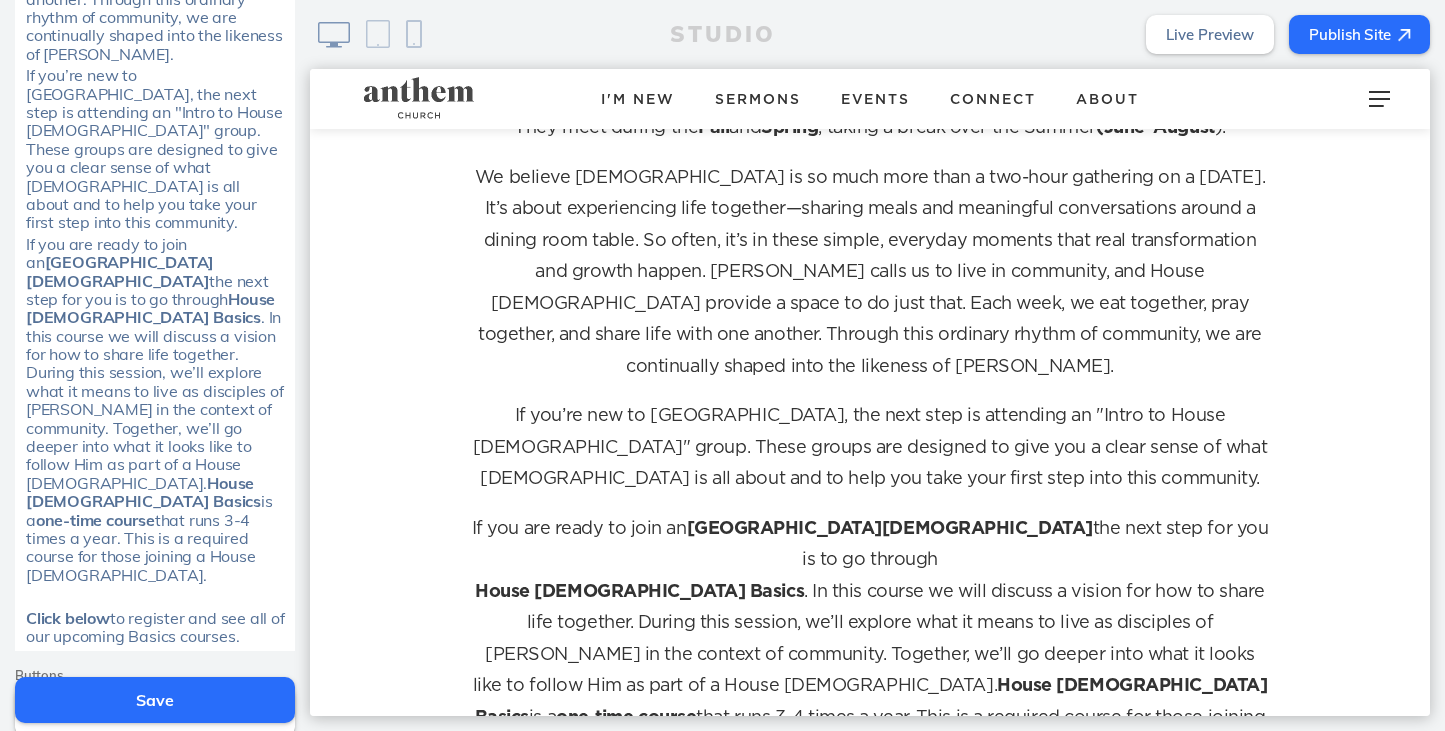 click on "that runs 3-4 times a year. This is a required course for those joining a House Church." 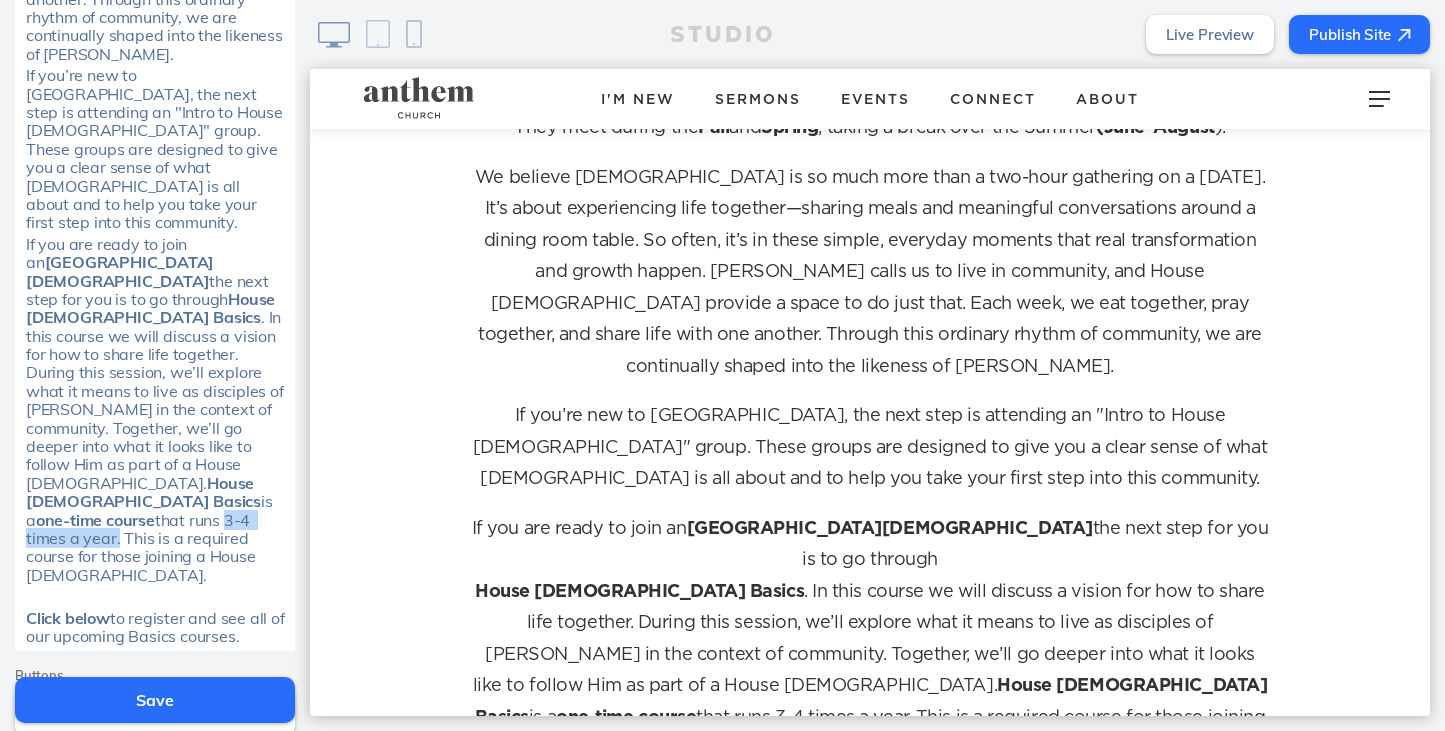 click on "that runs 3-4 times a year. This is a required course for those joining a House Church." 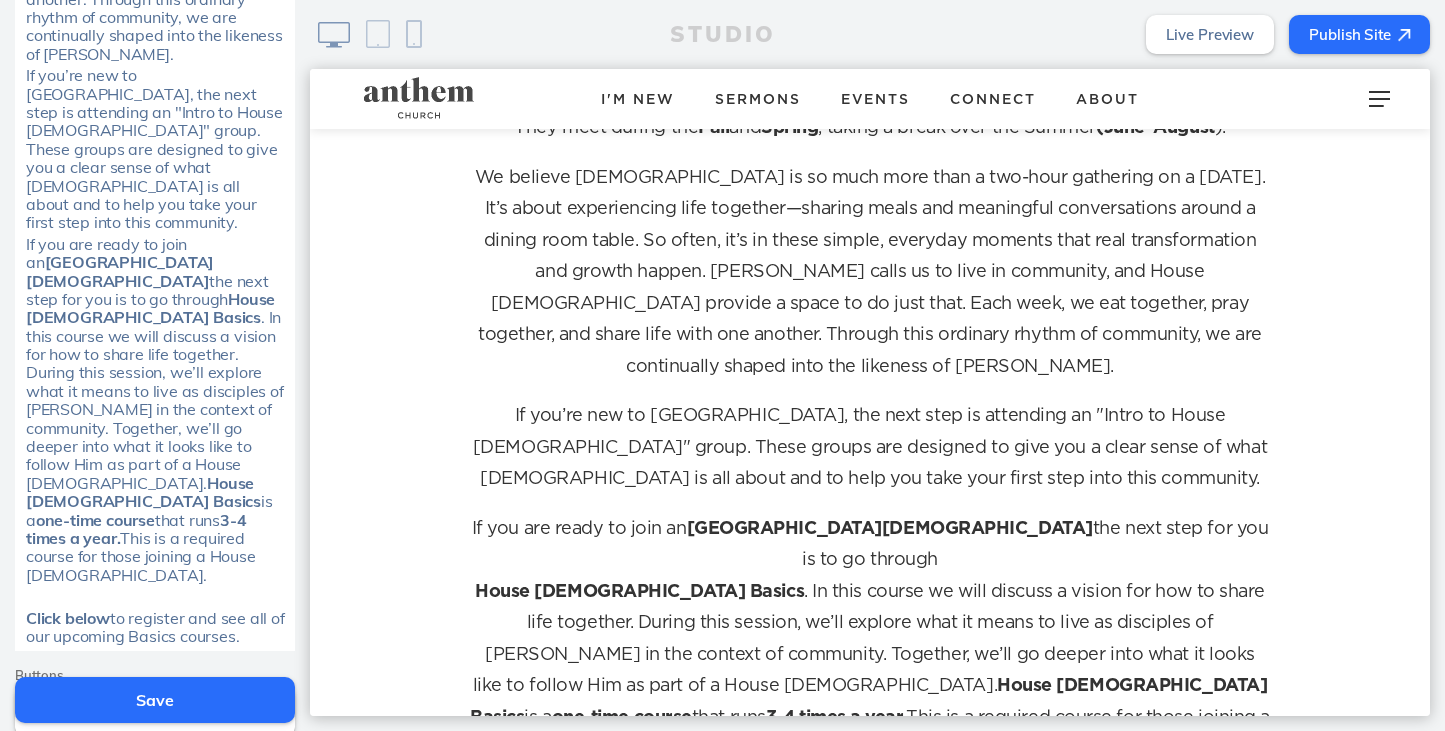 click on "House Churches are  midweek communities  that gather in homes across the city. They meet during the  Fall  and  Spring , taking a break over the Summer  (June–August ).
We believe church is so much more than a two-hour gathering on a Sunday. It’s about experiencing life together—sharing meals and meaningful conversations around a dining room table. So often, it’s in these simple, everyday moments that real transformation and growth happen. Jesus calls us to live in community, and House Churches provide a space to do just that. Each week, we eat together, pray together, and share life with one another. Through this ordinary rhythm of community, we are continually shaped into the likeness of Jesus.
If you’re new to House Church, the next step is attending an "Intro to House Church" group. These groups are designed to give you a clear sense of what House Church is all about and to help you take your first step into this community.
If you are ready to join an  Anthem House Church is a  that runs" at bounding box center (870, 449) 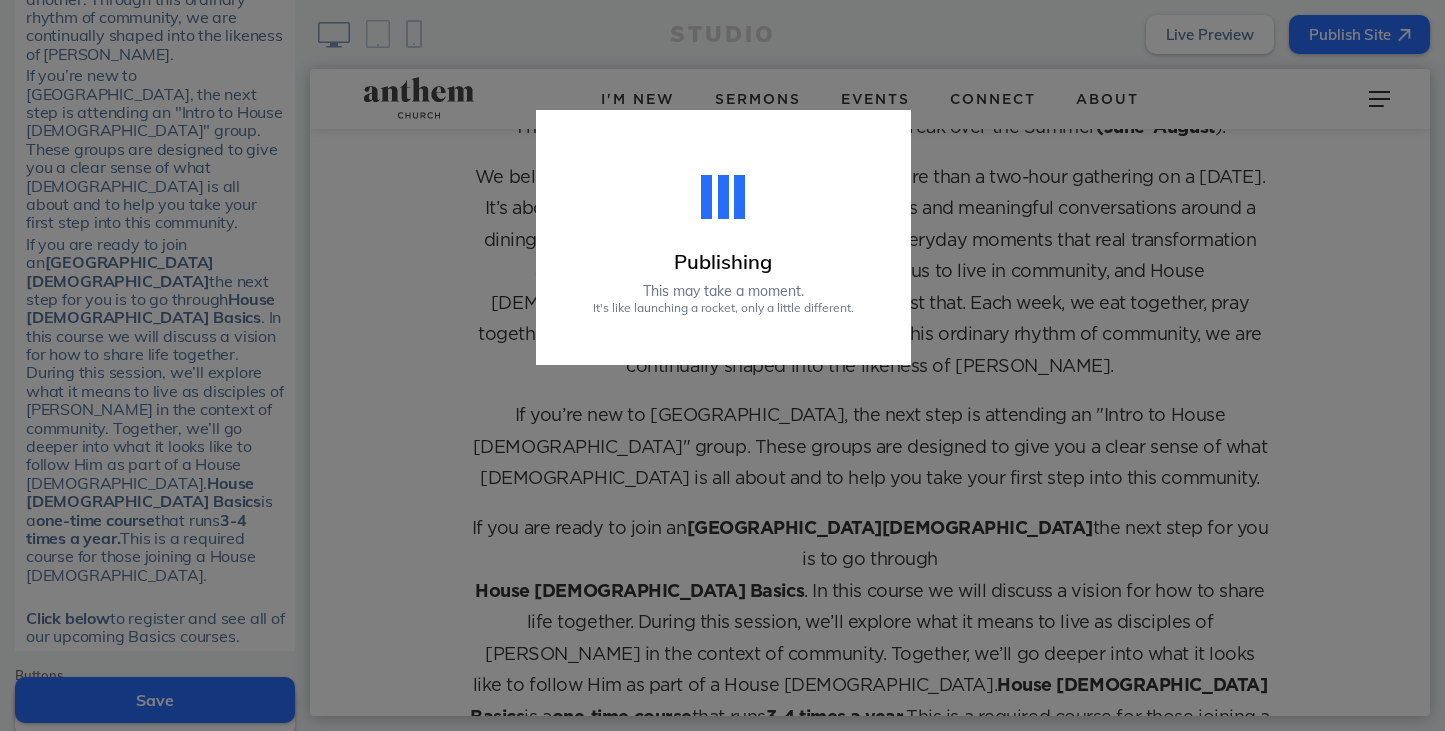 click on "Publish Site" 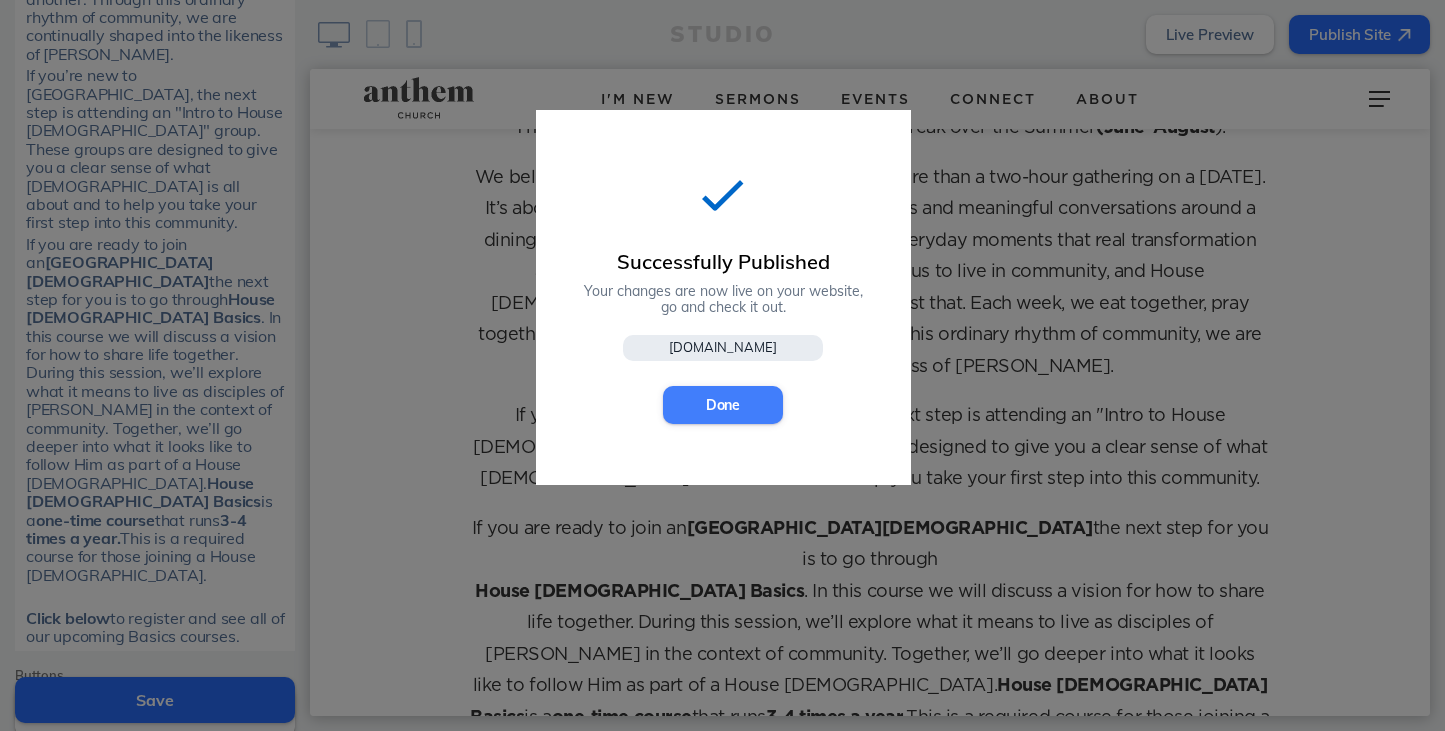 click on "Done" 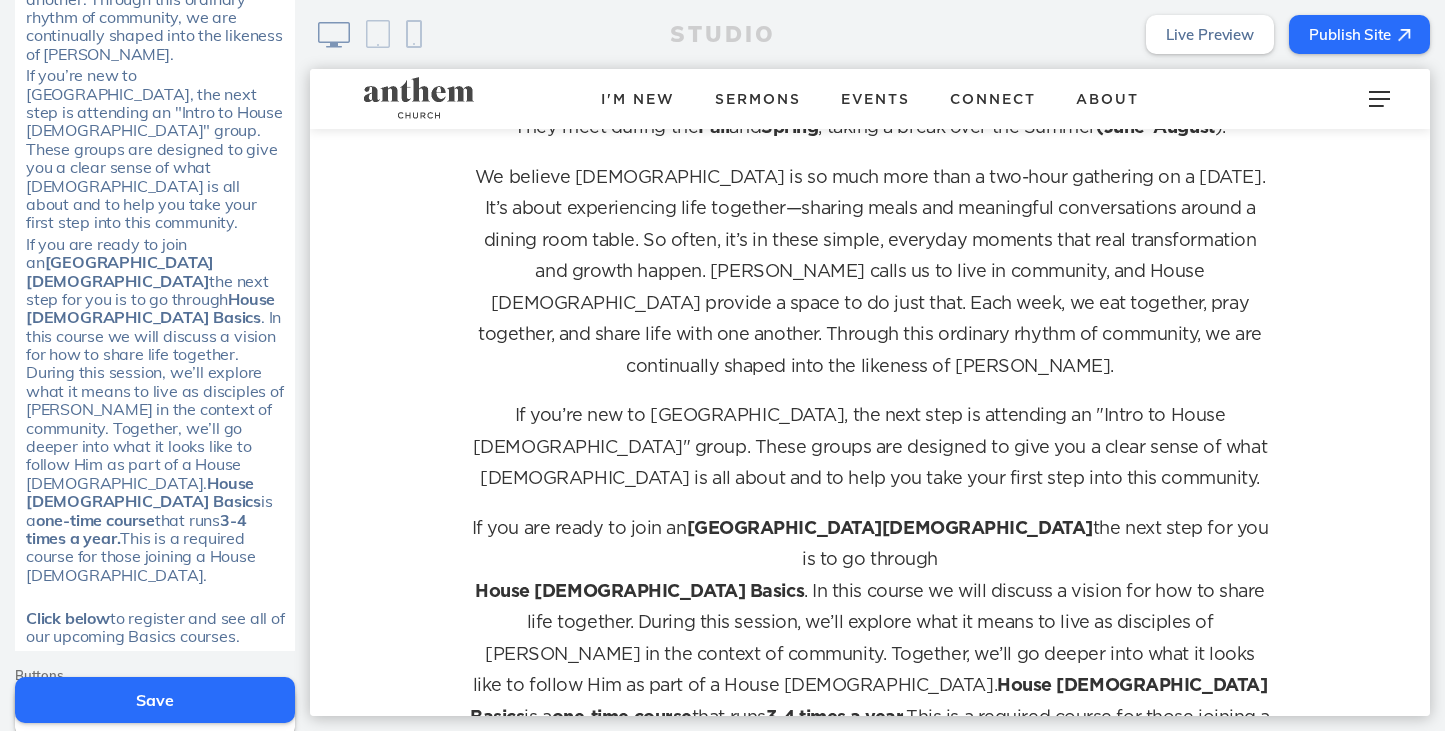 click on "Living life in community
House Churches are  midweek communities  that gather in homes across the city. They meet during the  Fall  and  Spring , taking a break over the Summer  (June–August ).
We believe church is so much more than a two-hour gathering on a Sunday. It’s about experiencing life together—sharing meals and meaningful conversations around a dining room table. So often, it’s in these simple, everyday moments that real transformation and growth happen. Jesus calls us to live in community, and House Churches provide a space to do just that. Each week, we eat together, pray together, and share life with one another. Through this ordinary rhythm of community, we are continually shaped into the likeness of Jesus.
If you are ready to join an  Anthem House Church  the next step for you is to go through House Church Basics House Church Basics  is a  one-time course  that runs  3-4 times a year.
Click below" at bounding box center (870, 464) 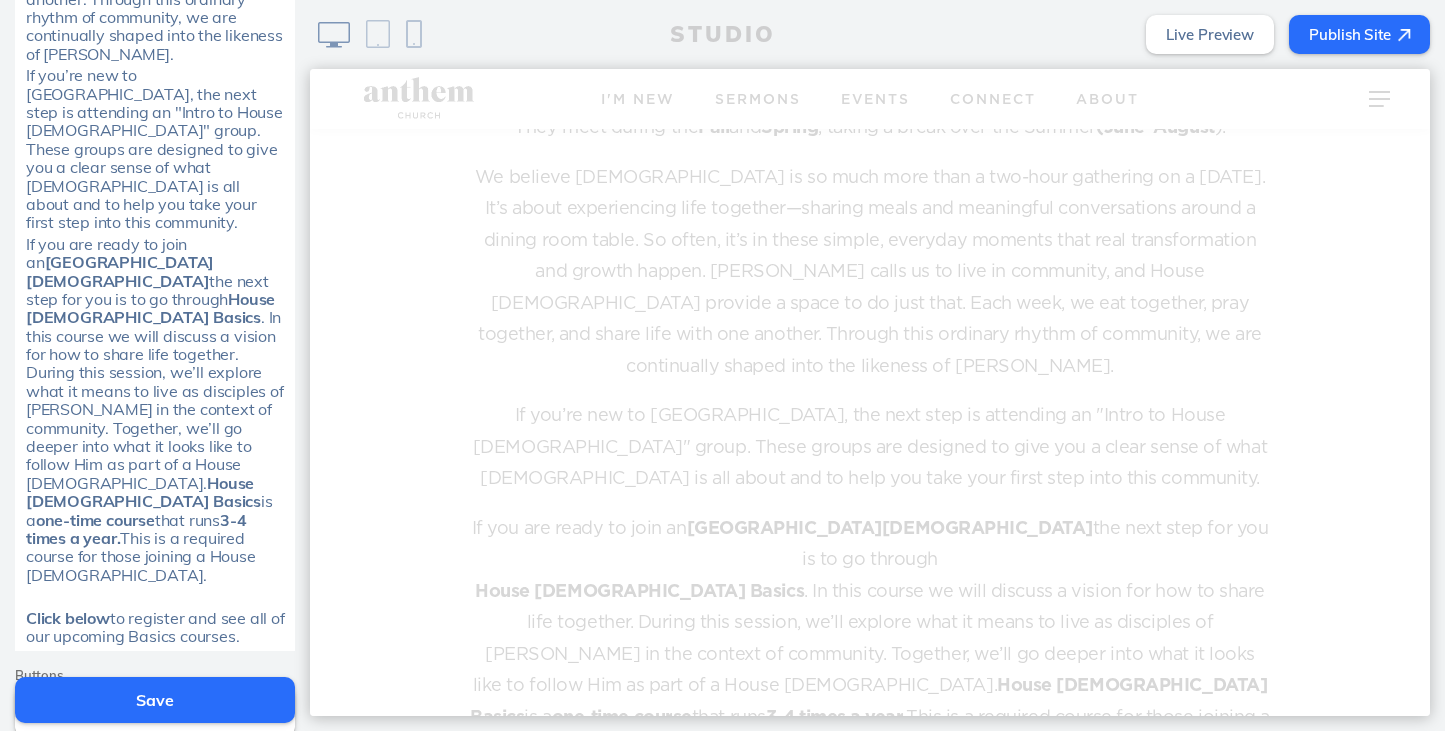 scroll, scrollTop: 0, scrollLeft: 0, axis: both 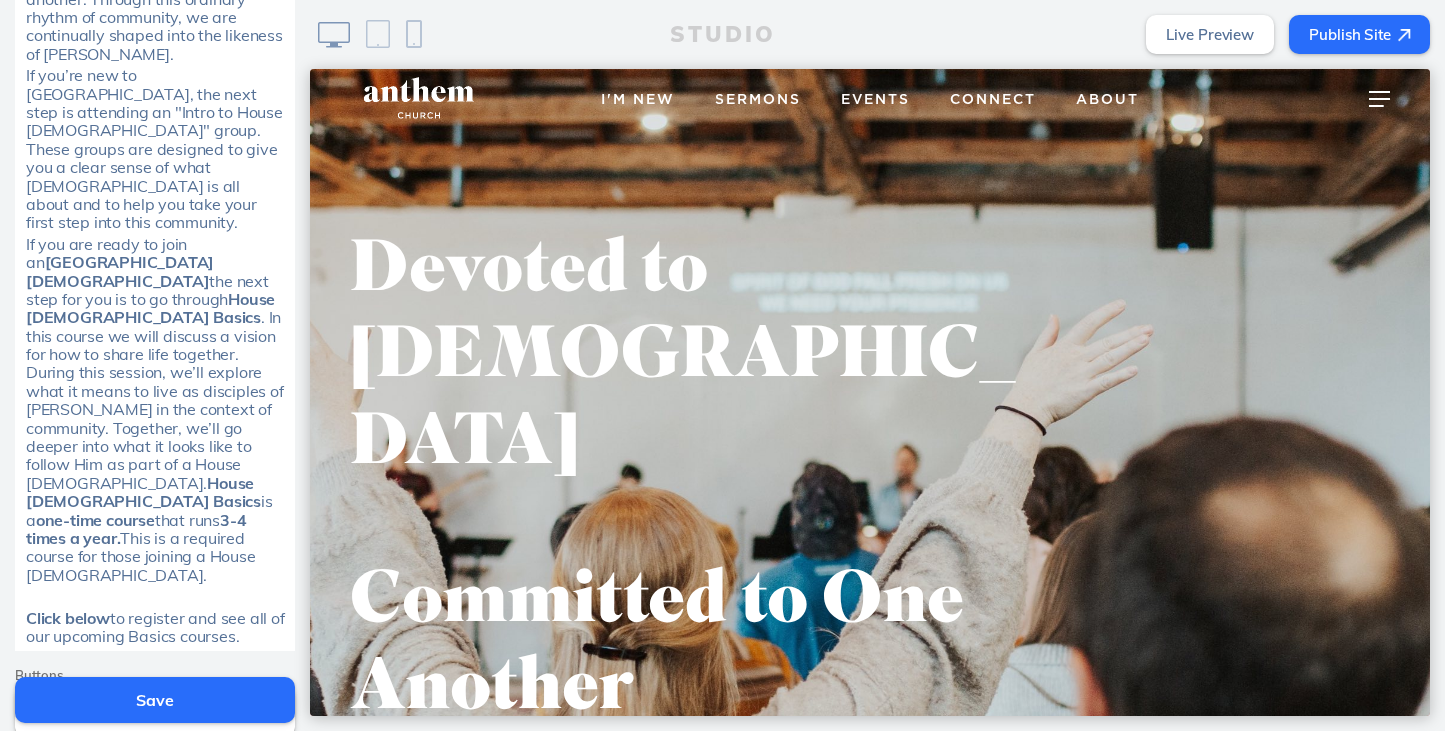 drag, startPoint x: 145, startPoint y: 696, endPoint x: 178, endPoint y: 410, distance: 287.89755 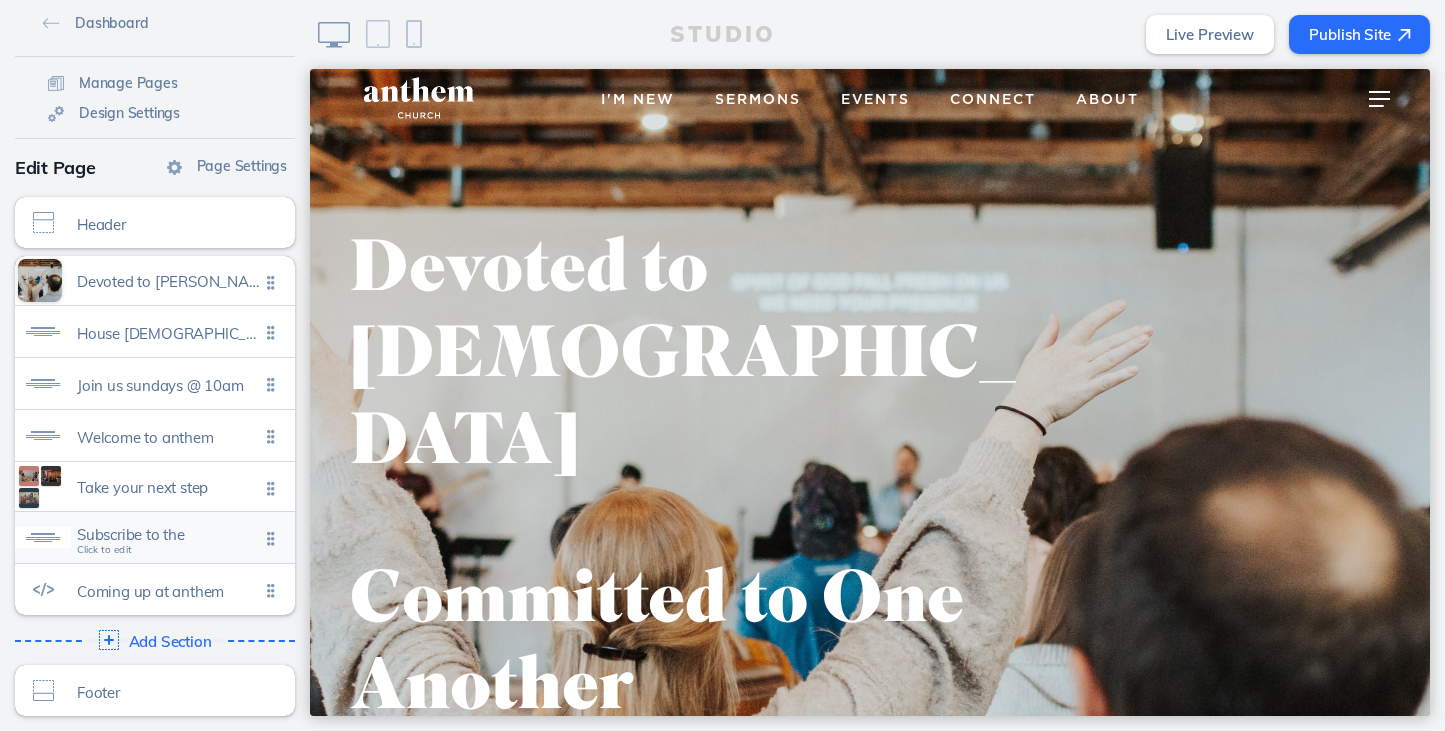 scroll, scrollTop: 12, scrollLeft: 0, axis: vertical 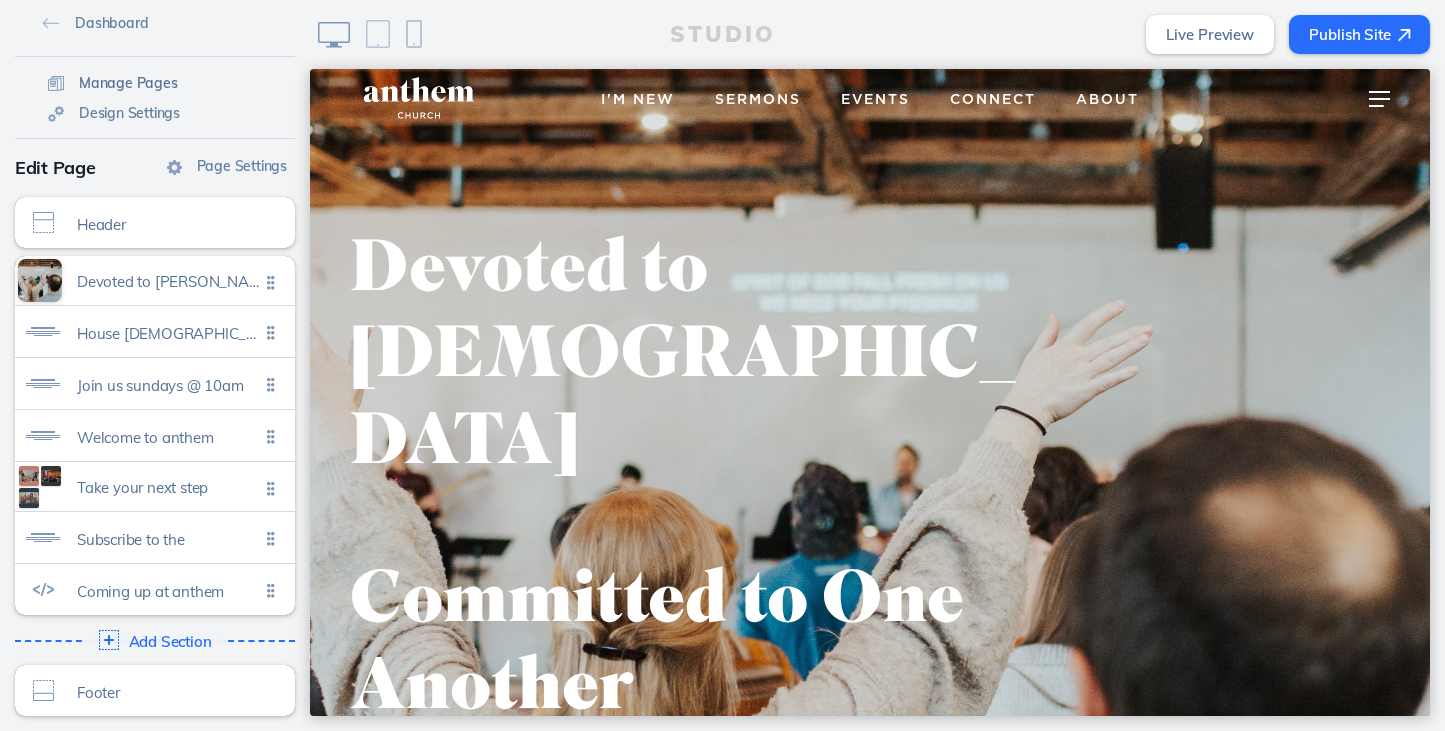 click on "Manage Pages" 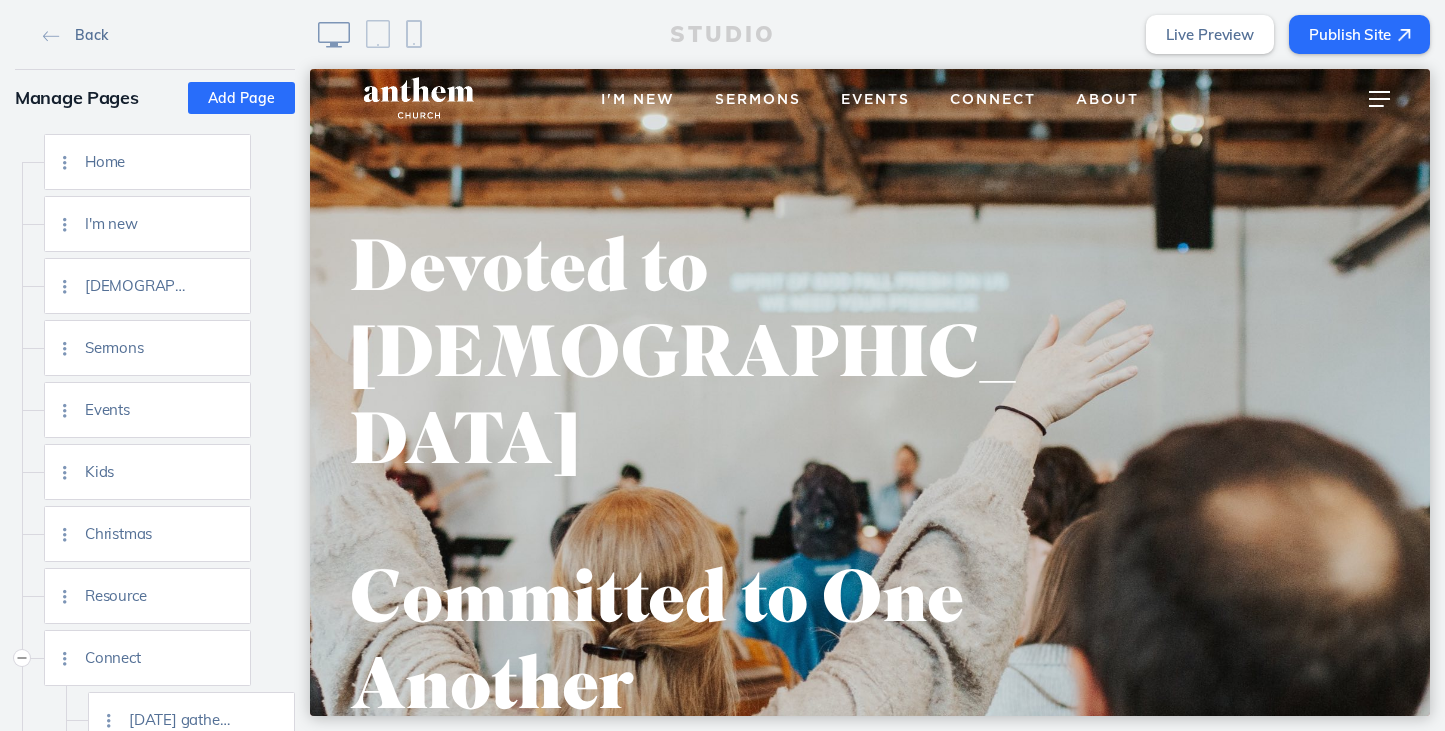 click on "Back" 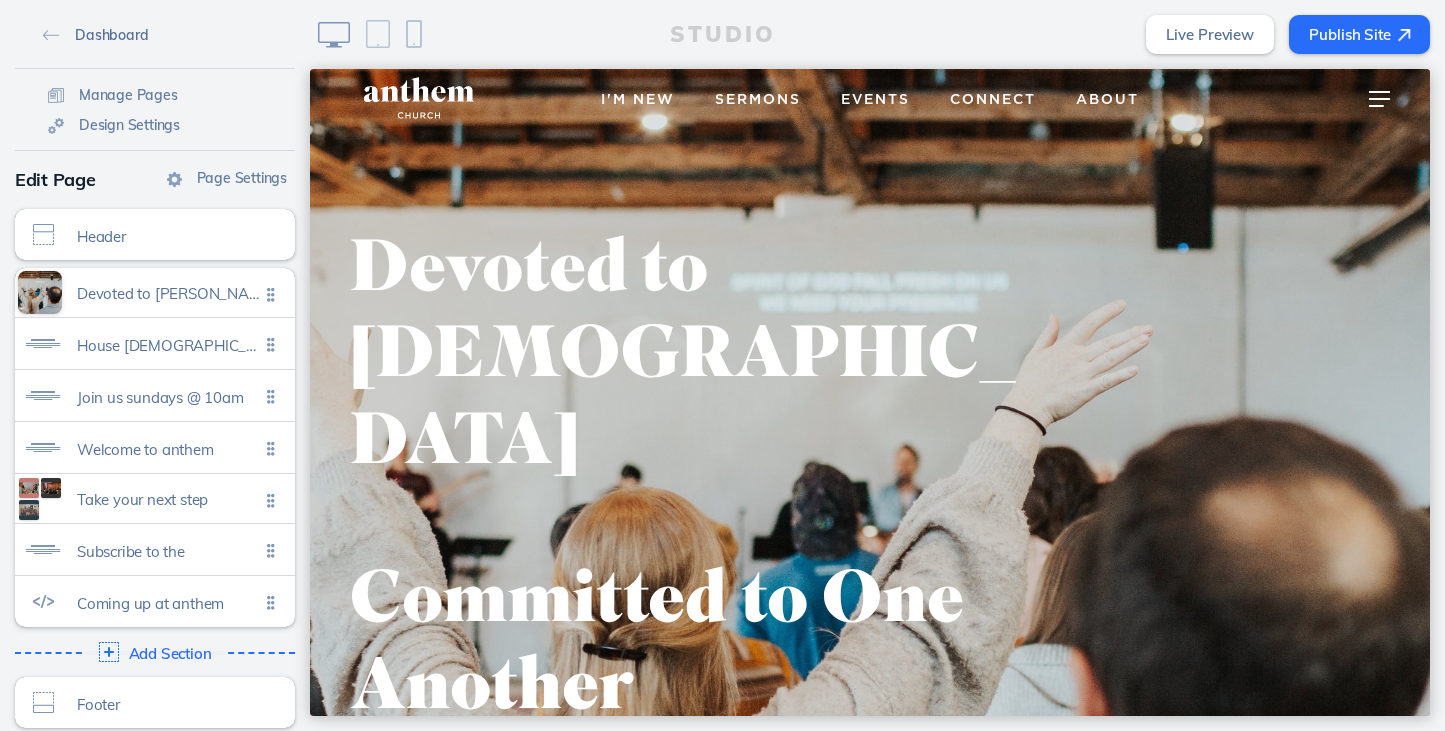 click on "Dashboard" 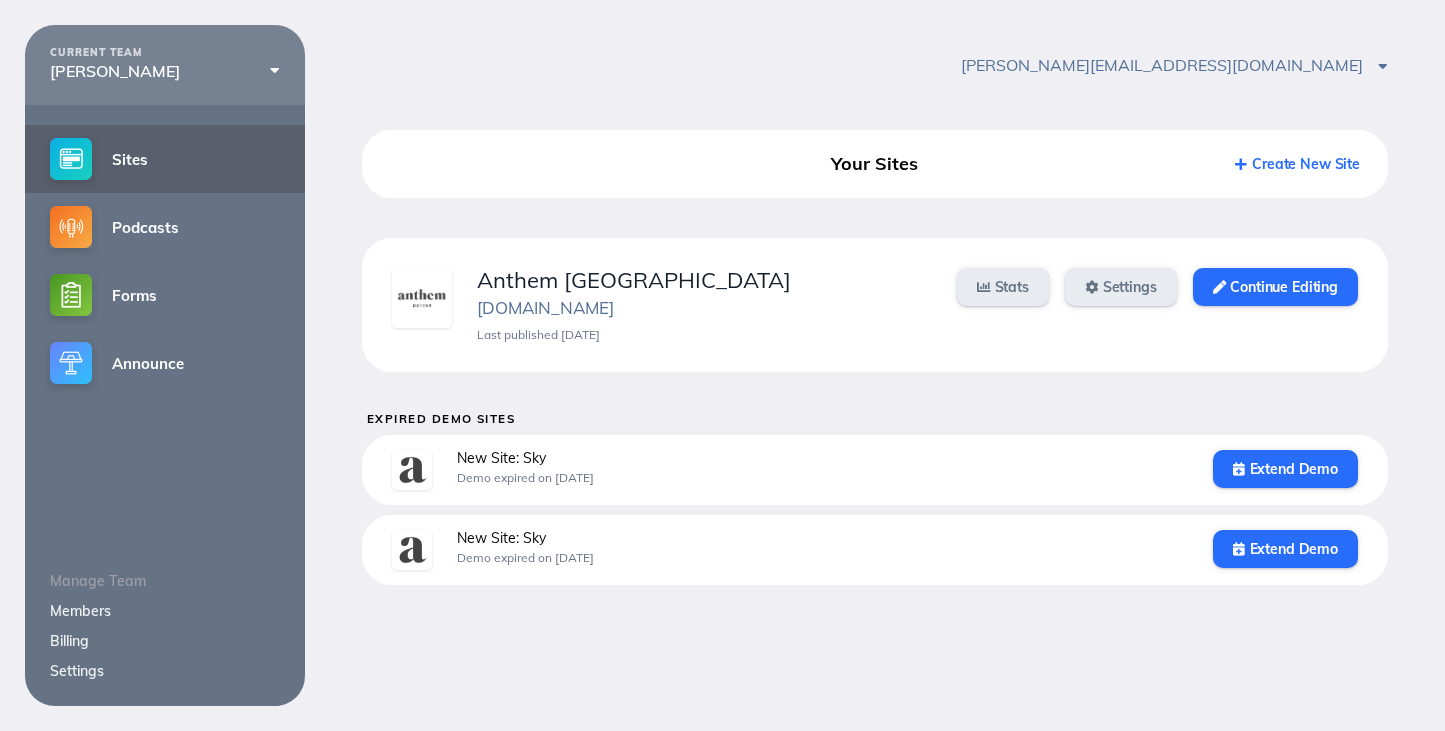 scroll, scrollTop: 0, scrollLeft: 0, axis: both 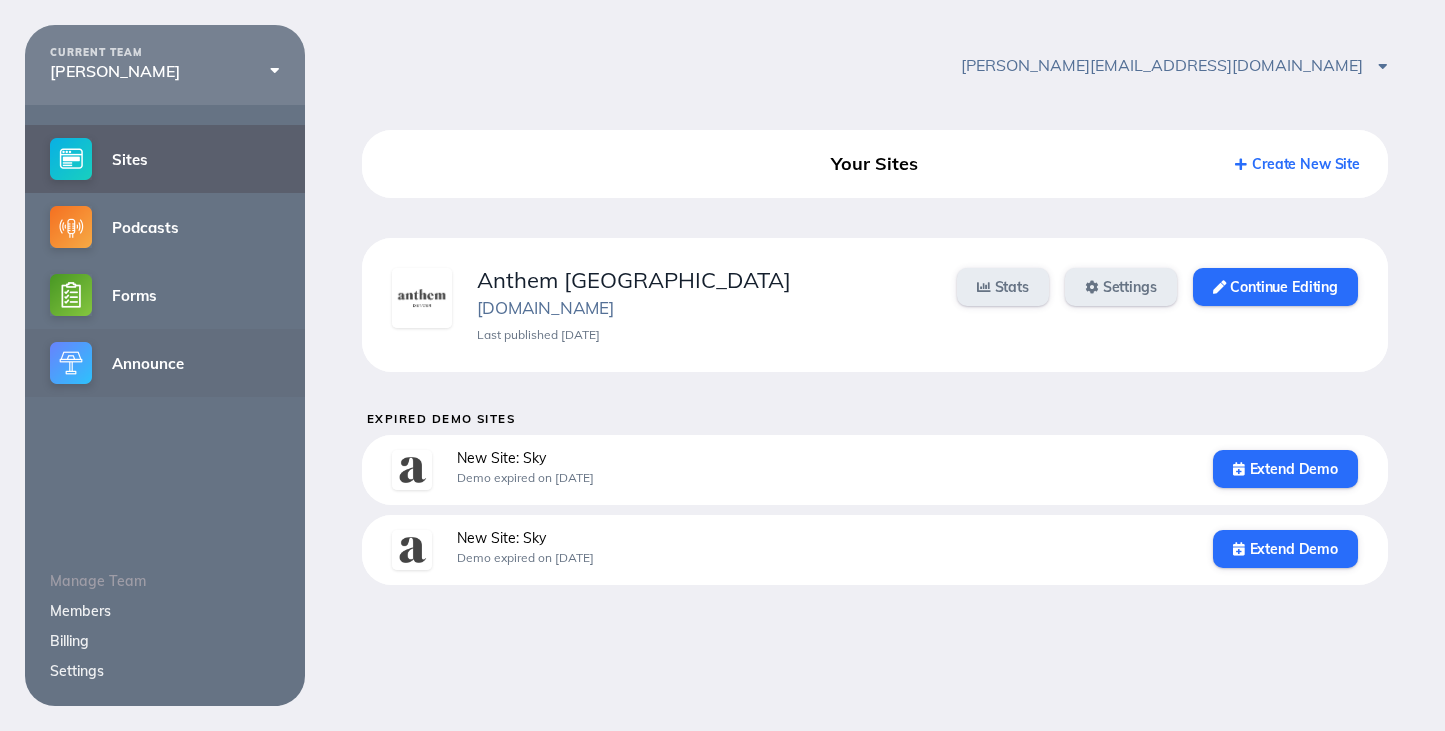 click on "Announce" at bounding box center [165, 363] 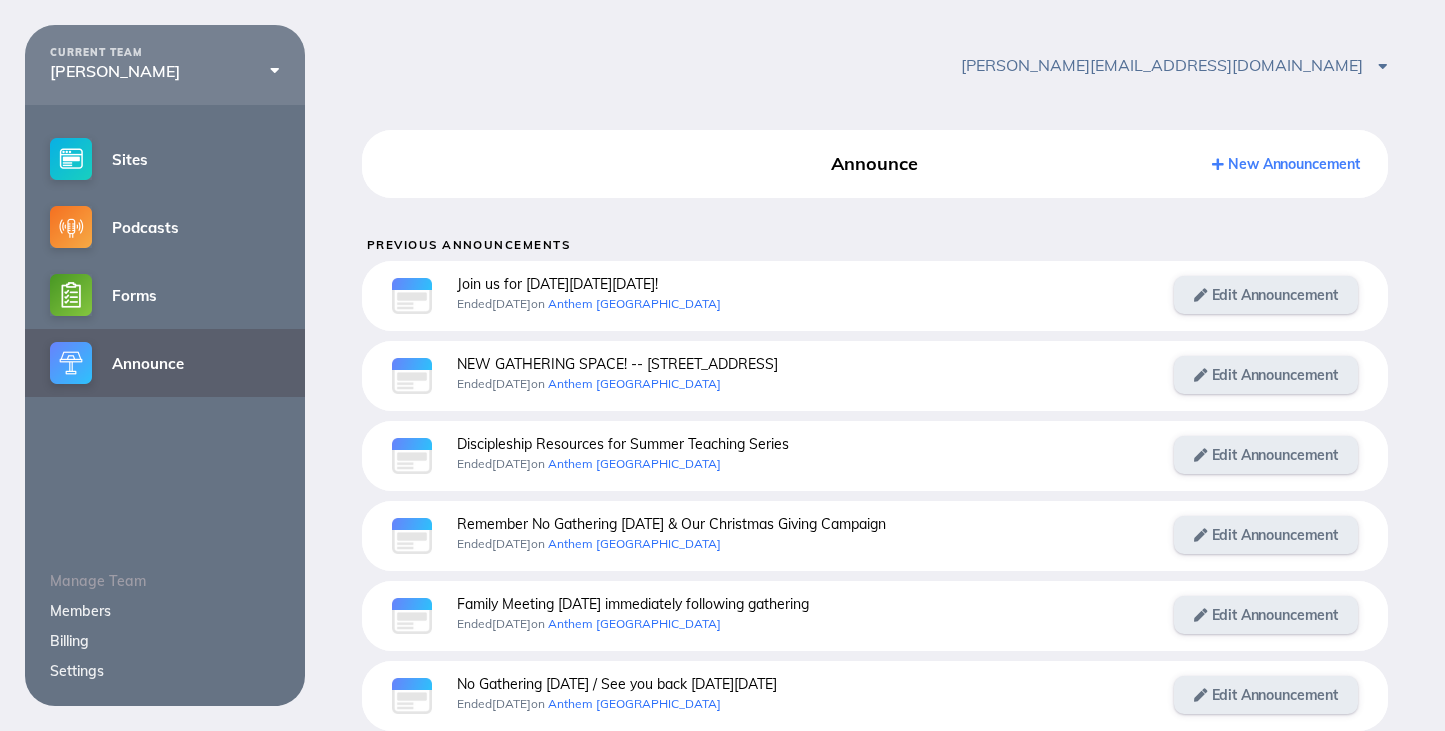 click on "New Announcement" at bounding box center (1286, 164) 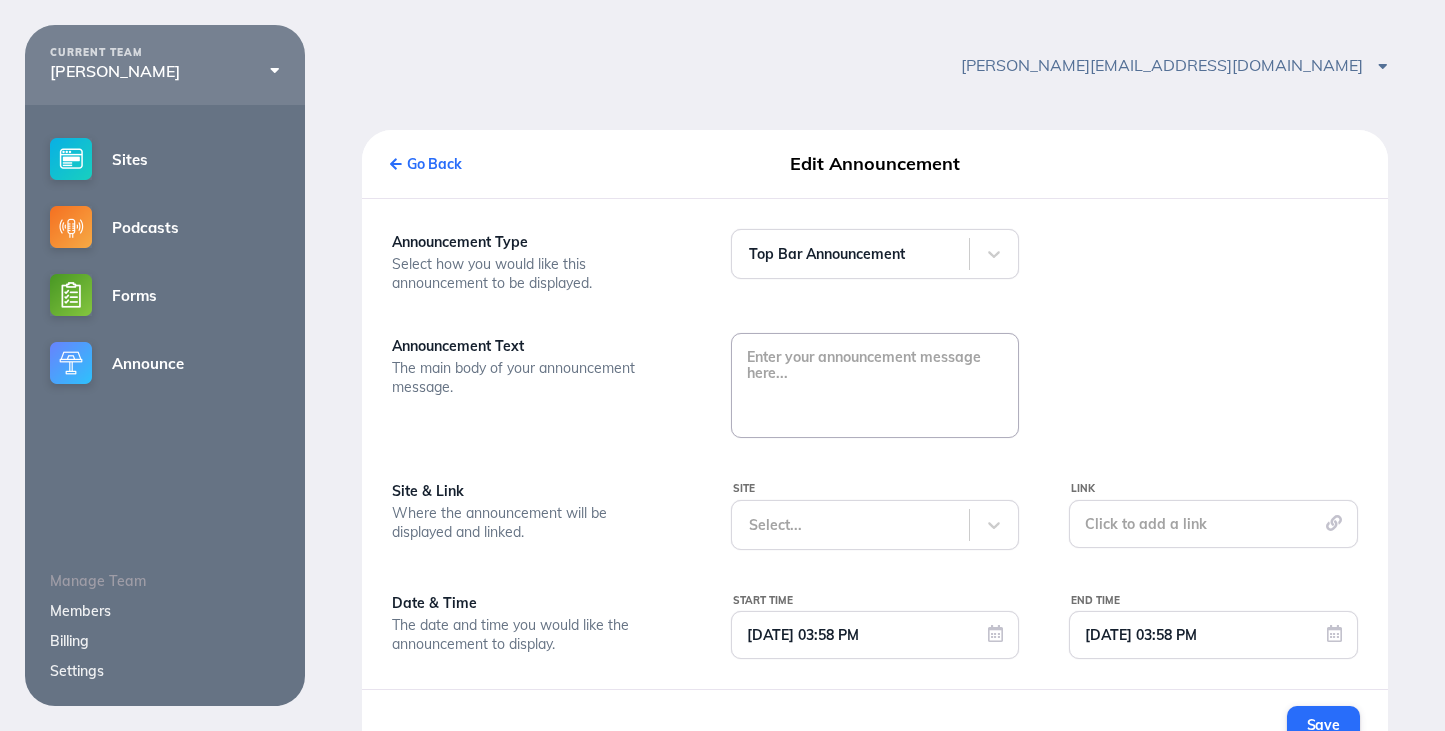 click at bounding box center (875, 384) 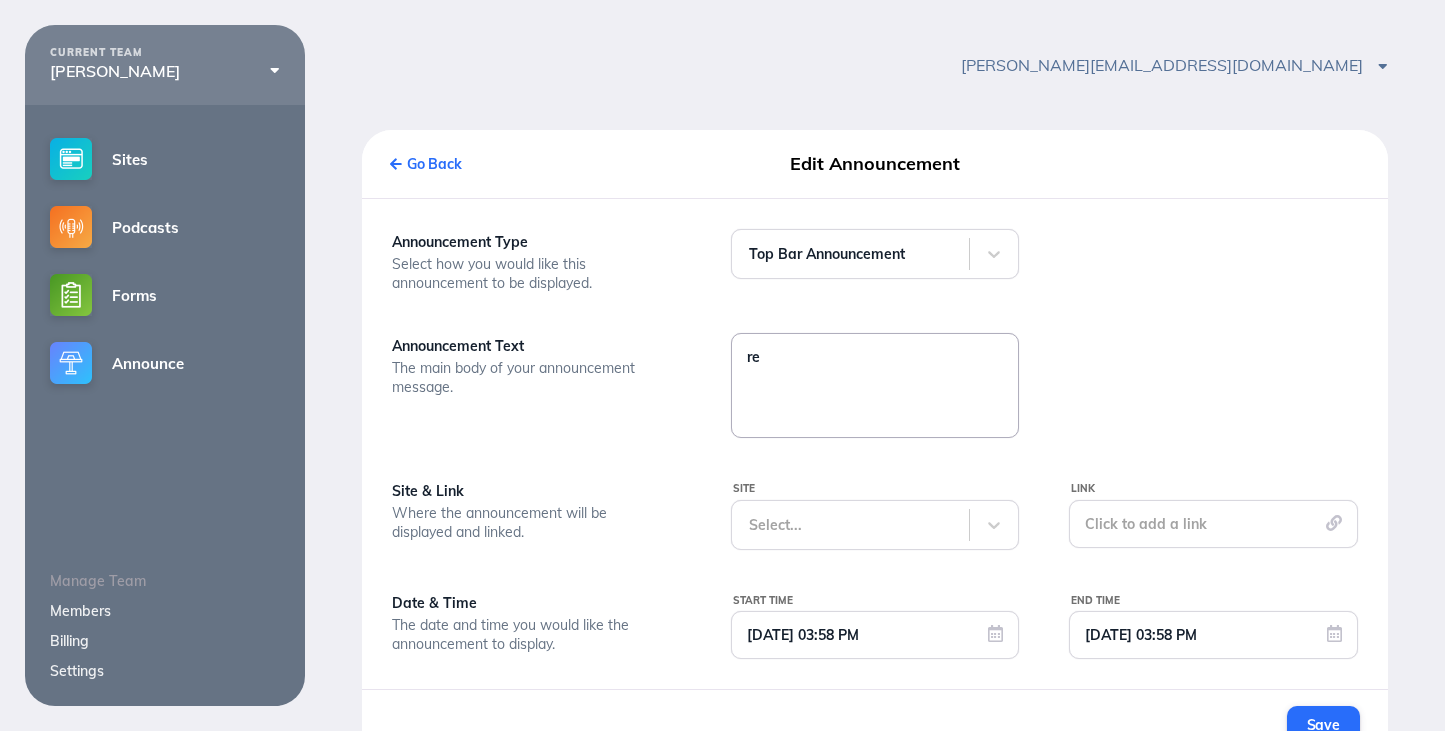 type on "r" 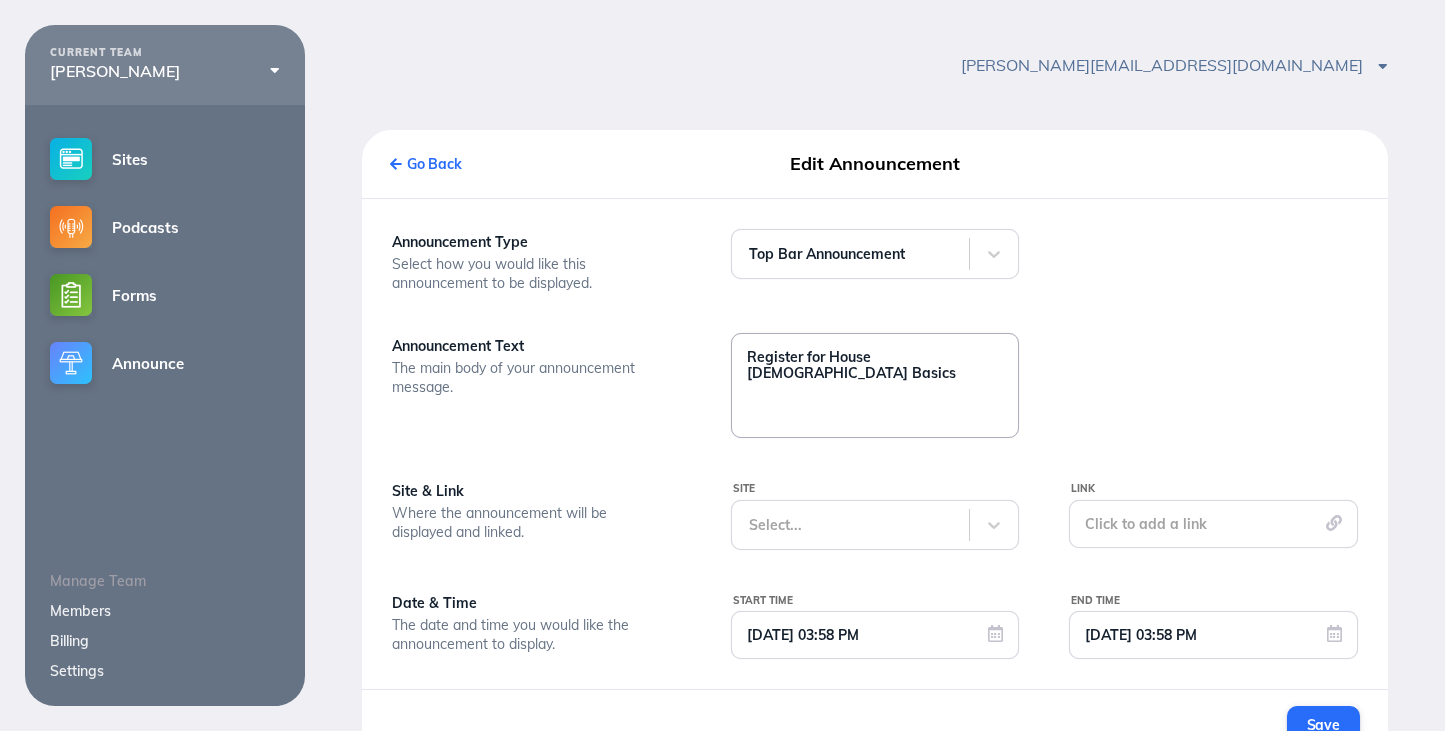 click on "Register for House [DEMOGRAPHIC_DATA] Basics" at bounding box center [875, 384] 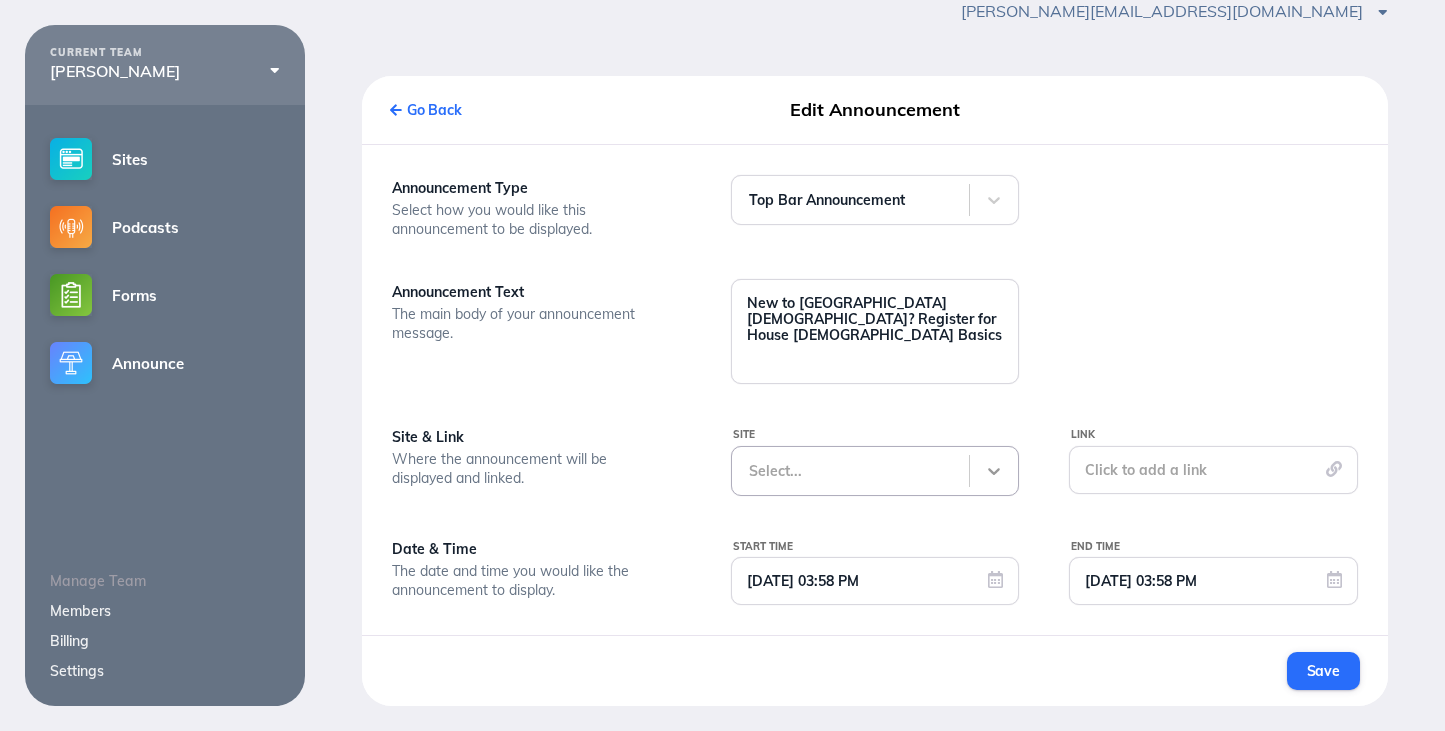 scroll, scrollTop: 55, scrollLeft: 0, axis: vertical 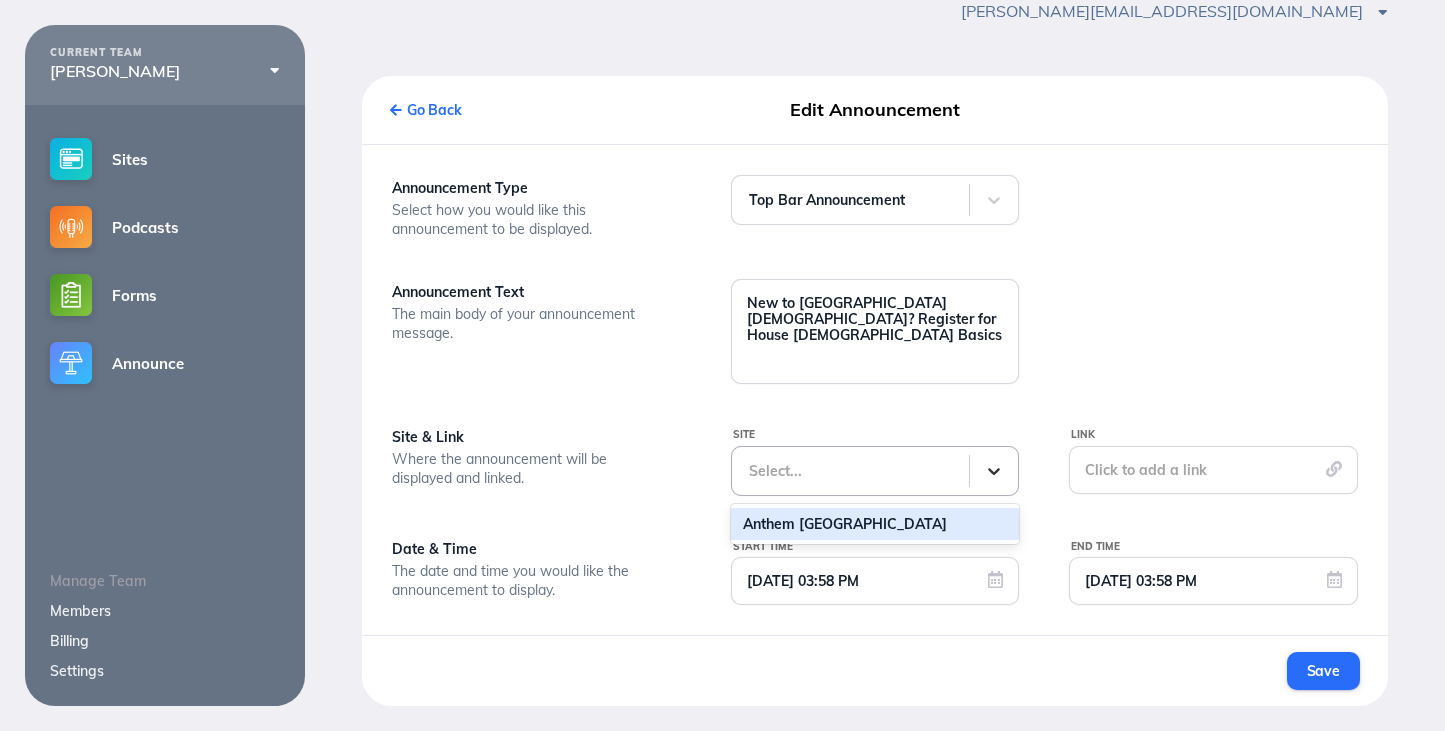 click 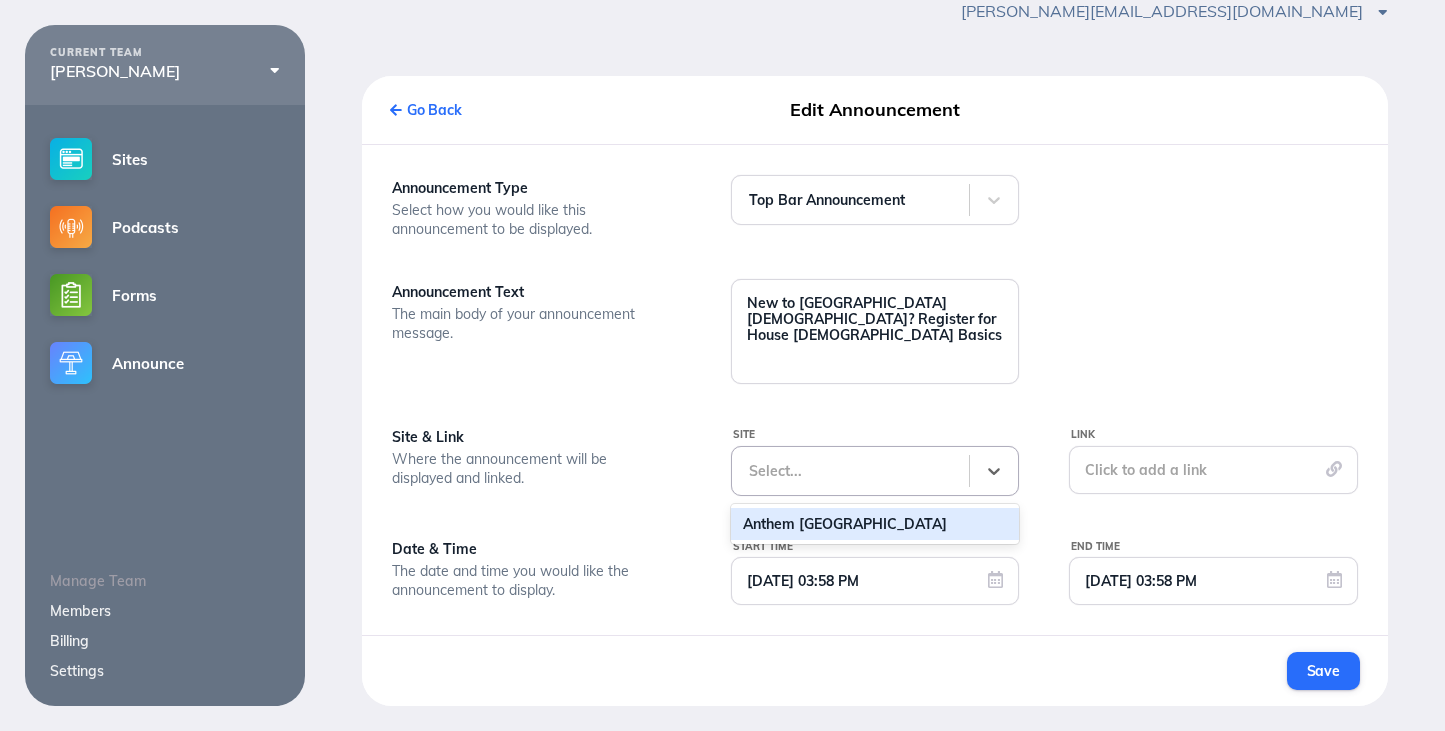 click on "Anthem Denver" at bounding box center [875, 524] 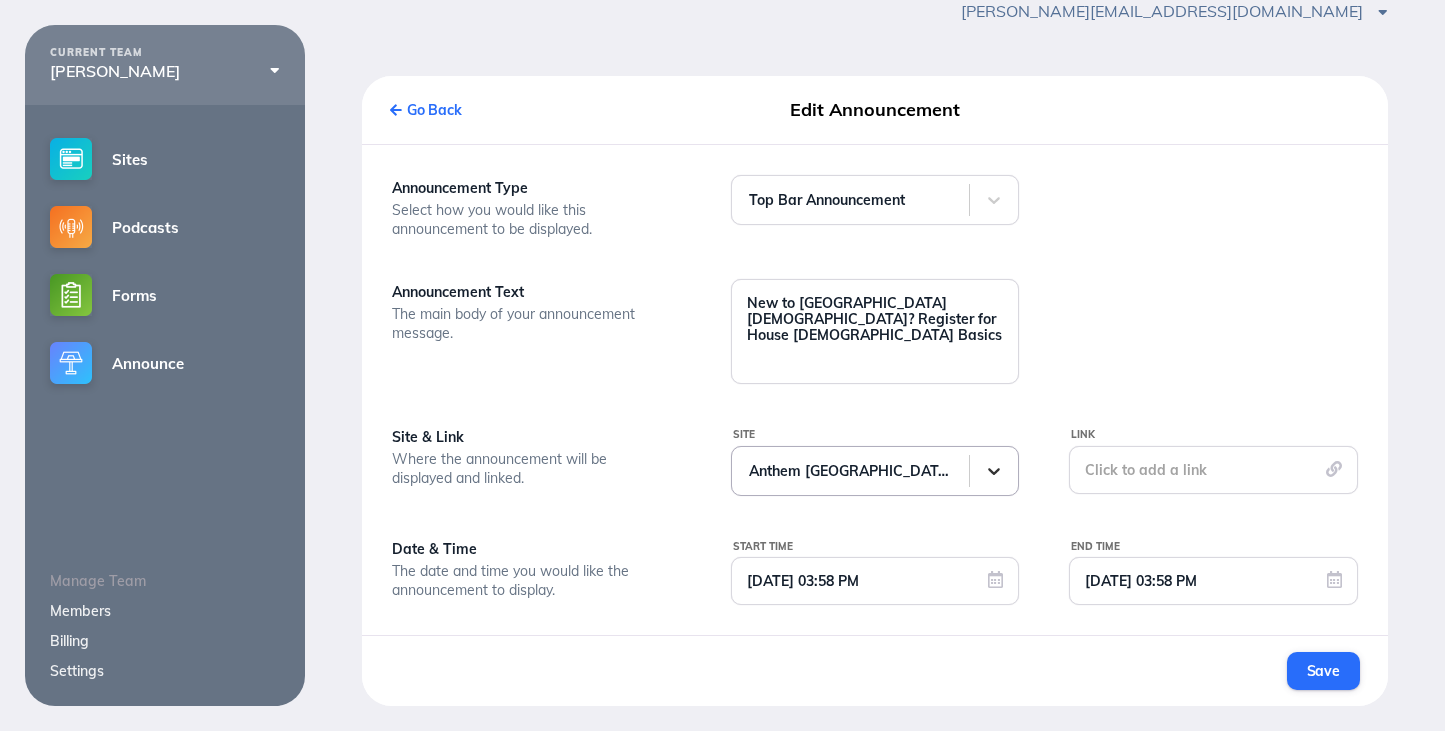 click 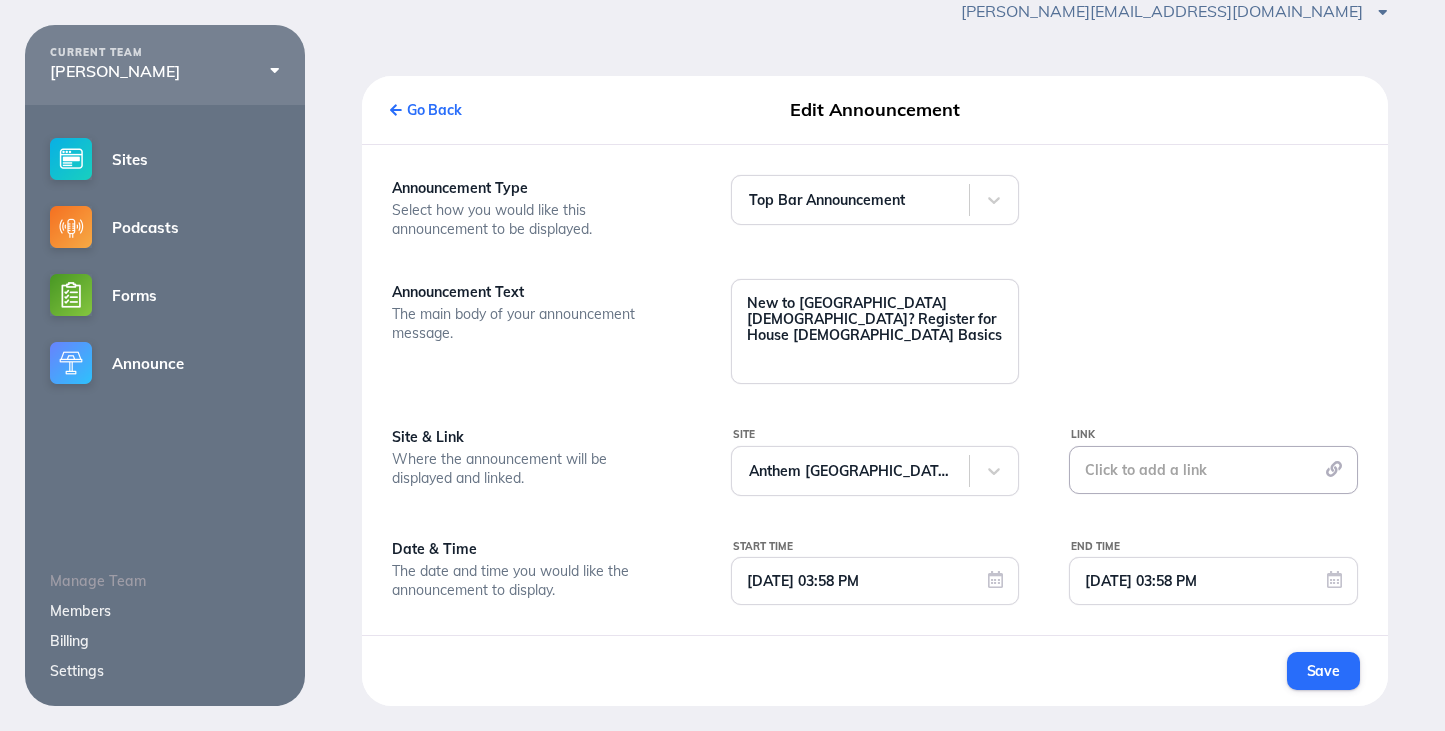 click on "Click to add a link" at bounding box center (1213, 470) 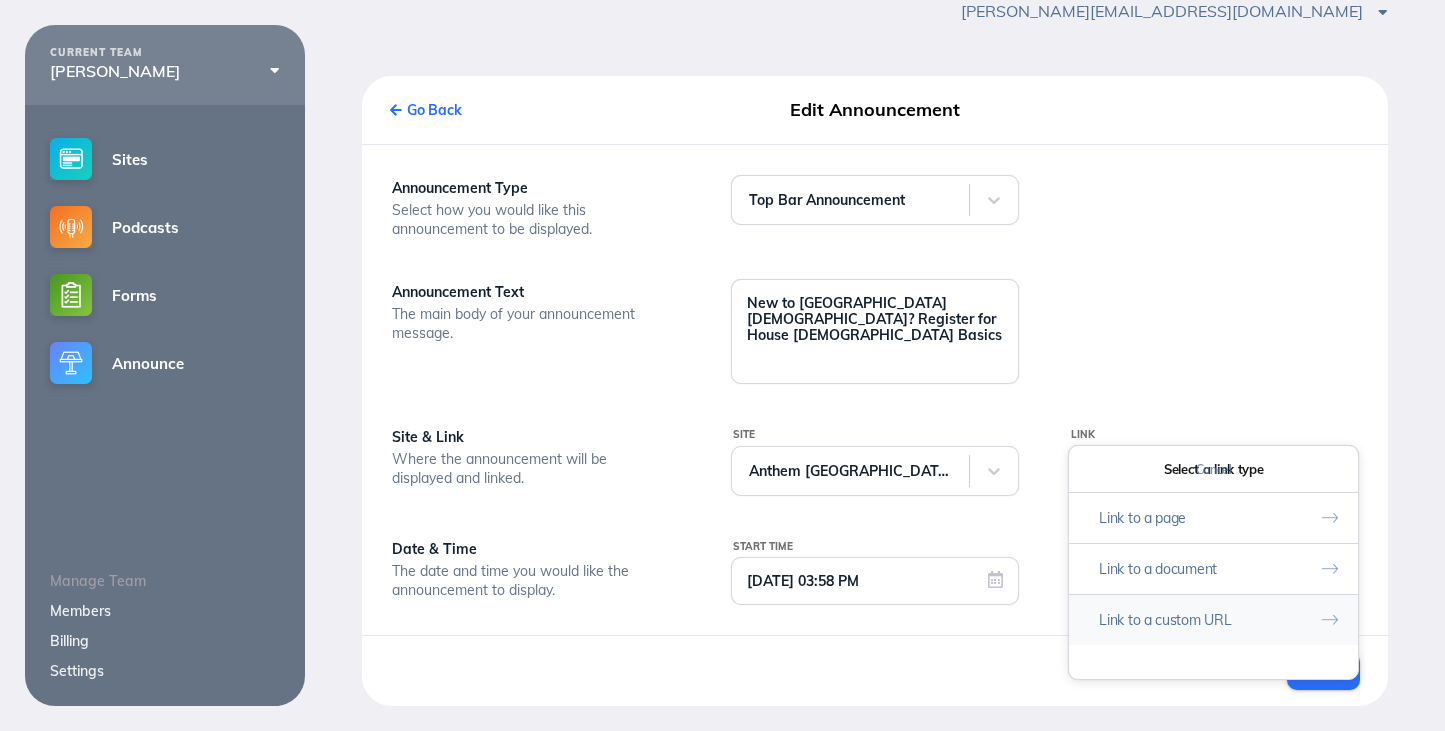 click on "Link to a custom URL" at bounding box center (1213, 619) 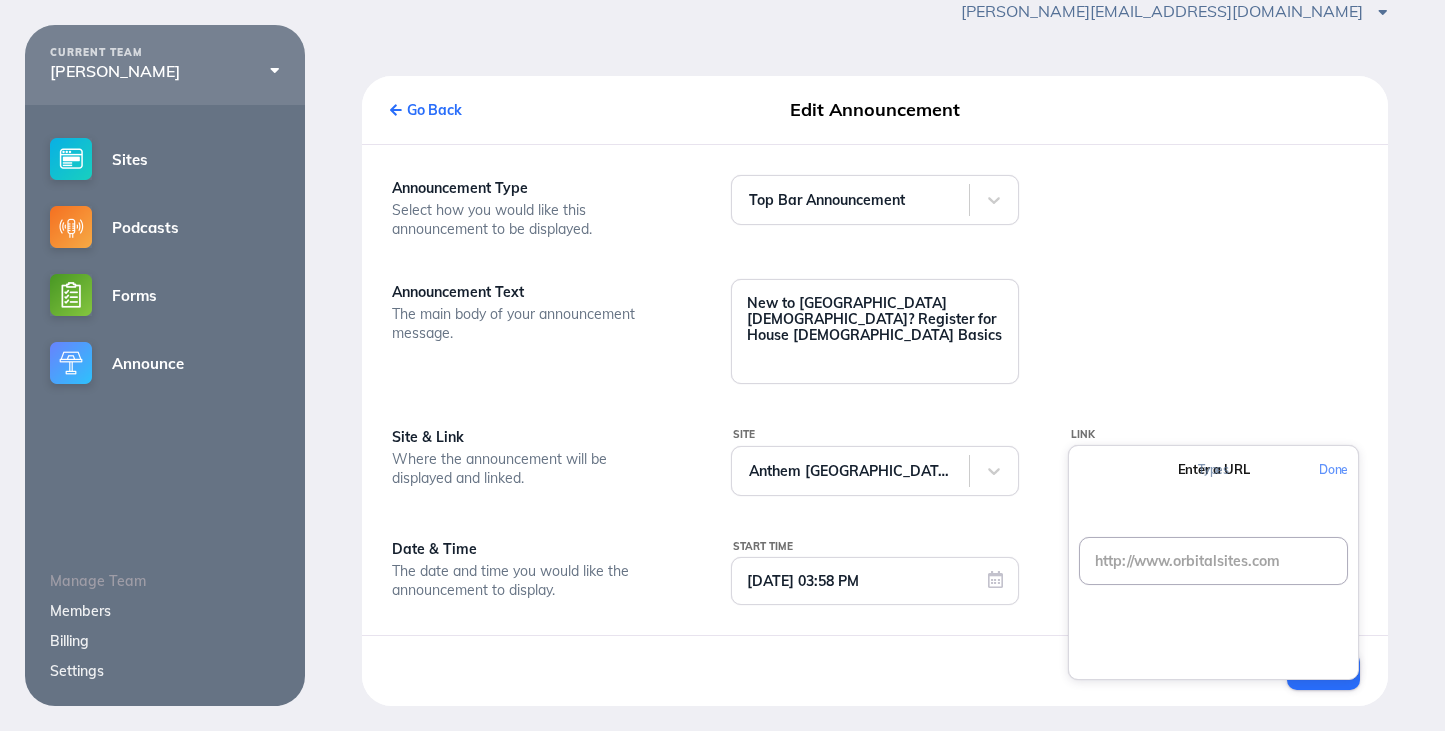 click at bounding box center [1213, 561] 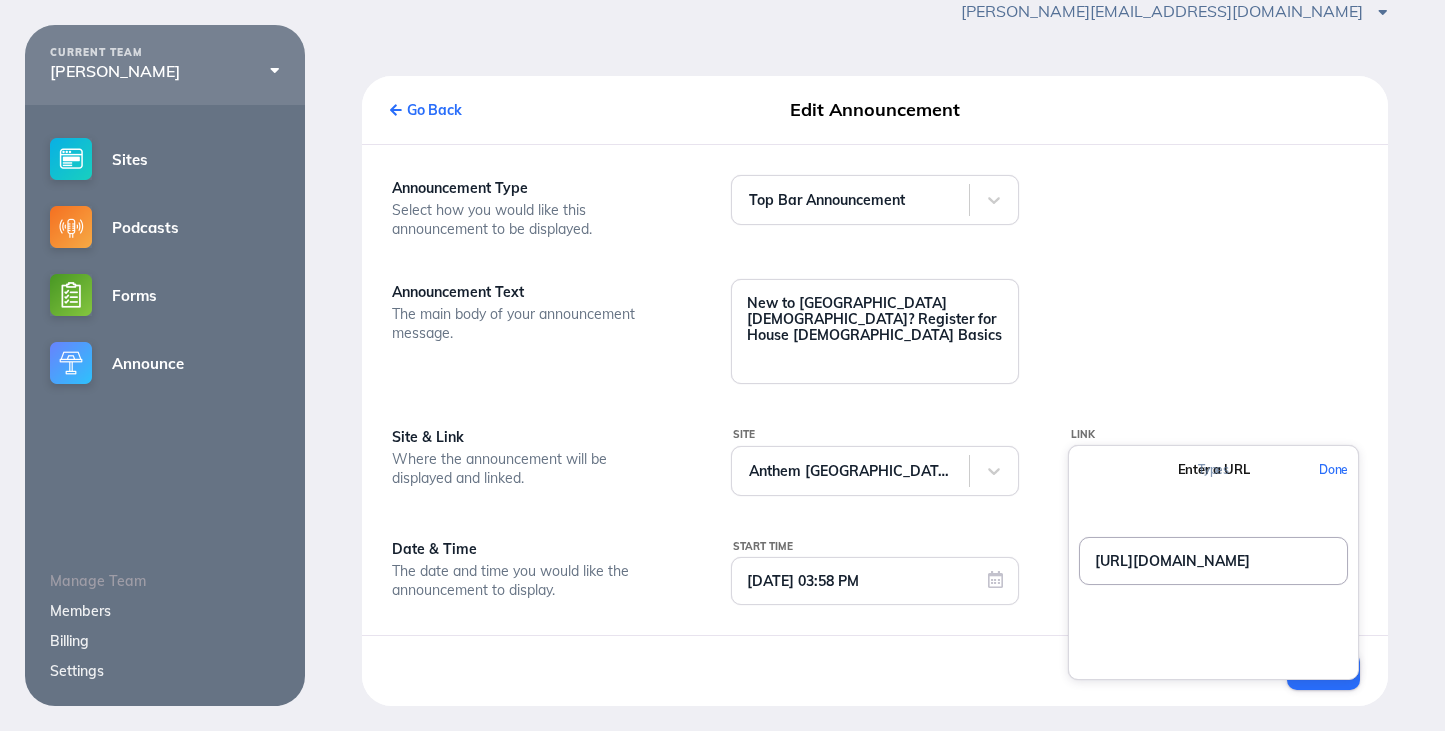 type on "https://anthemdenver.churchcenter.com/calendar/event/192715134" 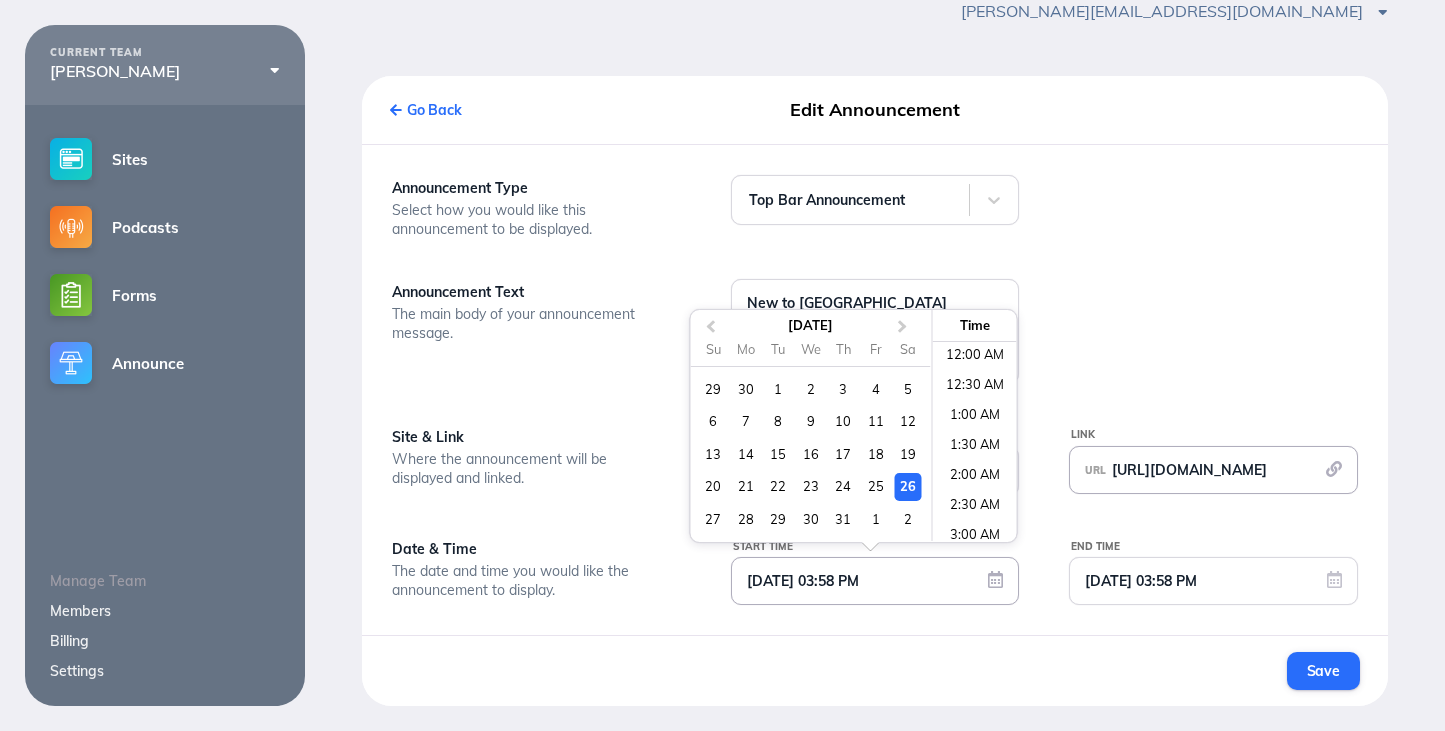 click on "07/26/2025 03:58 PM" at bounding box center (875, 581) 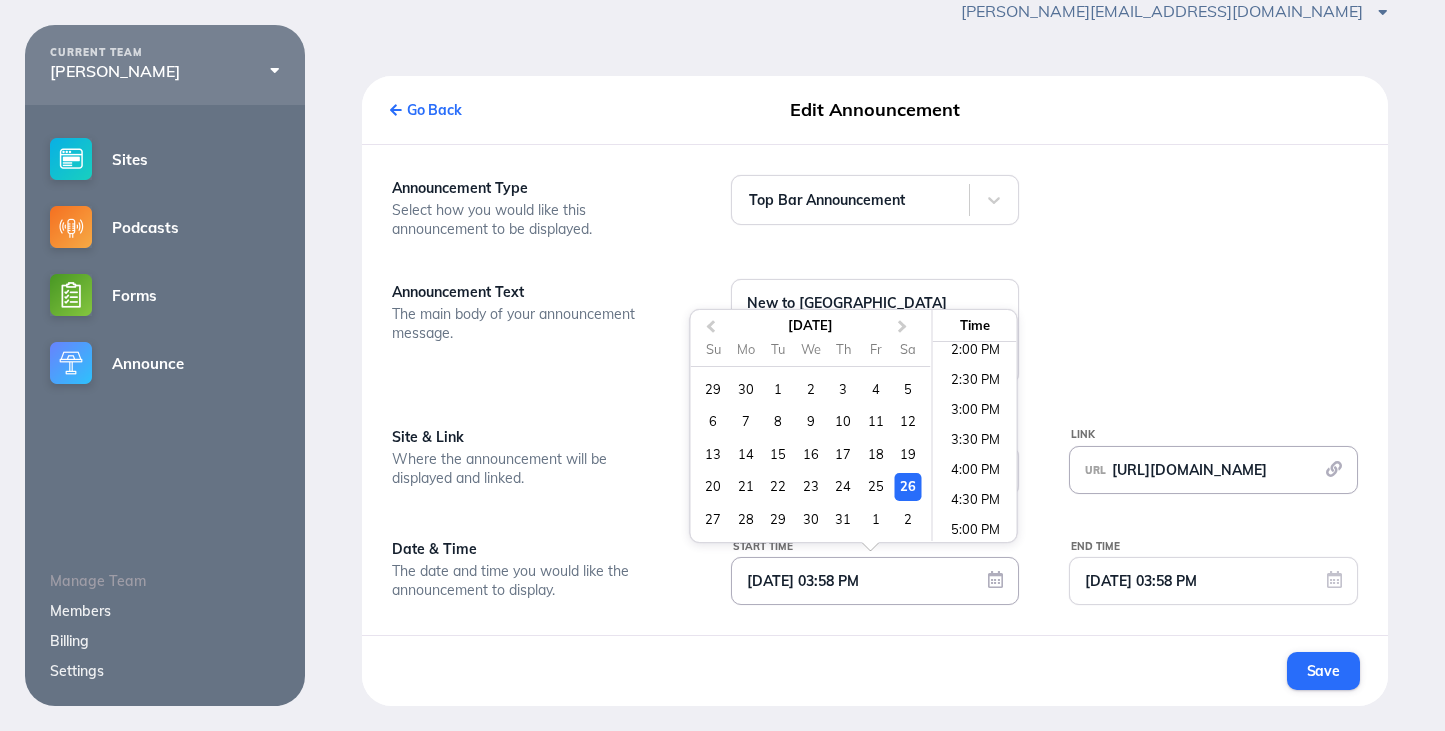 click on "26" at bounding box center (908, 486) 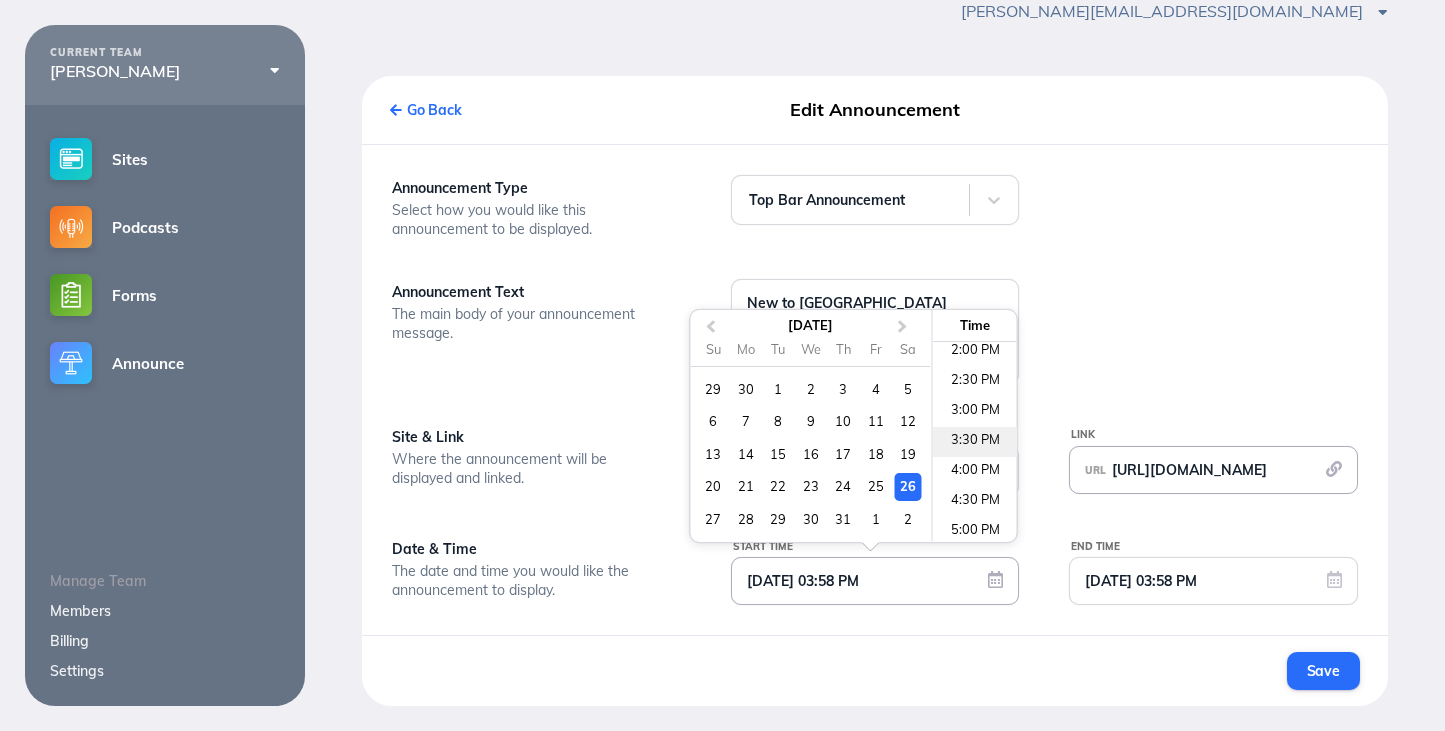 click on "3:30 PM" at bounding box center (975, 442) 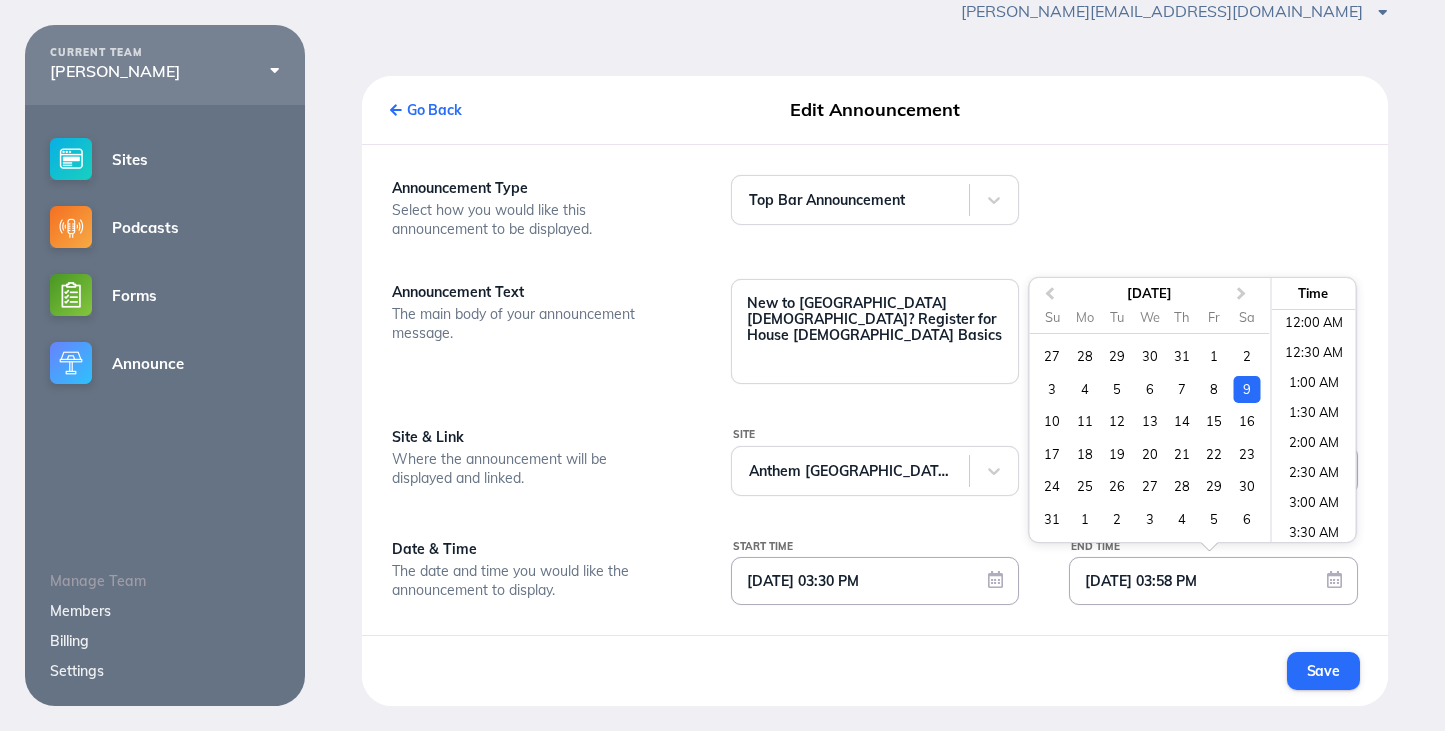 click on "08/09/2025 03:58 PM" at bounding box center (1213, 581) 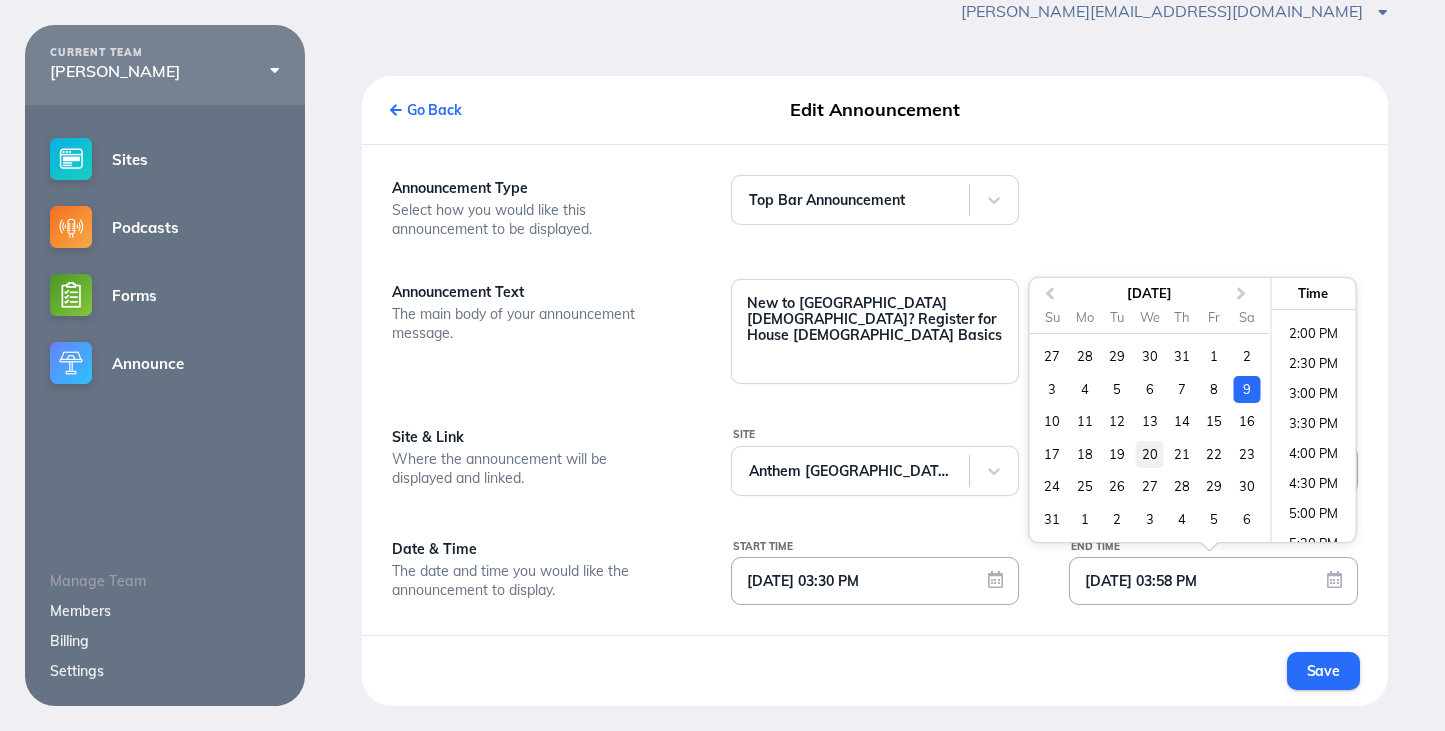 click on "20" at bounding box center [1149, 454] 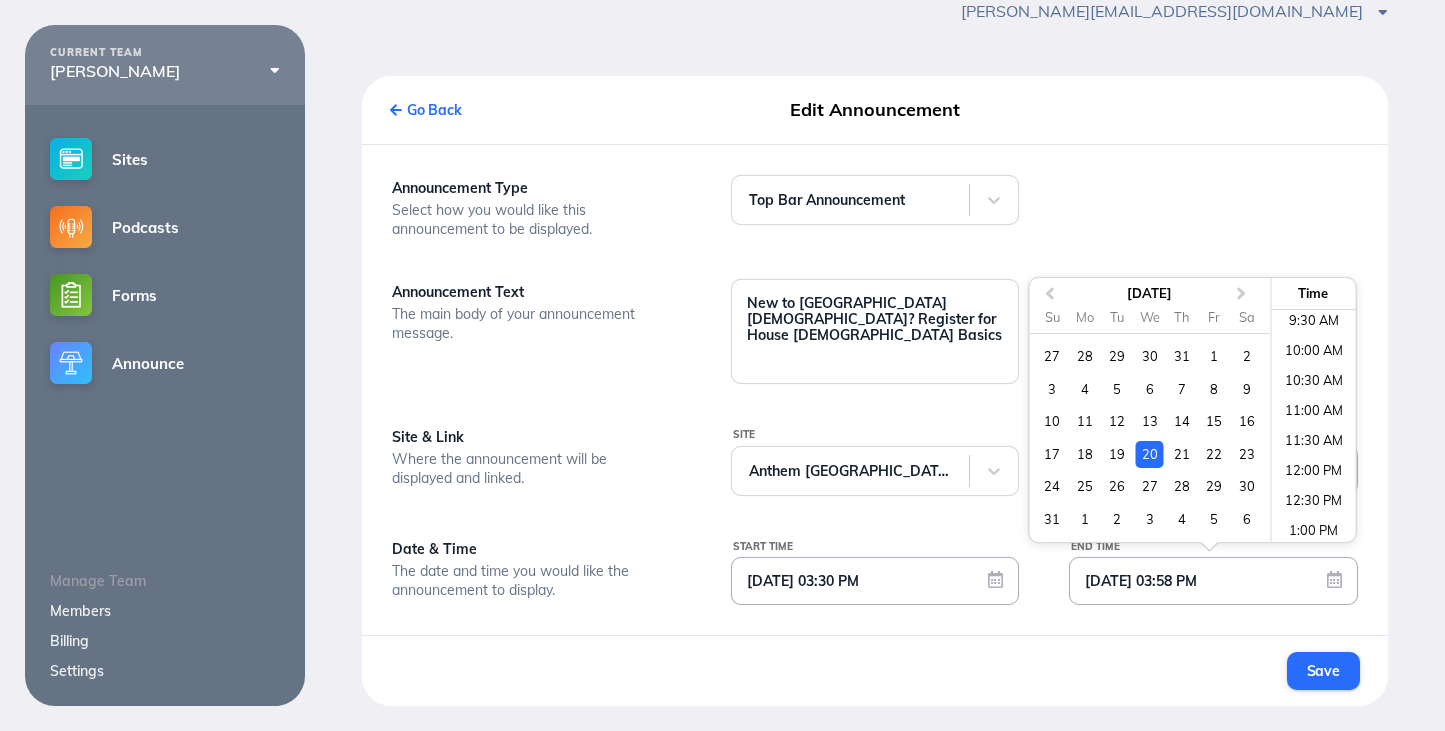 scroll, scrollTop: 462, scrollLeft: 0, axis: vertical 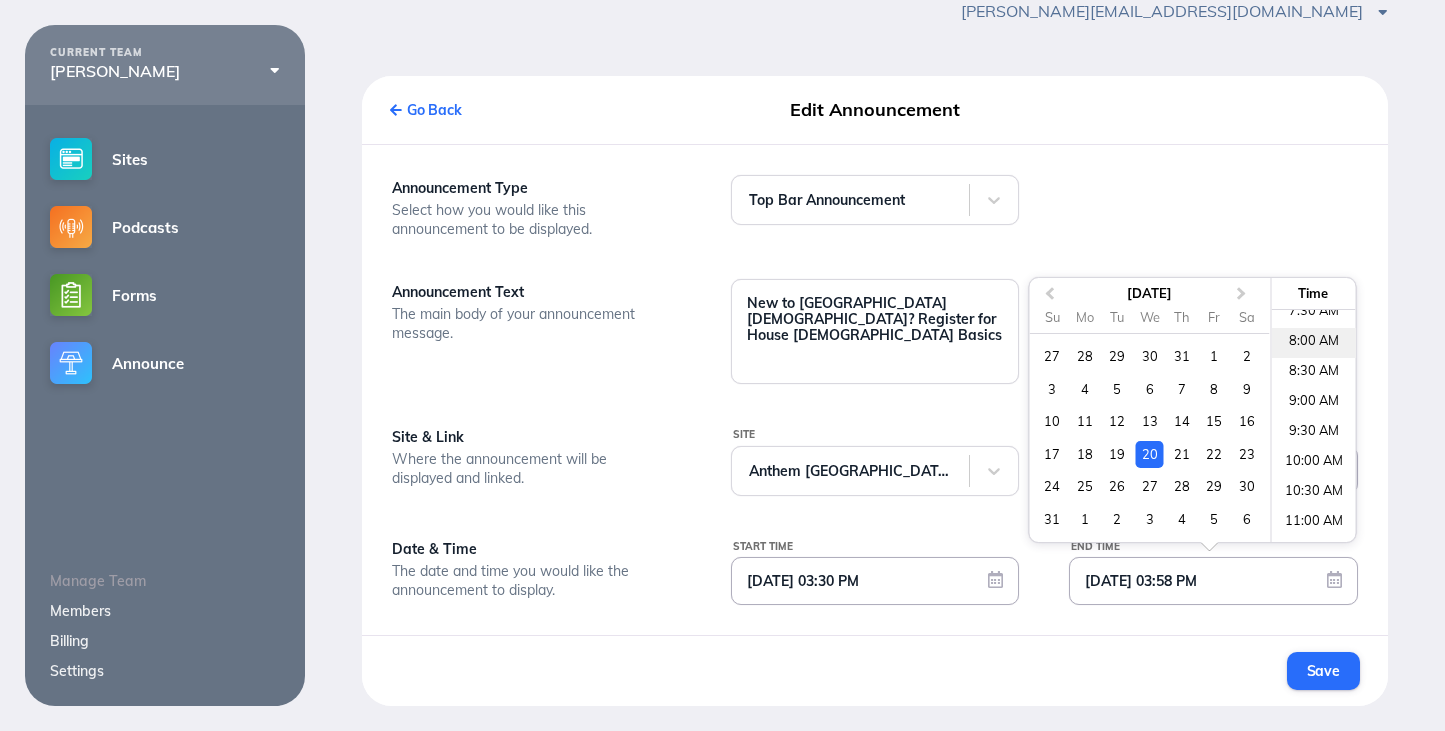 click on "8:00 AM" at bounding box center [1313, 343] 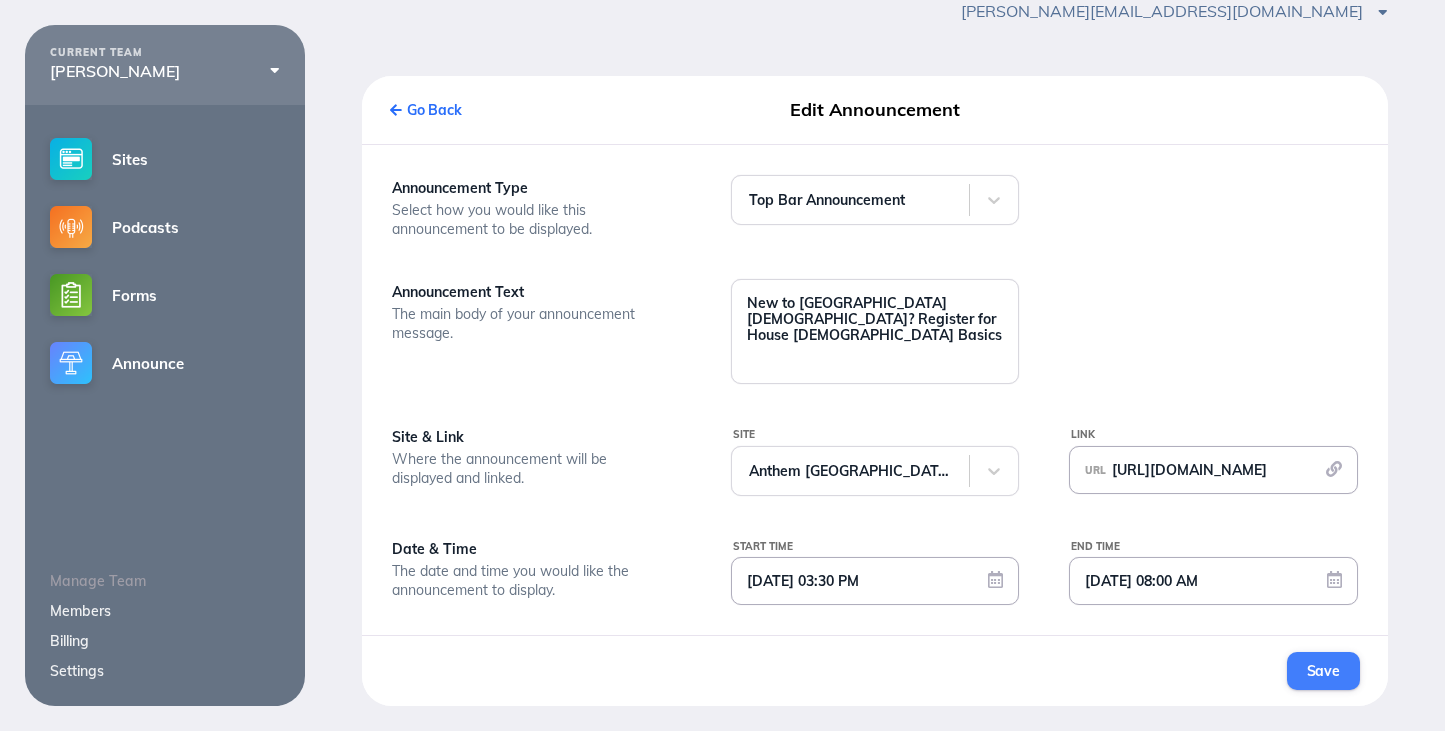 click on "Save" at bounding box center [1323, 671] 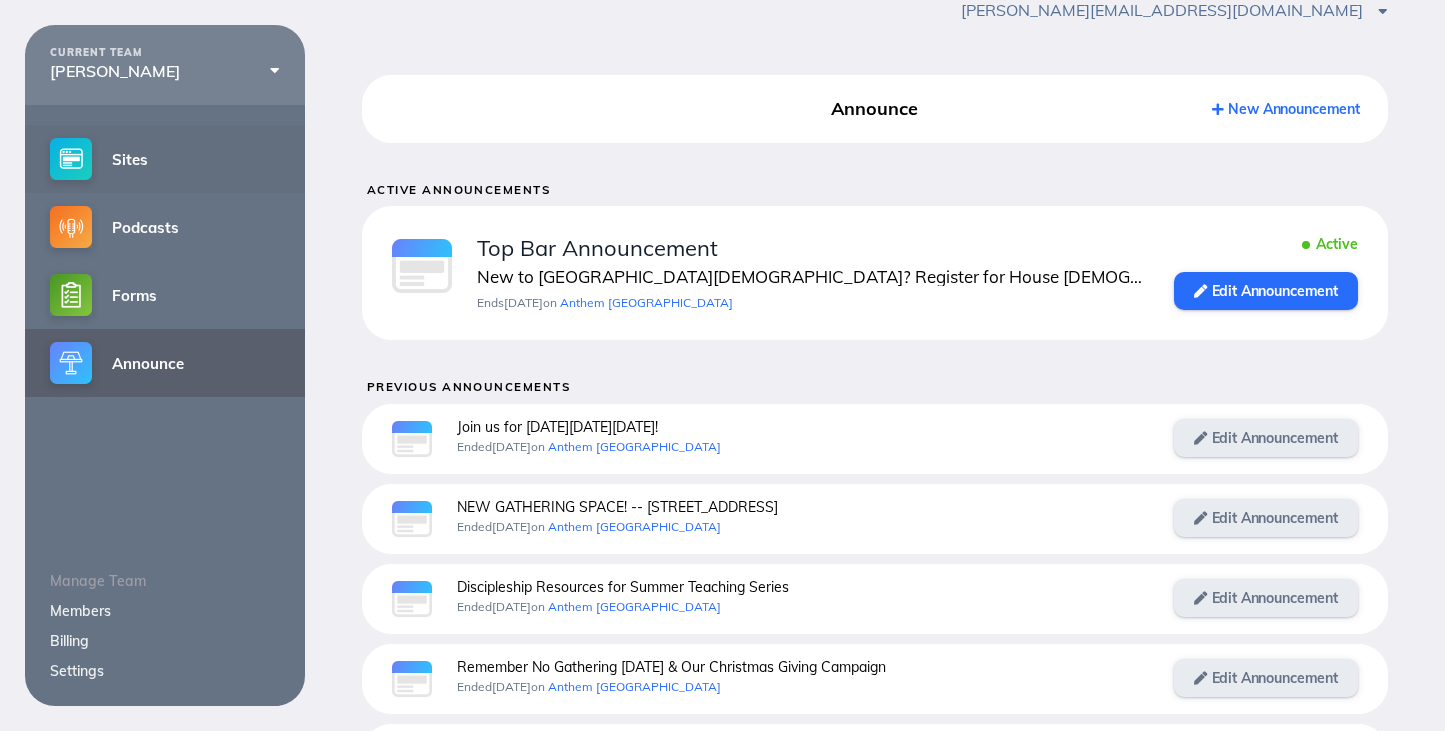 click on "Sites" at bounding box center (165, 159) 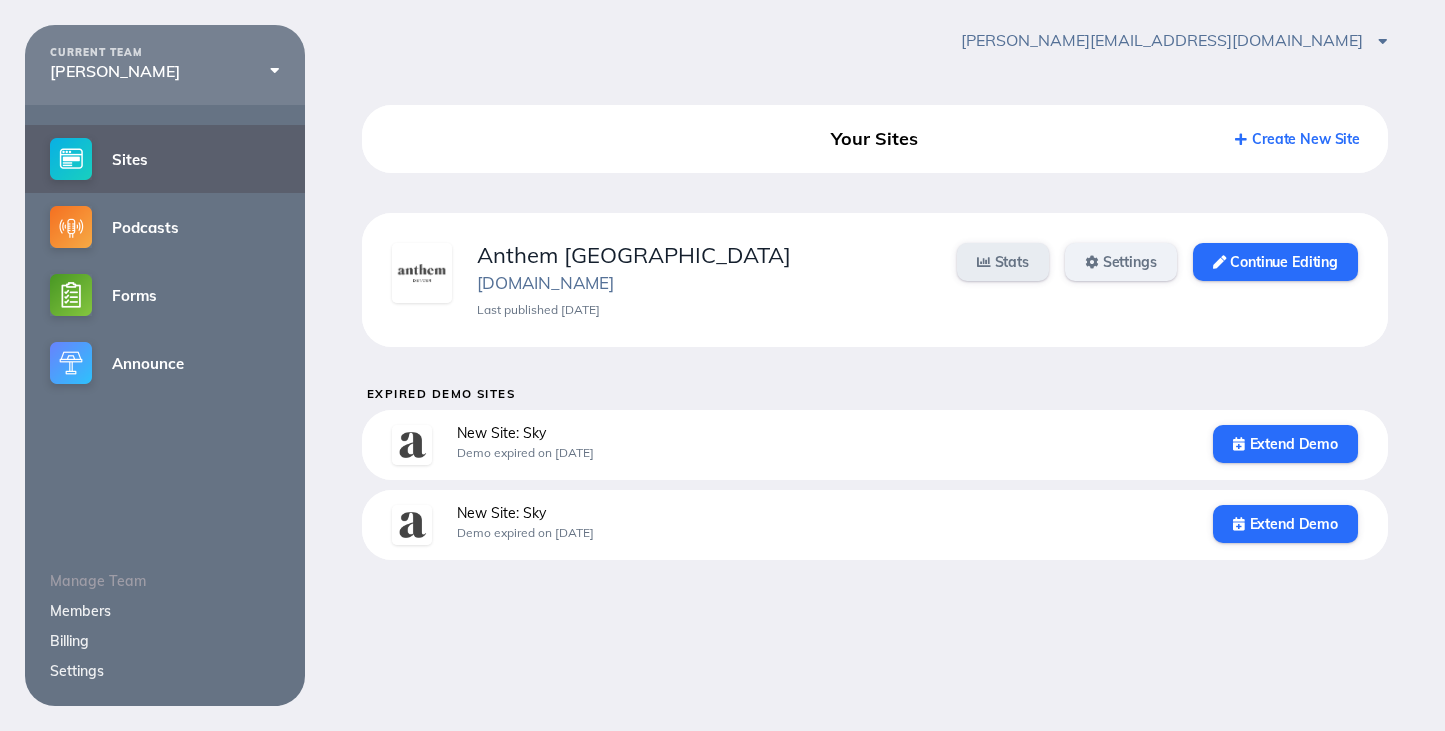 scroll, scrollTop: 25, scrollLeft: 0, axis: vertical 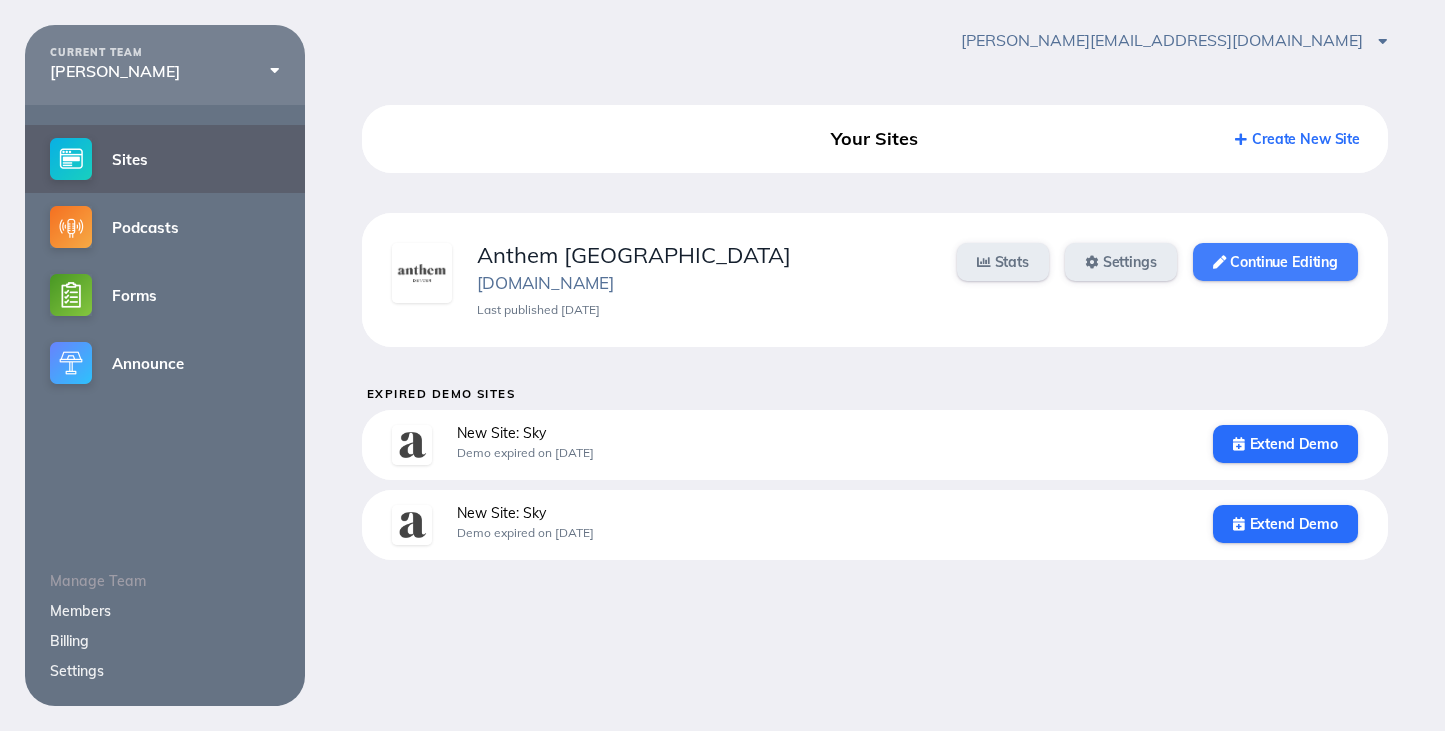 click on "Continue Editing" at bounding box center (1275, 262) 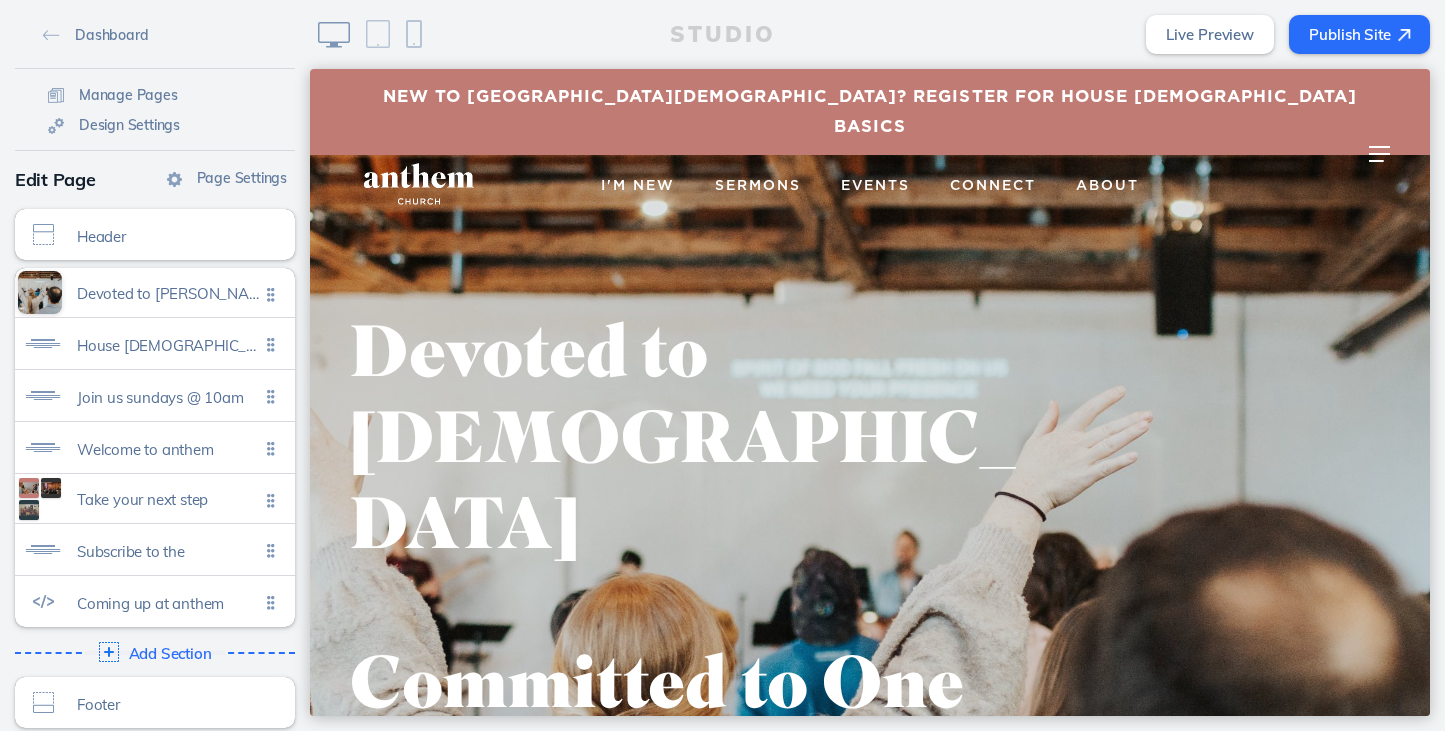 scroll, scrollTop: 0, scrollLeft: 0, axis: both 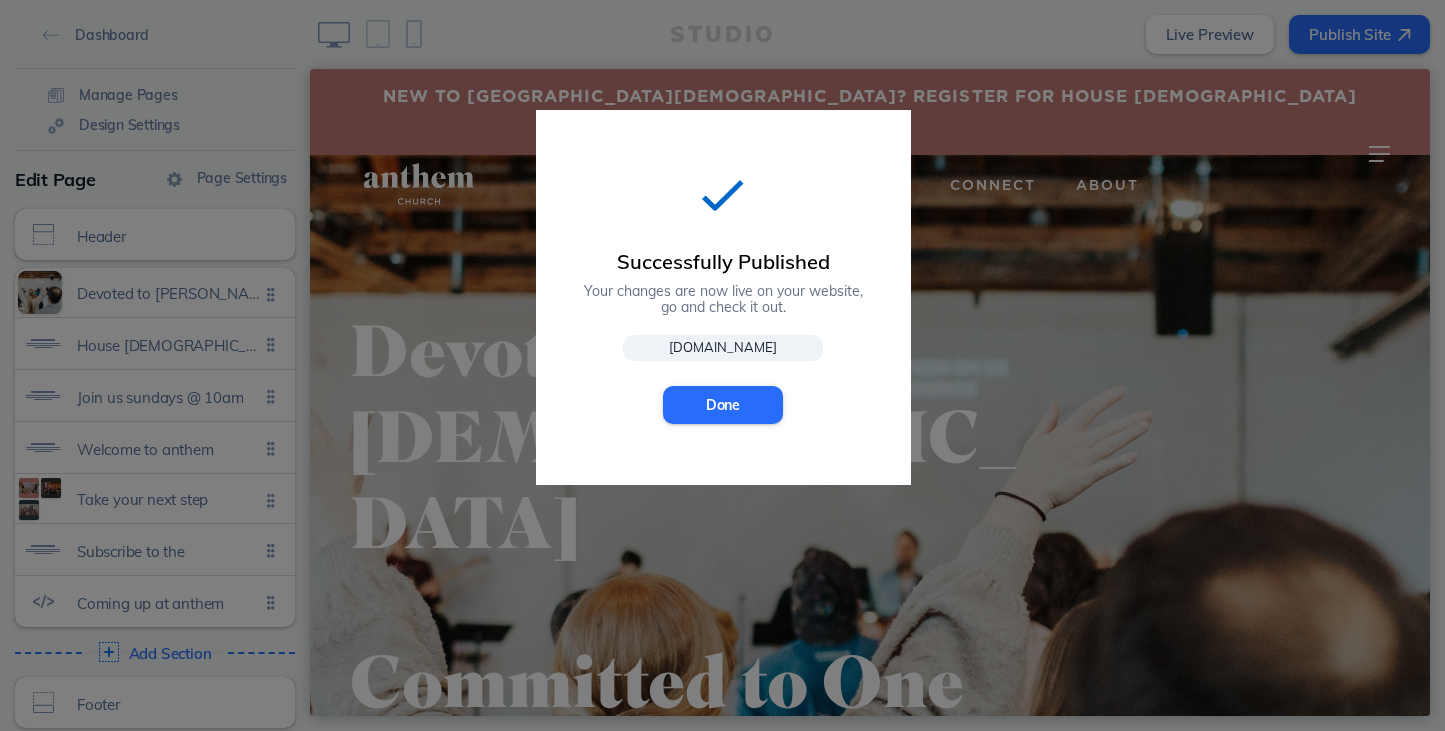 click on "[DOMAIN_NAME]" 